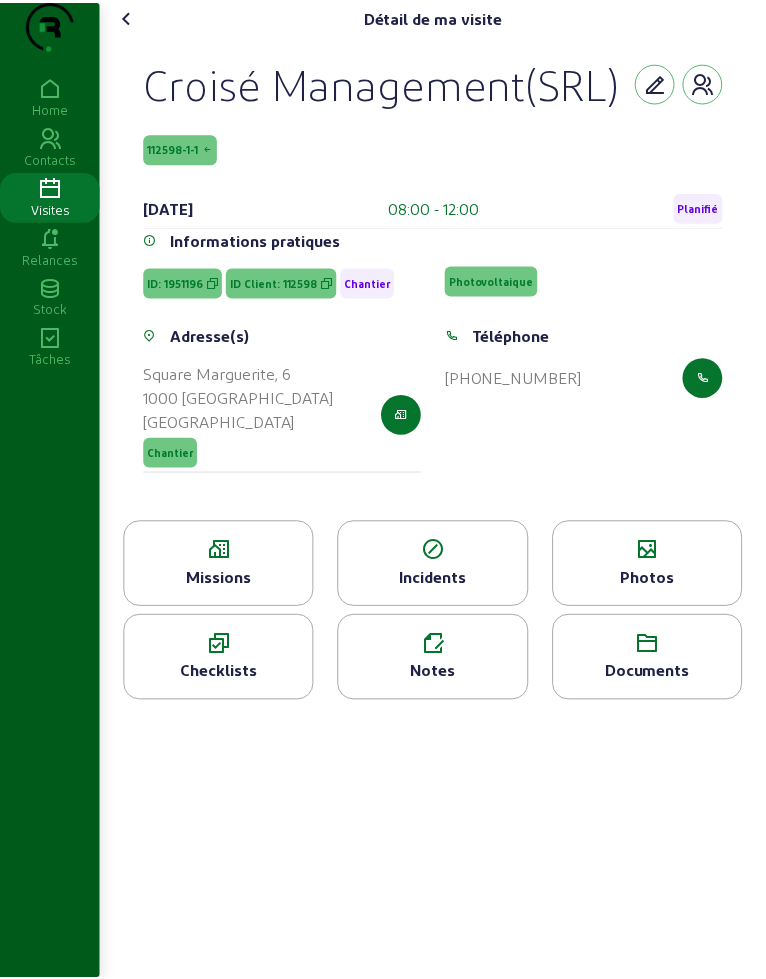 scroll, scrollTop: 0, scrollLeft: 0, axis: both 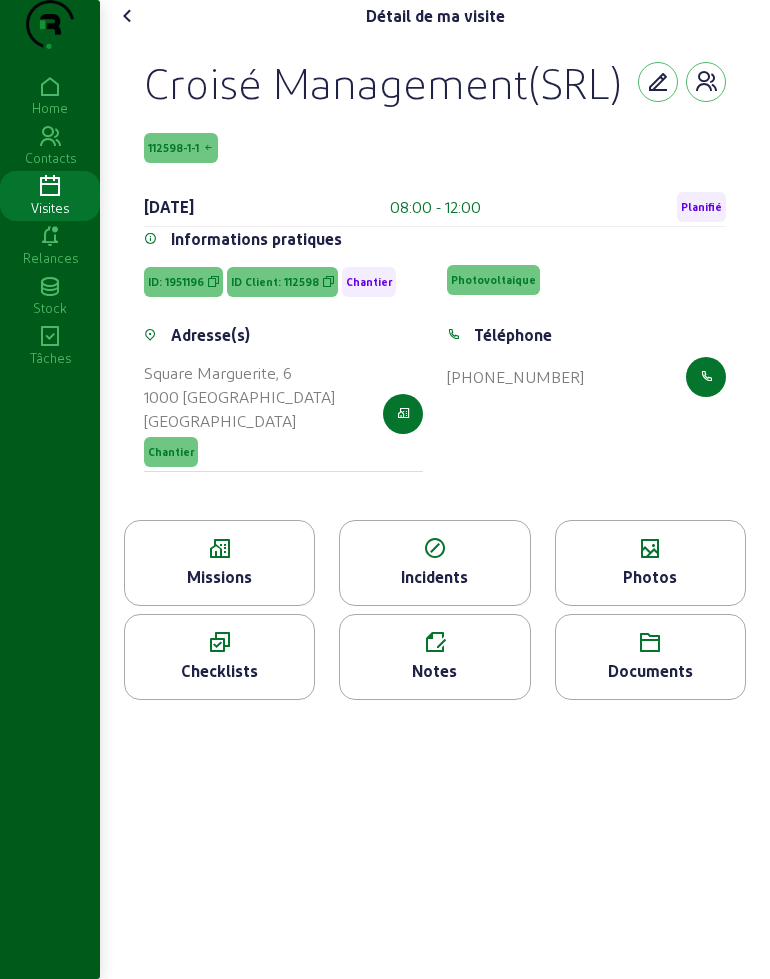 click on "ID Client: 112598" 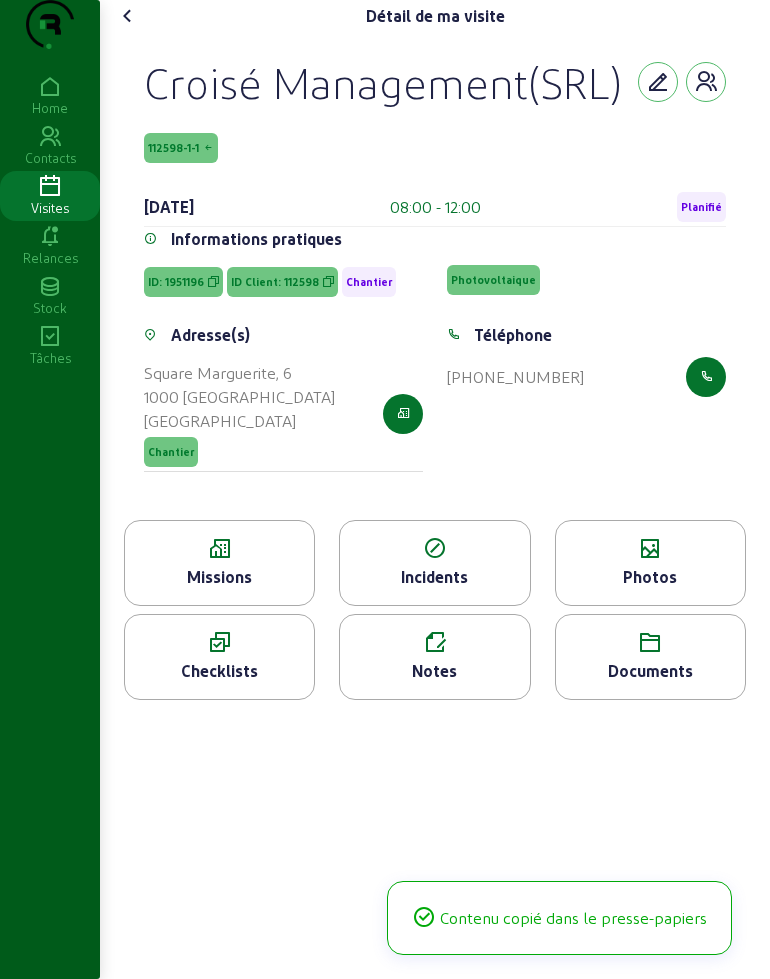 click on "ID Client: 112598" 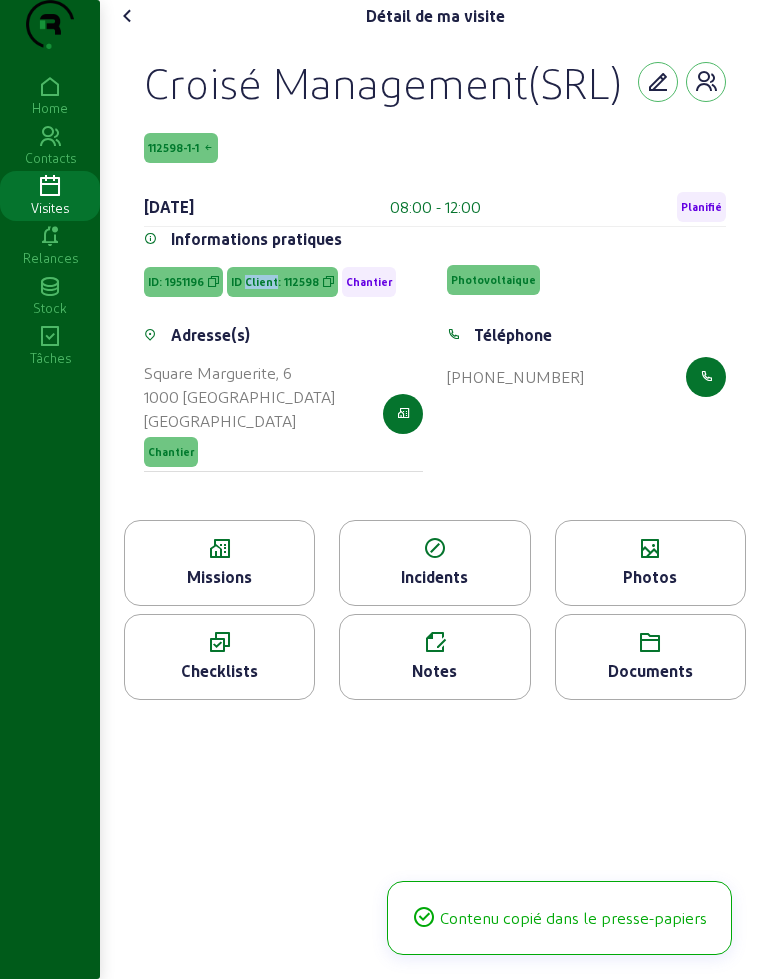 click on "ID Client: 112598" 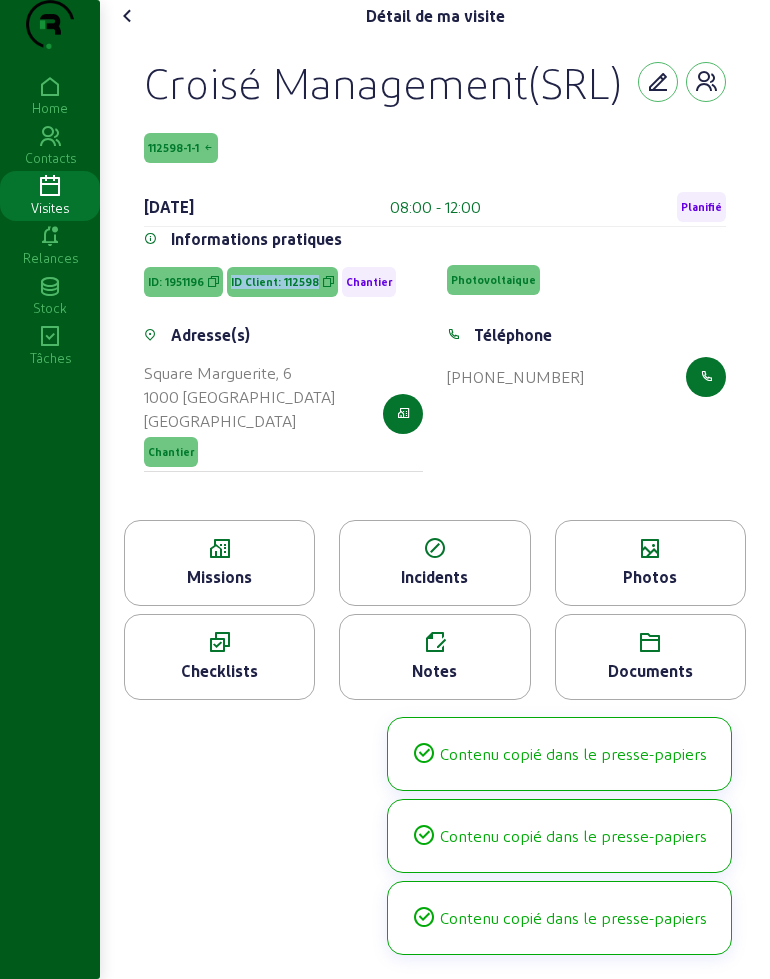click on "ID Client: 112598" 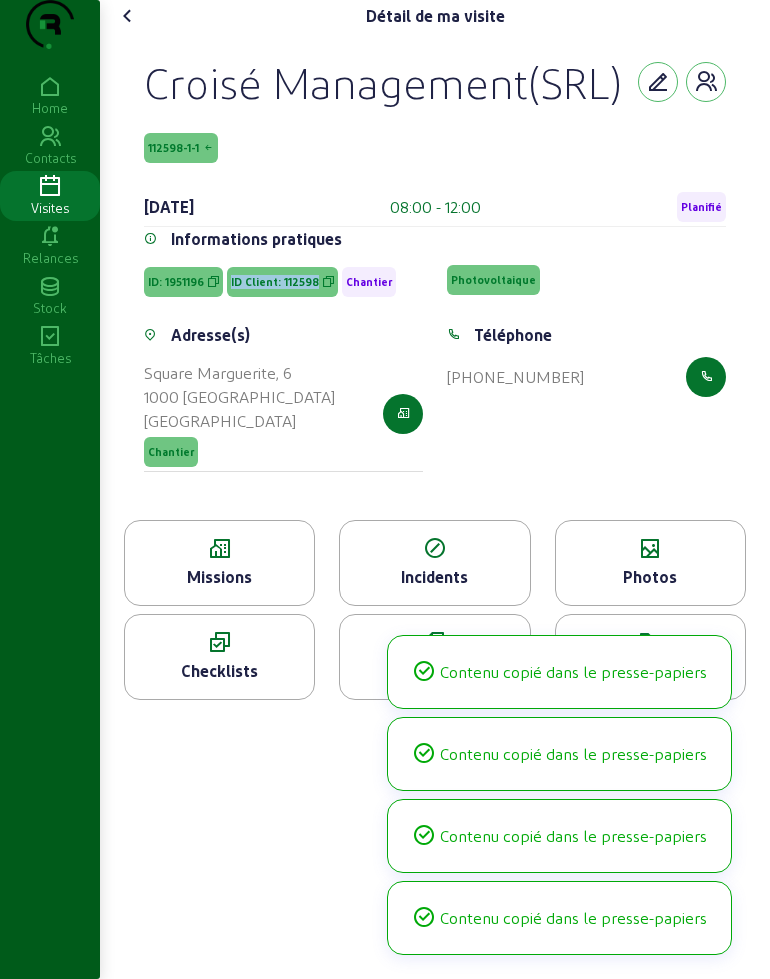 copy on "ID Client: 112598" 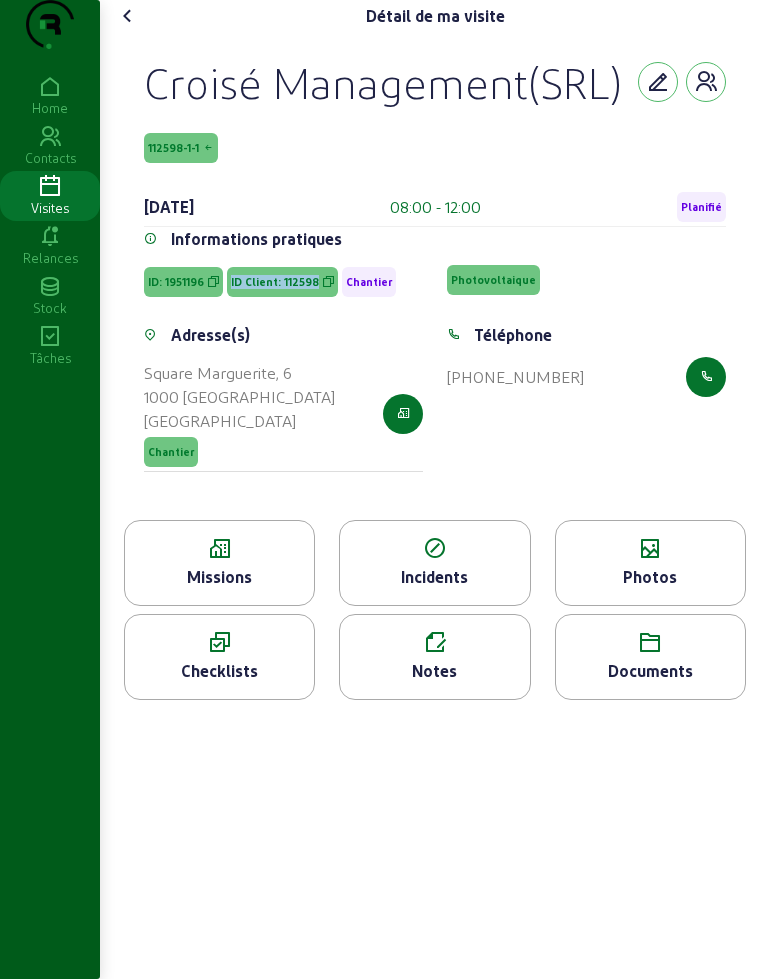 click 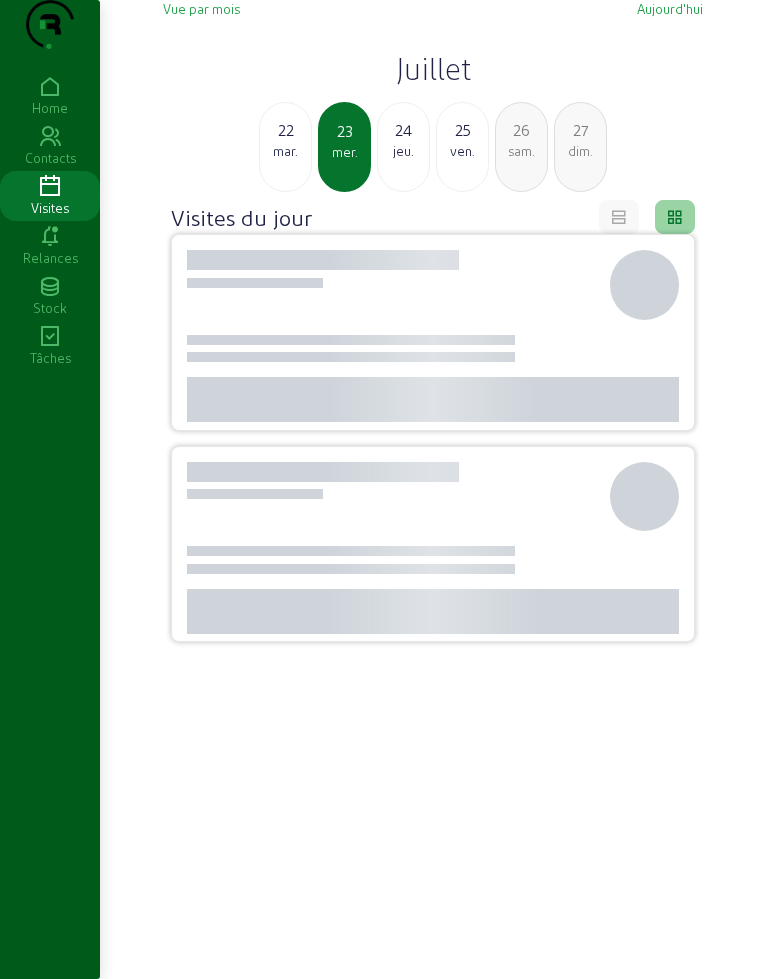 click on "mar." 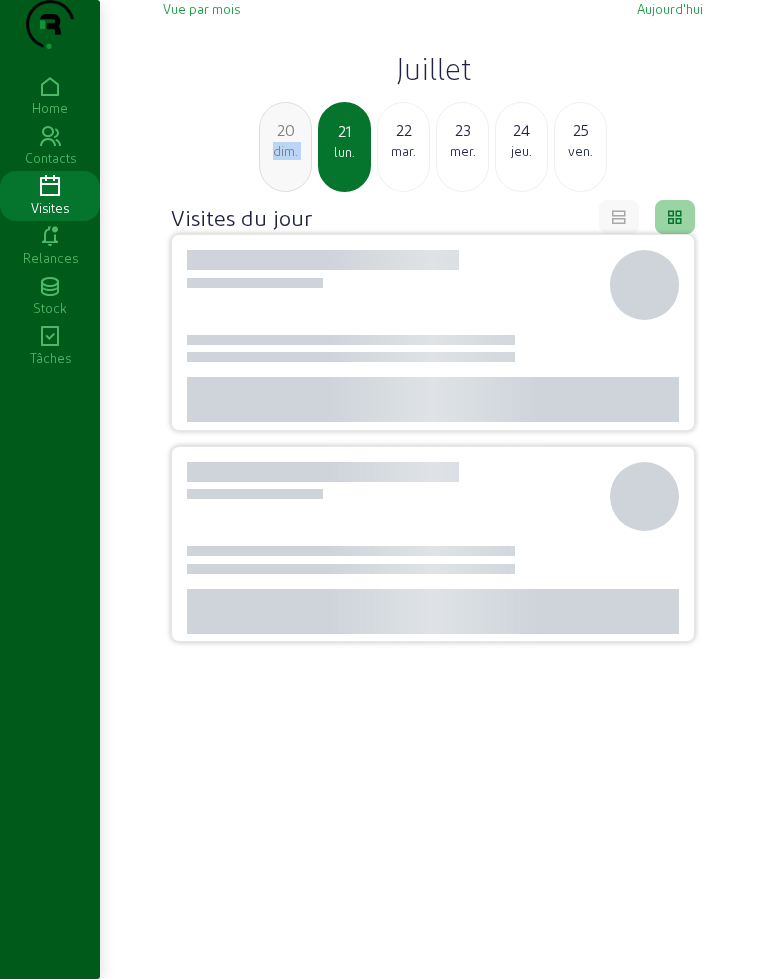 click on "dim." 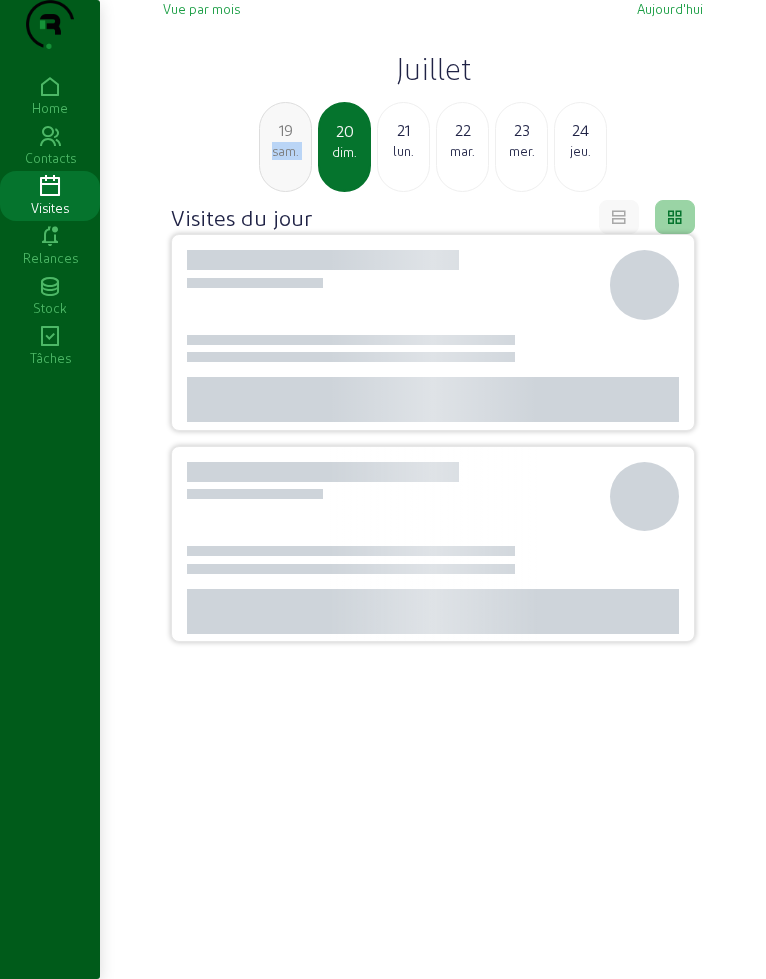 click on "sam." 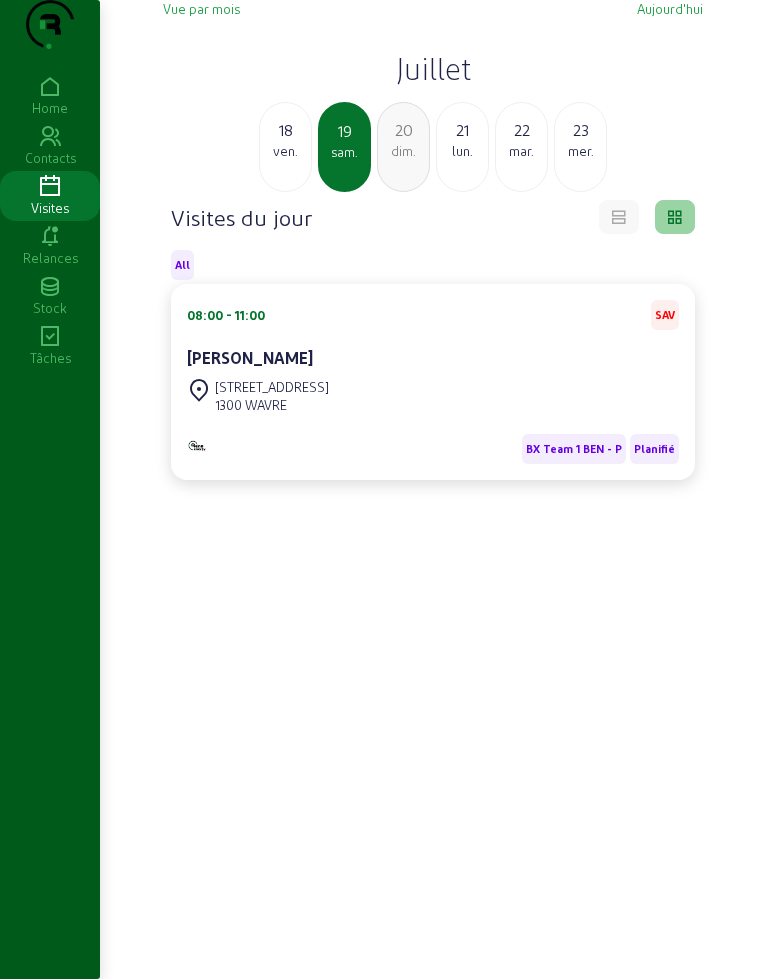 click on "ven." 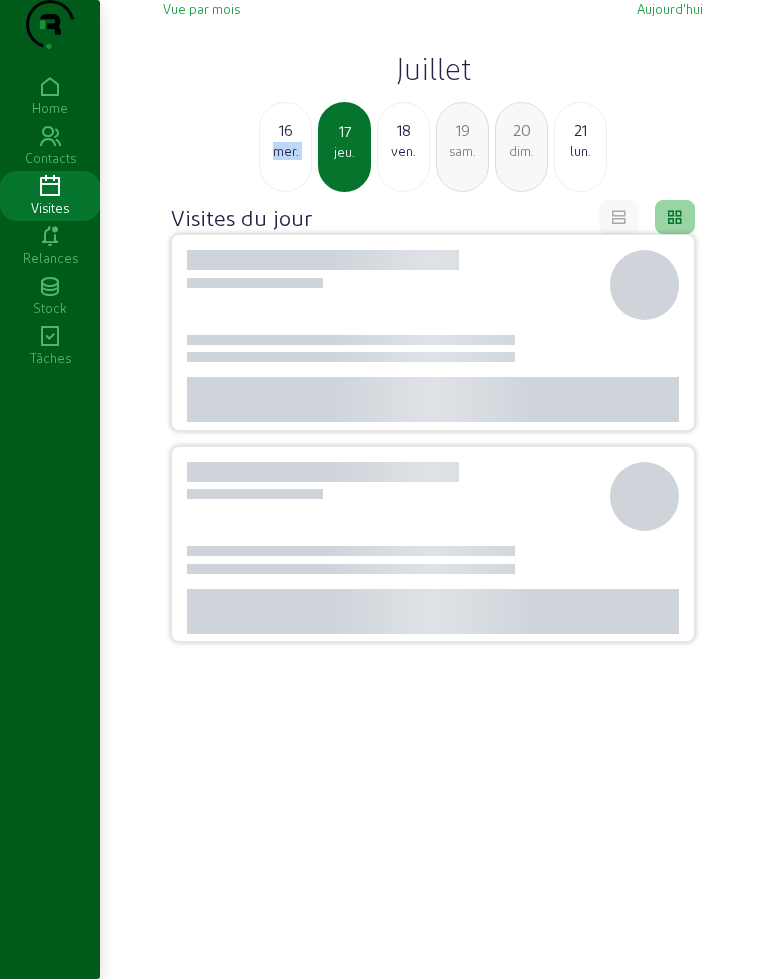 click on "mer." 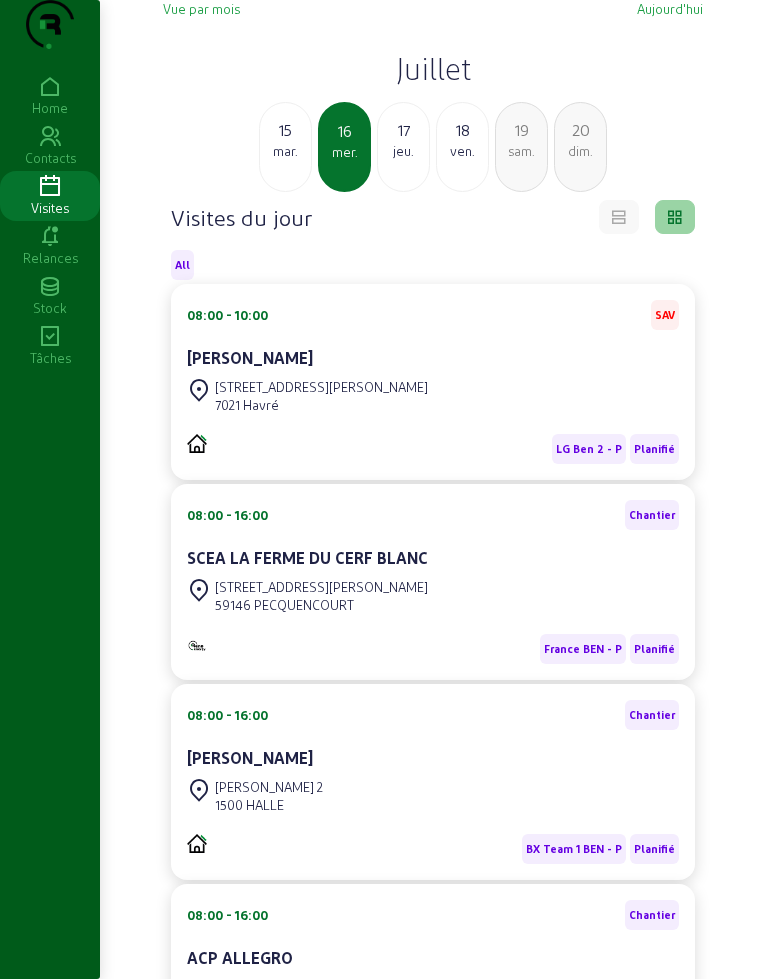 click on "mar." 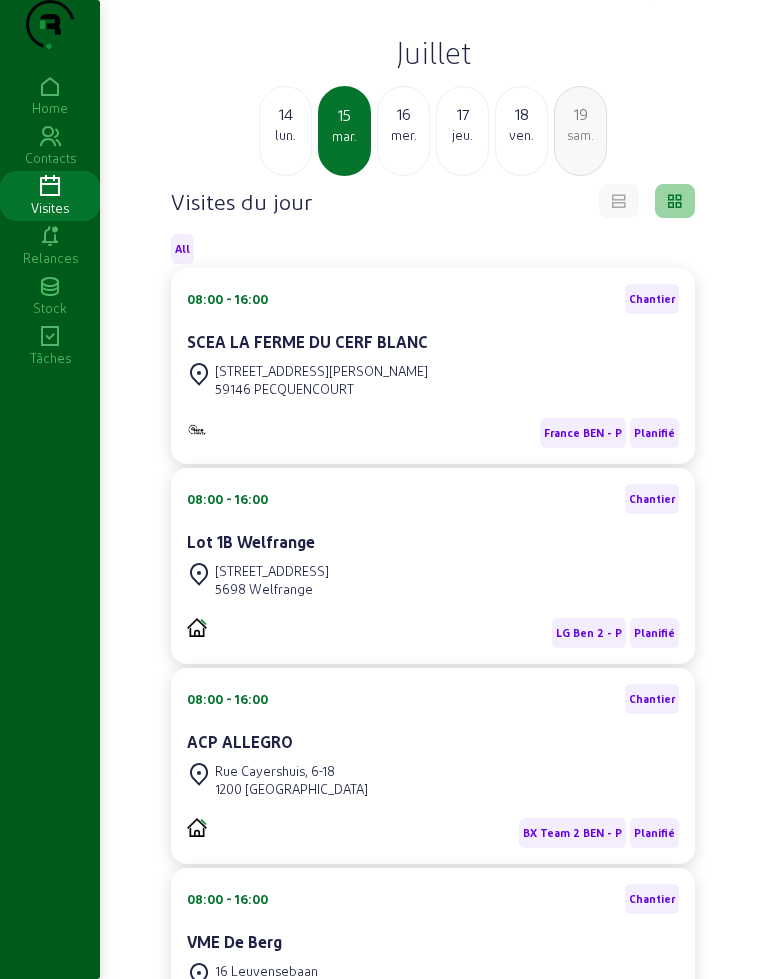 scroll, scrollTop: 0, scrollLeft: 0, axis: both 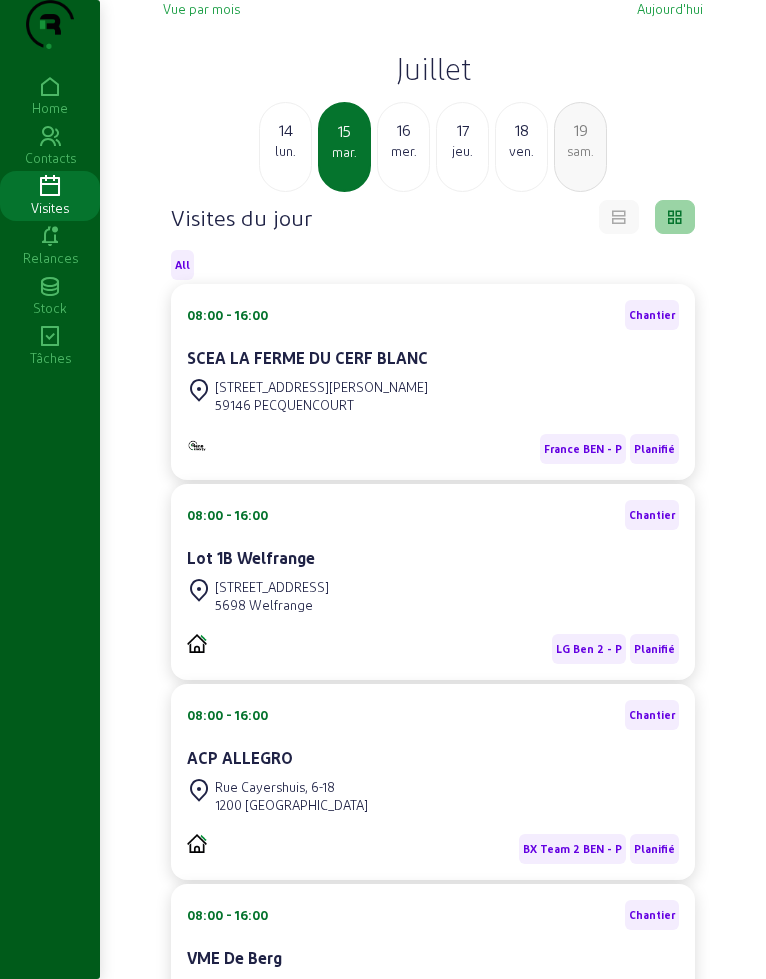 click on "14" 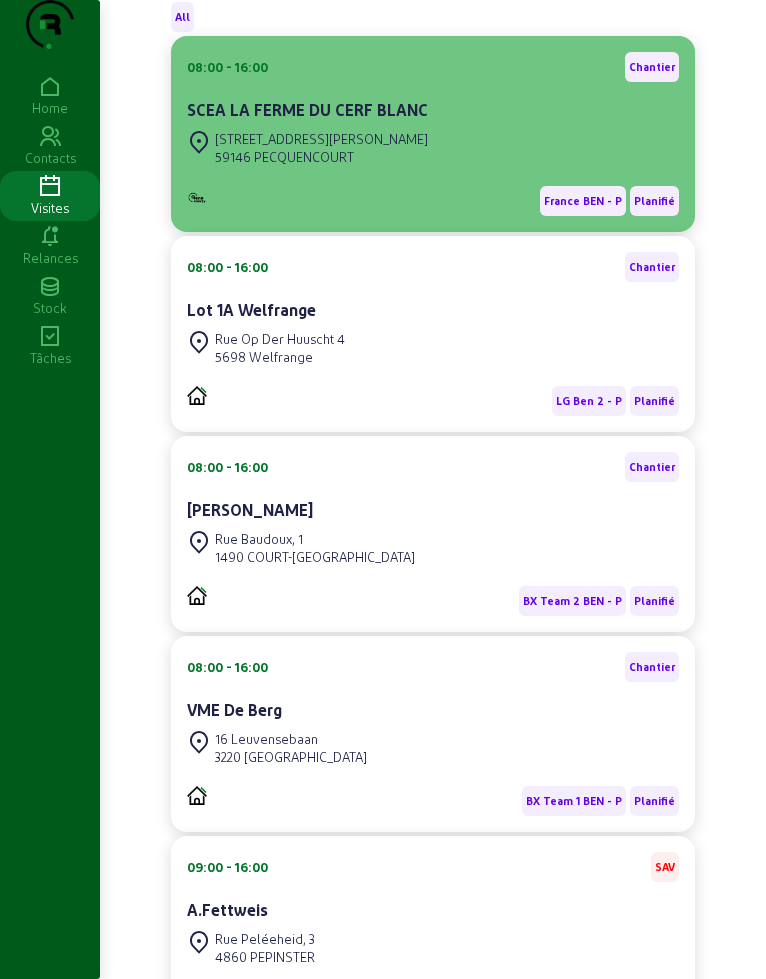scroll, scrollTop: 0, scrollLeft: 0, axis: both 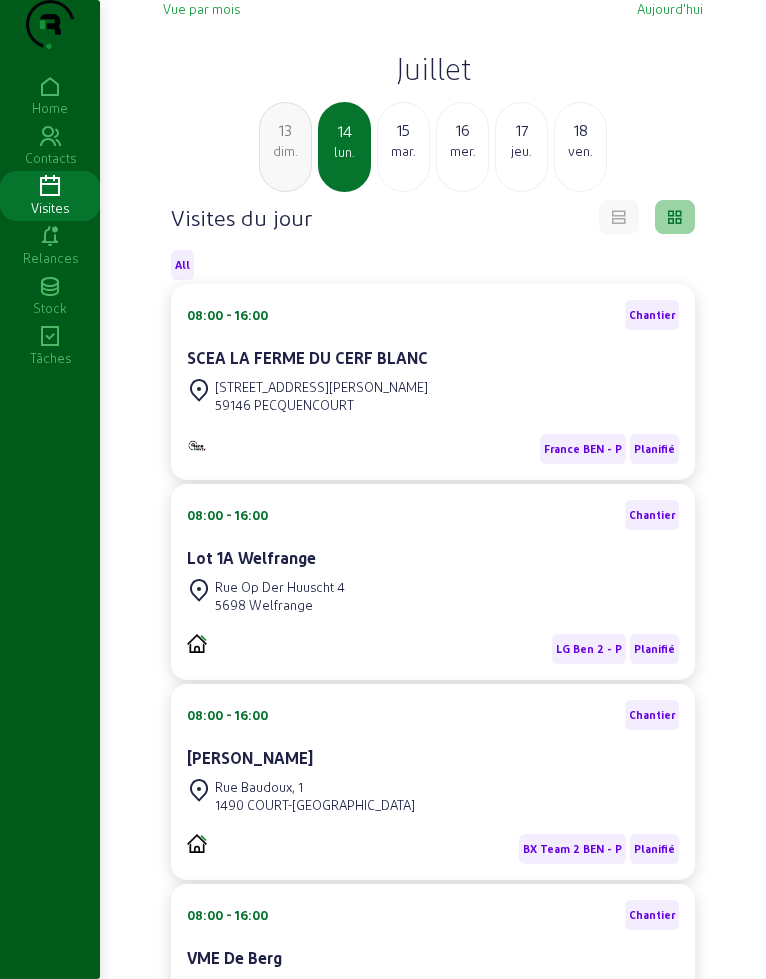 click on "mar." 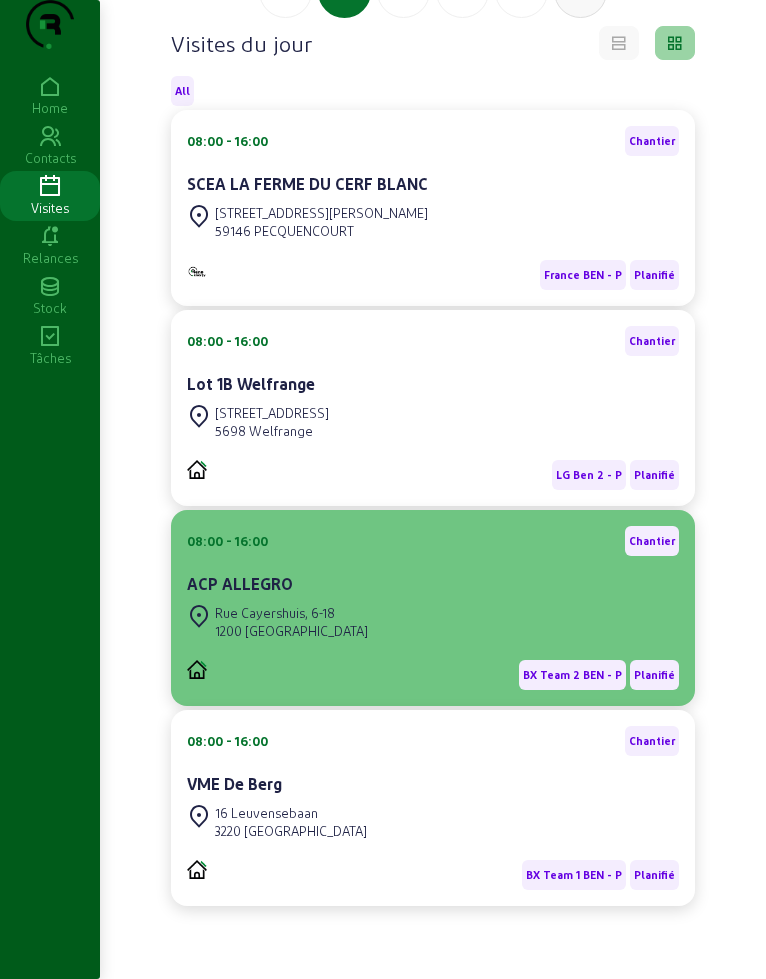 scroll, scrollTop: 214, scrollLeft: 0, axis: vertical 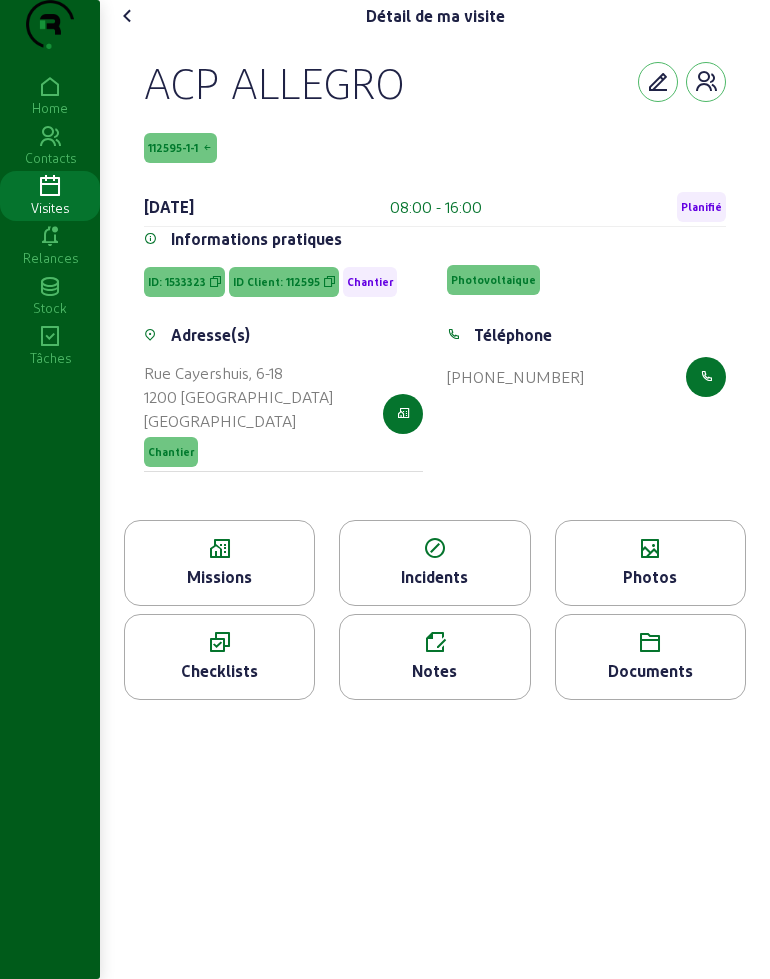 click on "Photos" 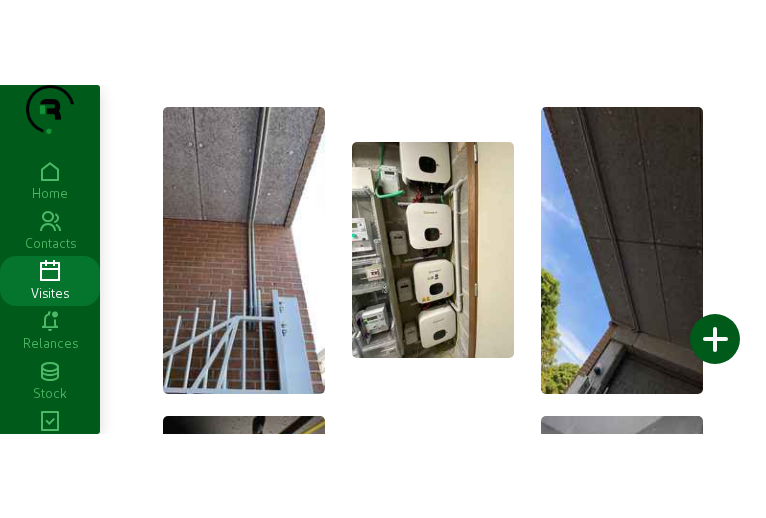 scroll, scrollTop: 0, scrollLeft: 0, axis: both 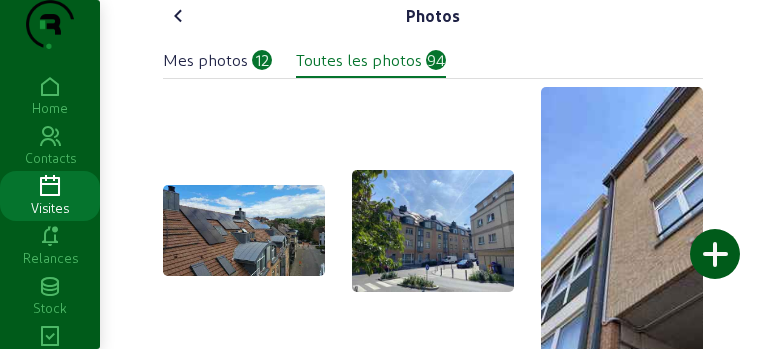 click on "Photos   Mes photos   12   Toutes les photos   94" 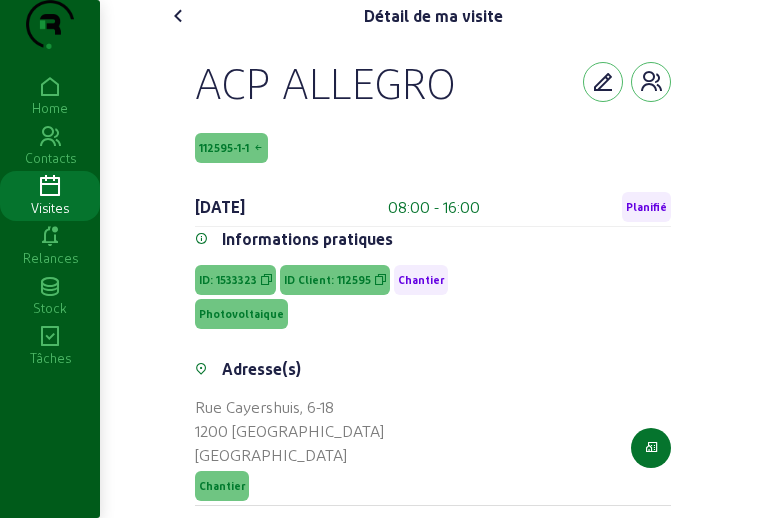 click 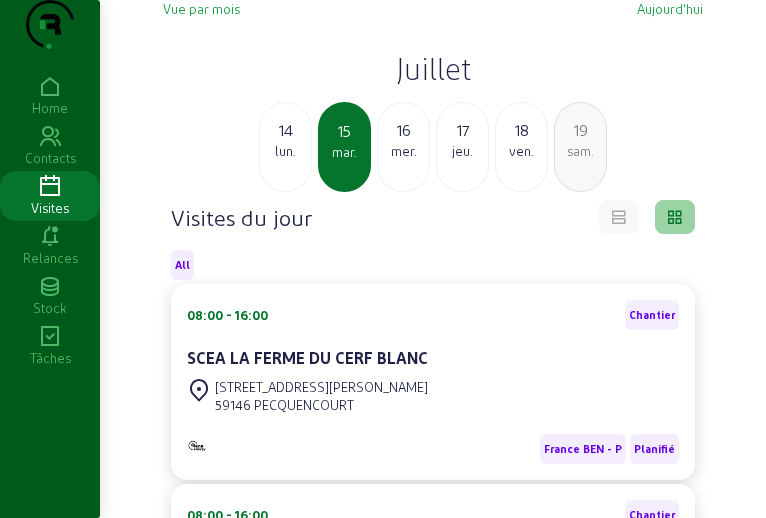 click on "mer." 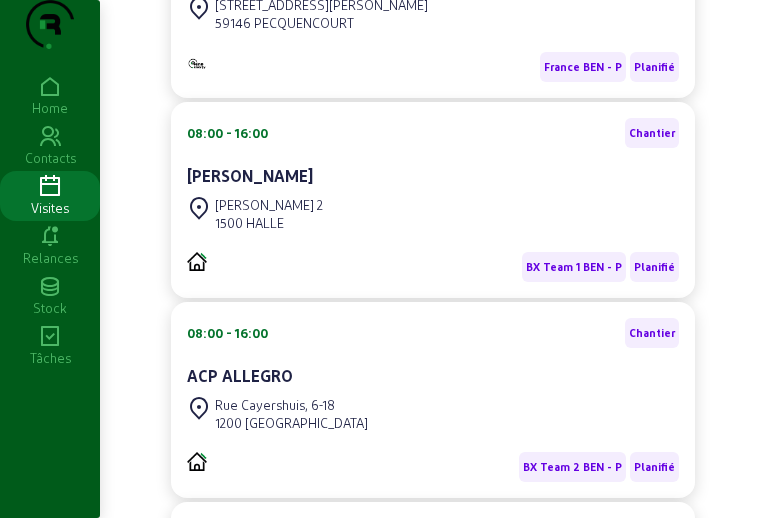 scroll, scrollTop: 750, scrollLeft: 0, axis: vertical 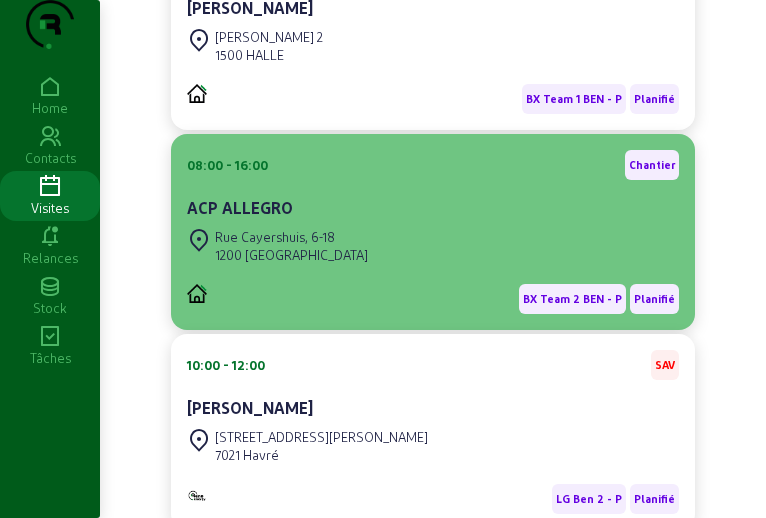 click on "Rue Cayershuis, 6-18" 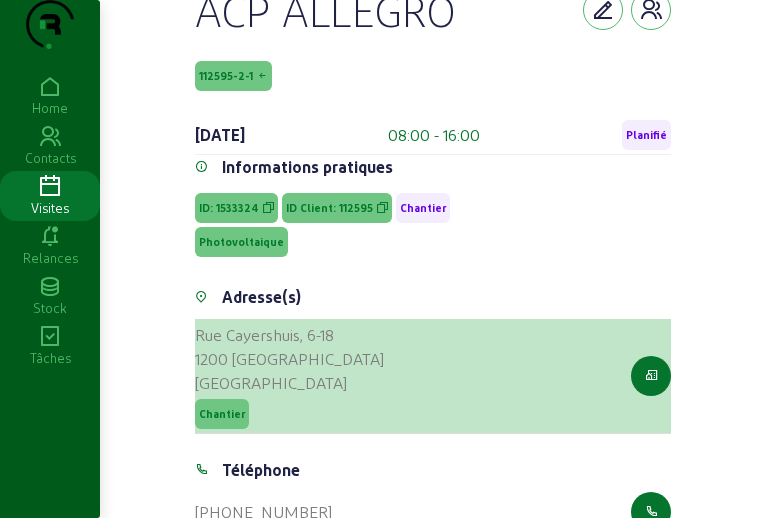 scroll, scrollTop: 238, scrollLeft: 0, axis: vertical 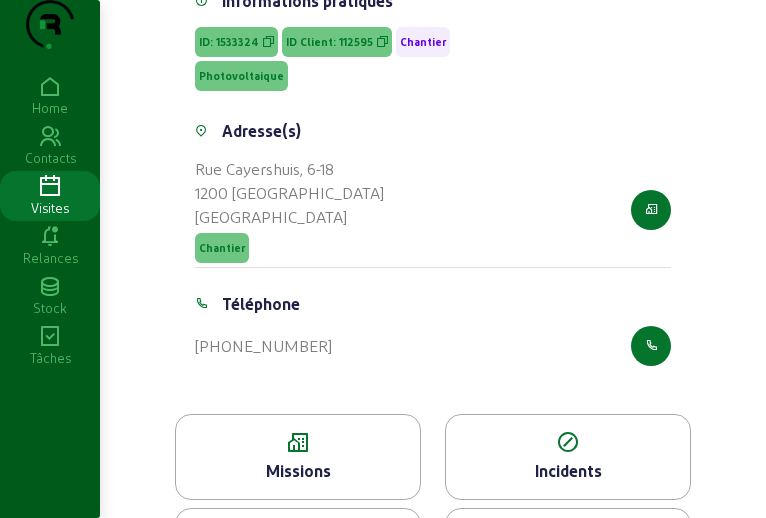 click on "Photos" 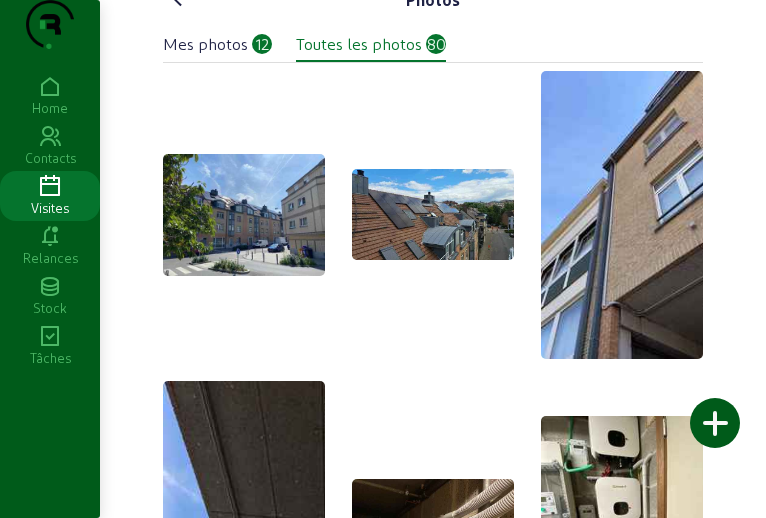 scroll, scrollTop: 0, scrollLeft: 0, axis: both 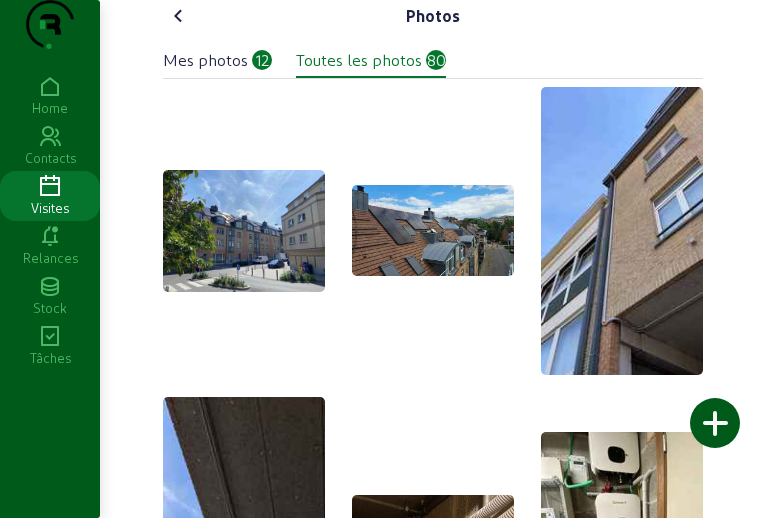 click 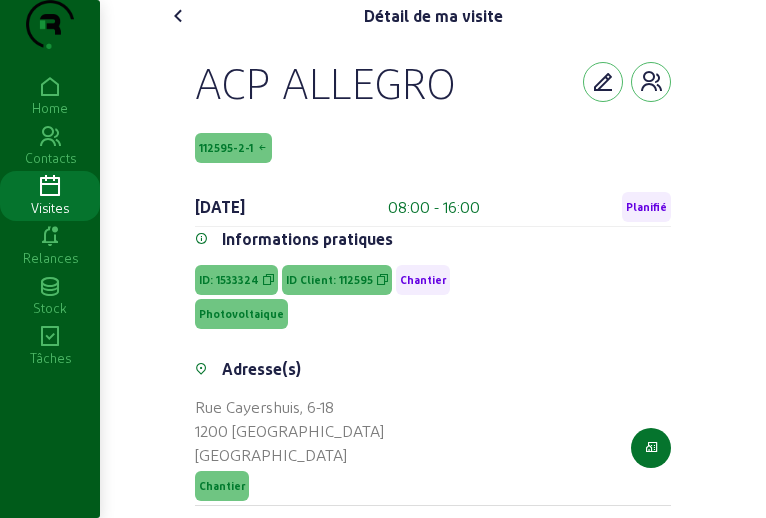 click 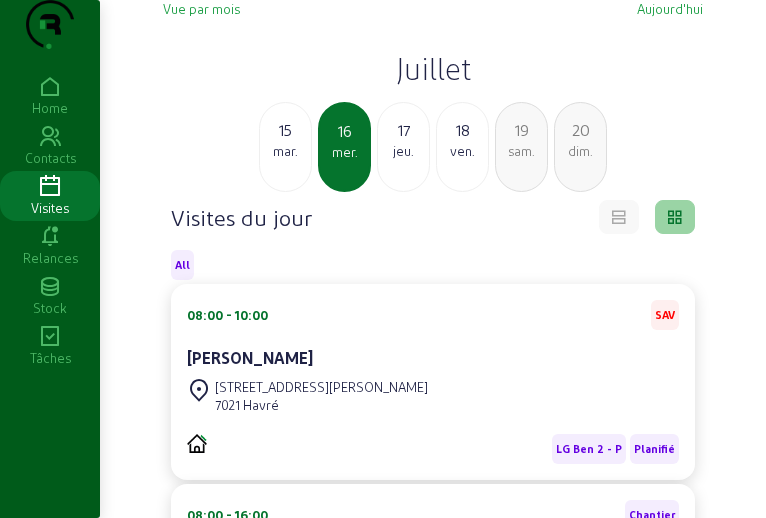 click on "17" 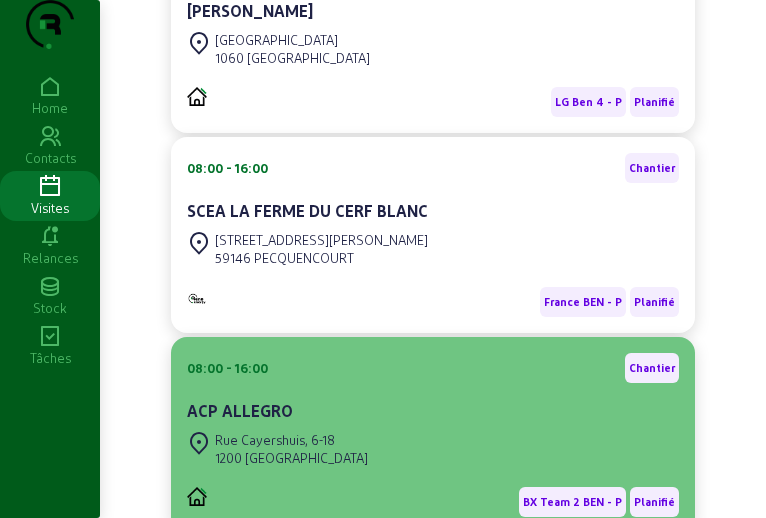 scroll, scrollTop: 500, scrollLeft: 0, axis: vertical 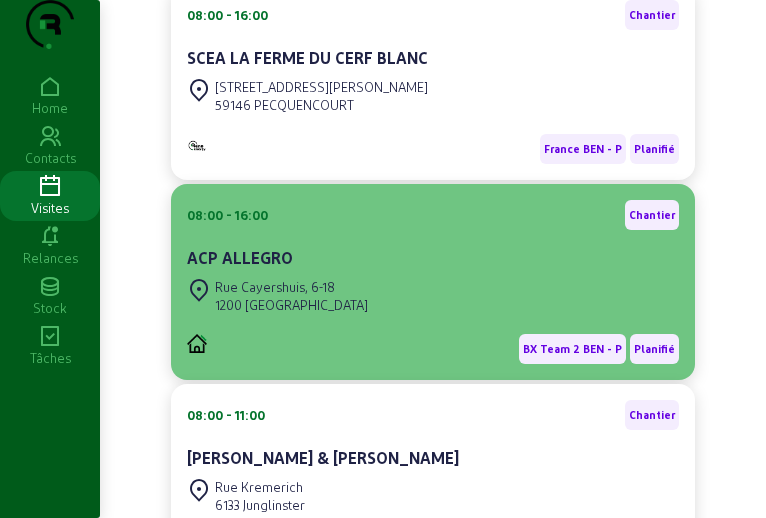 click on "Rue Cayershuis, 6-18 1200 WOLUWE-SAINT-LAMBERT" 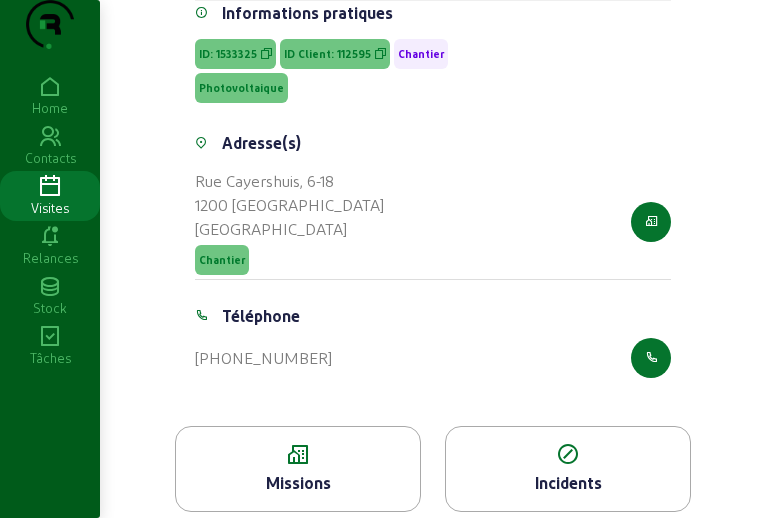 scroll, scrollTop: 238, scrollLeft: 0, axis: vertical 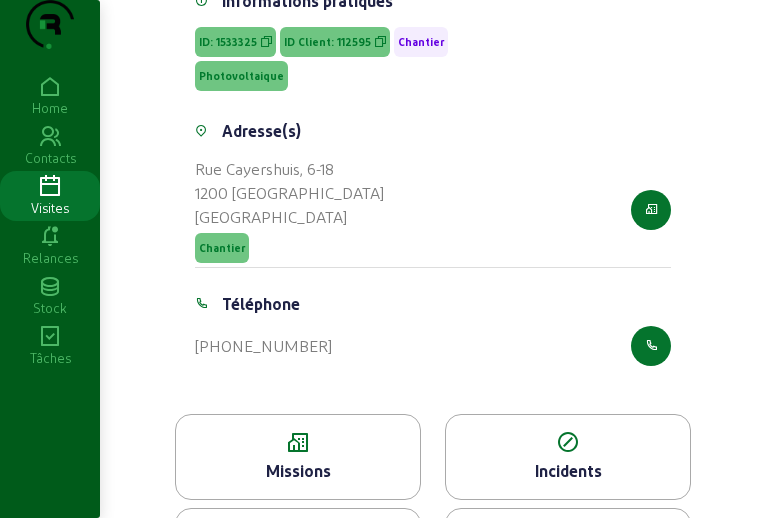 click 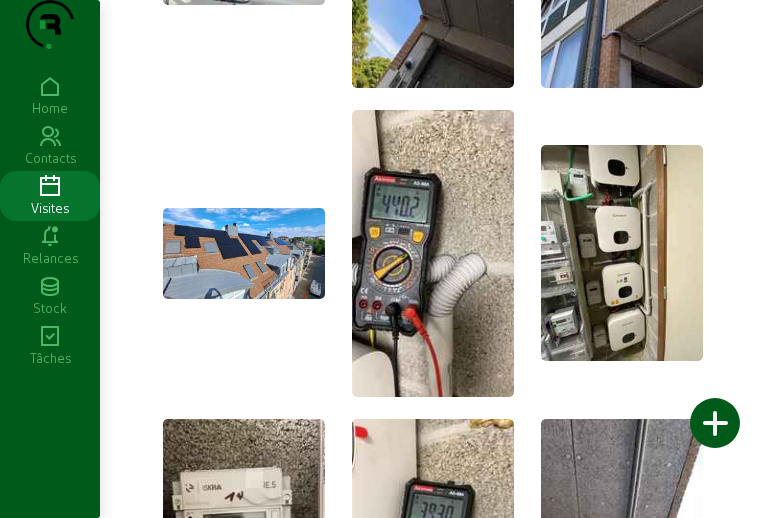 scroll, scrollTop: 0, scrollLeft: 0, axis: both 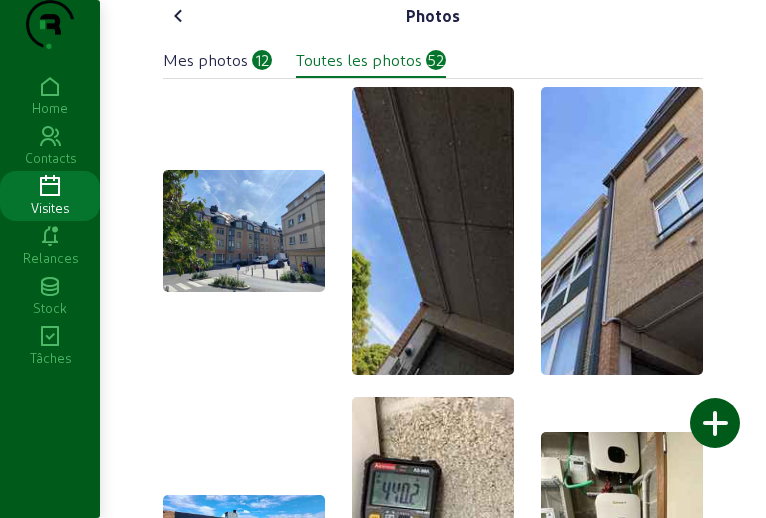 click 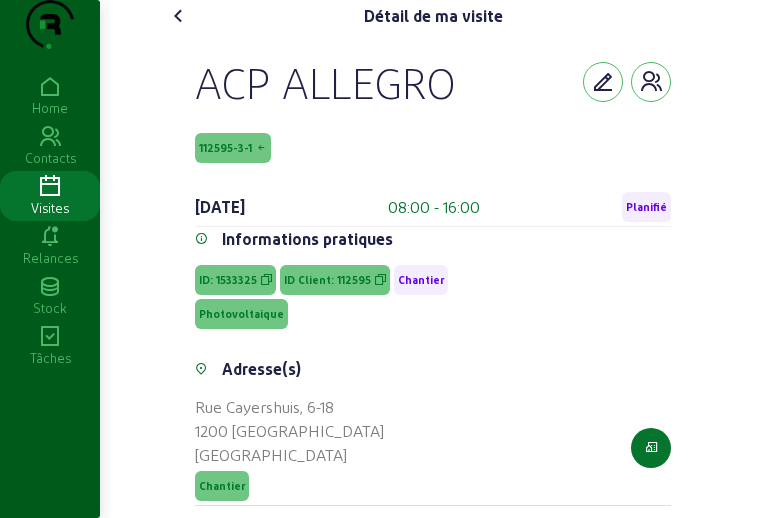 click 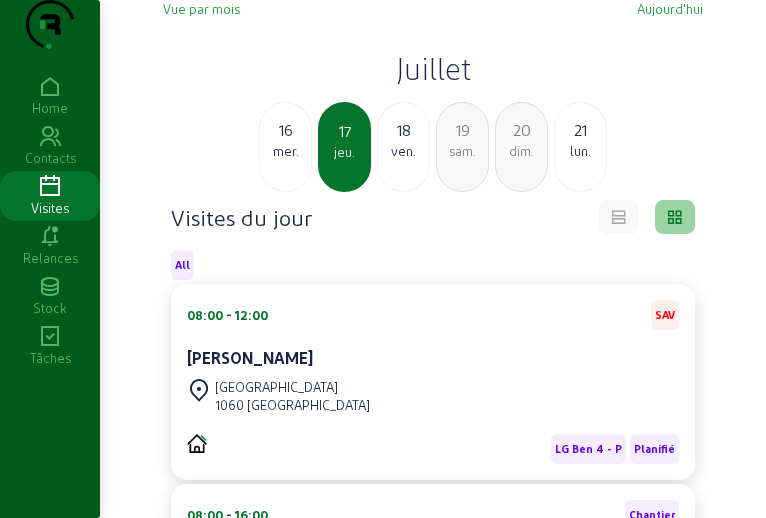 click on "ven." 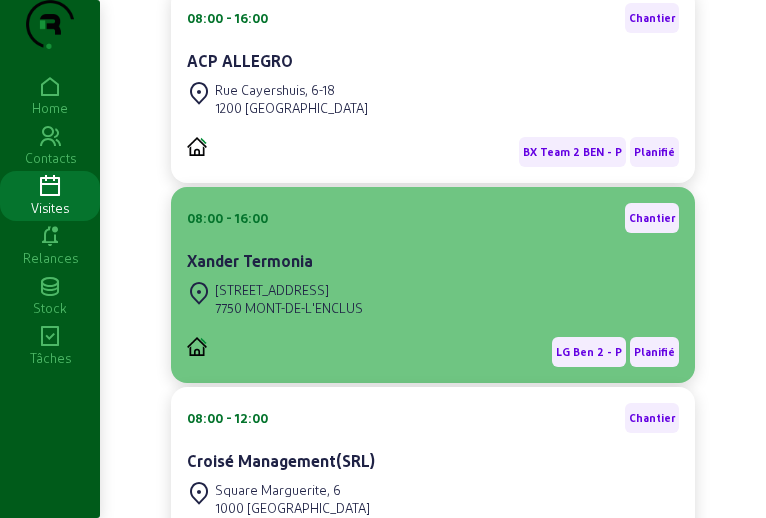 scroll, scrollTop: 500, scrollLeft: 0, axis: vertical 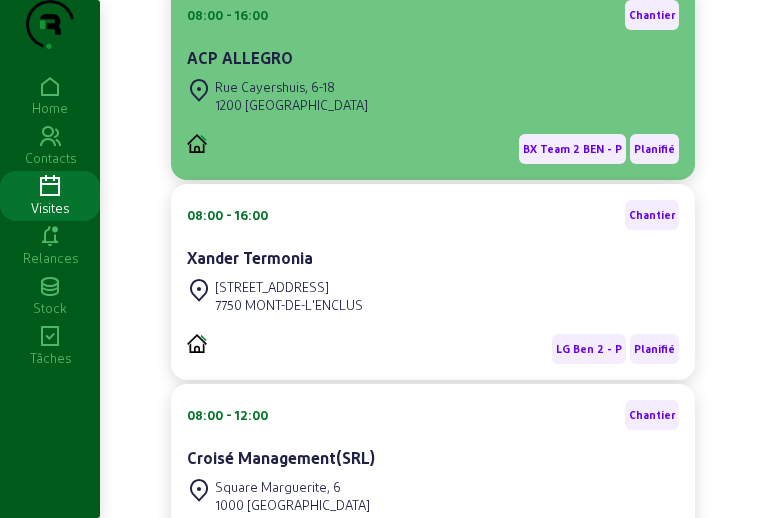 click on "1200 WOLUWE-SAINT-LAMBERT" 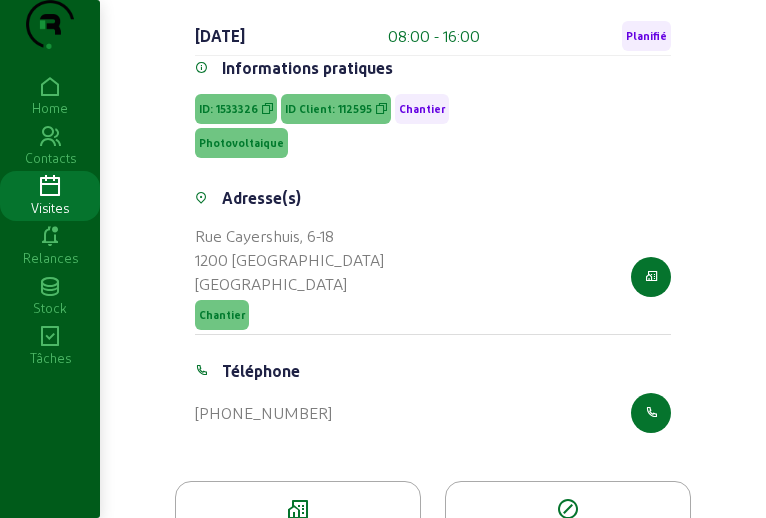 scroll, scrollTop: 238, scrollLeft: 0, axis: vertical 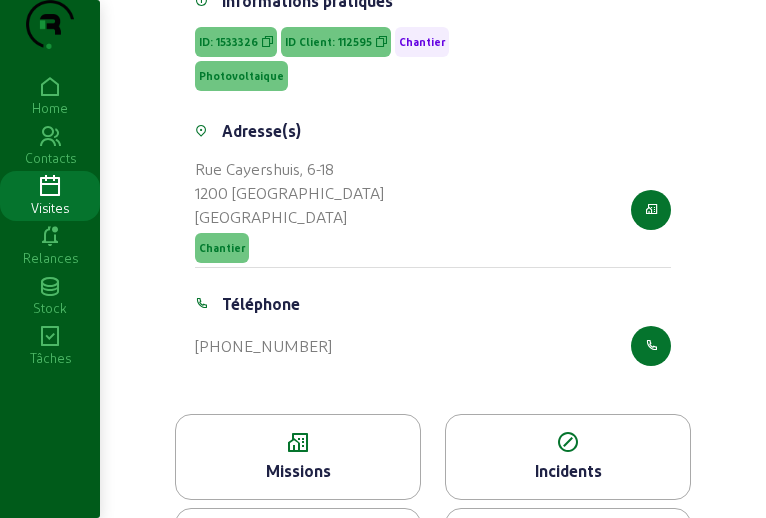 click on "Photos" 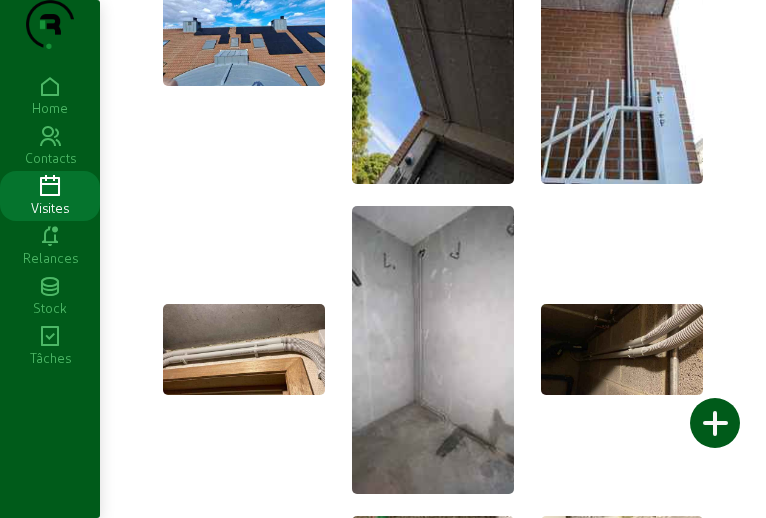 scroll, scrollTop: 0, scrollLeft: 0, axis: both 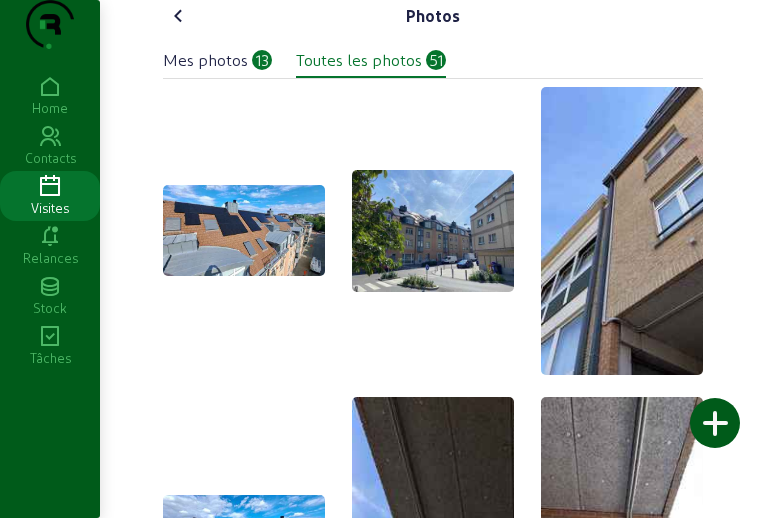 click 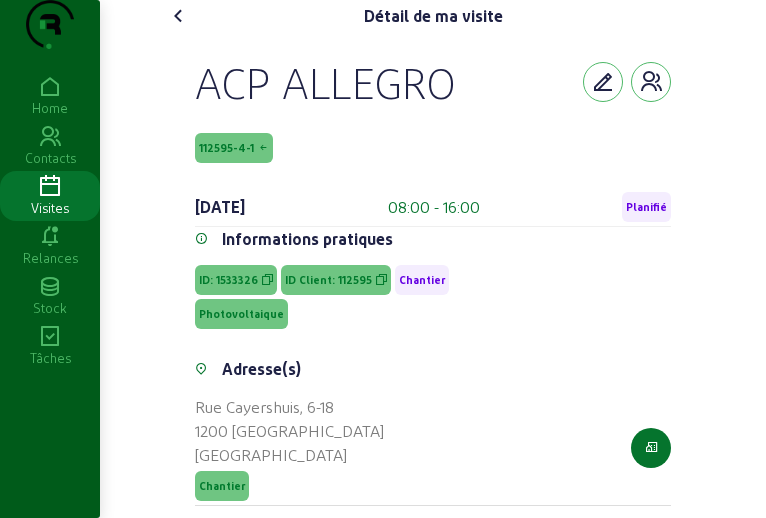 click 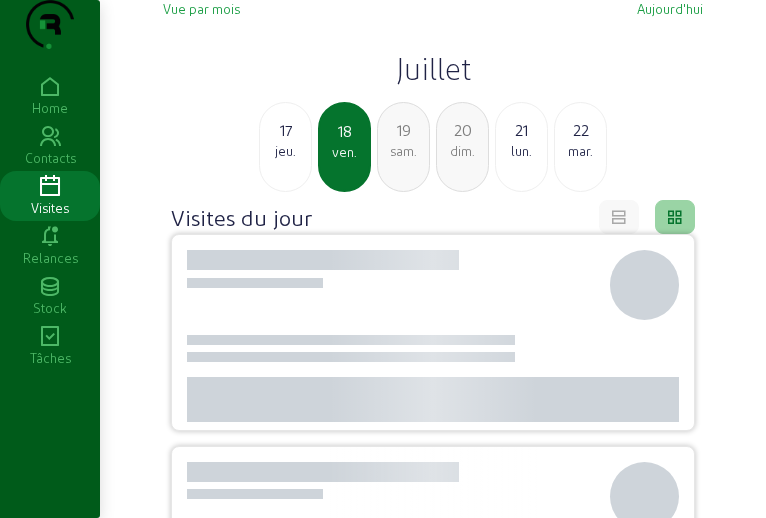 click on "jeu." 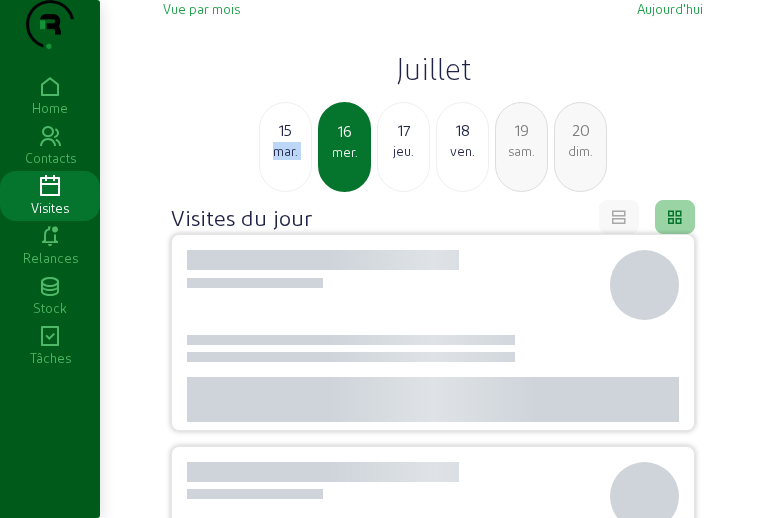 click on "mar." 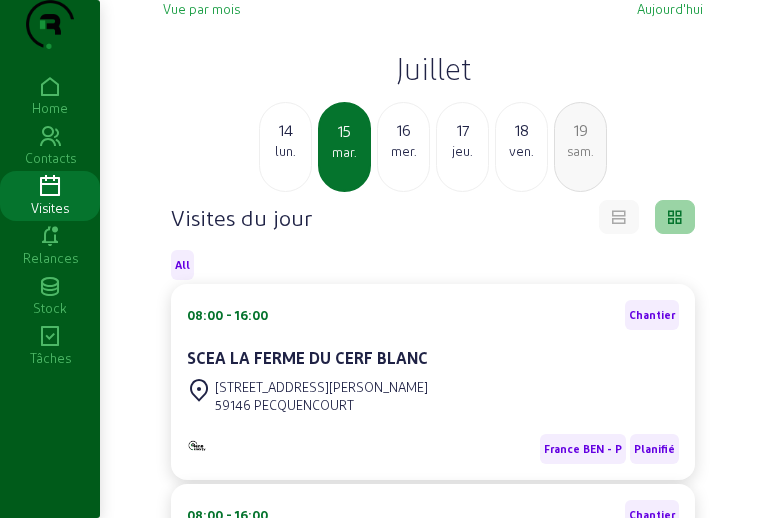 click 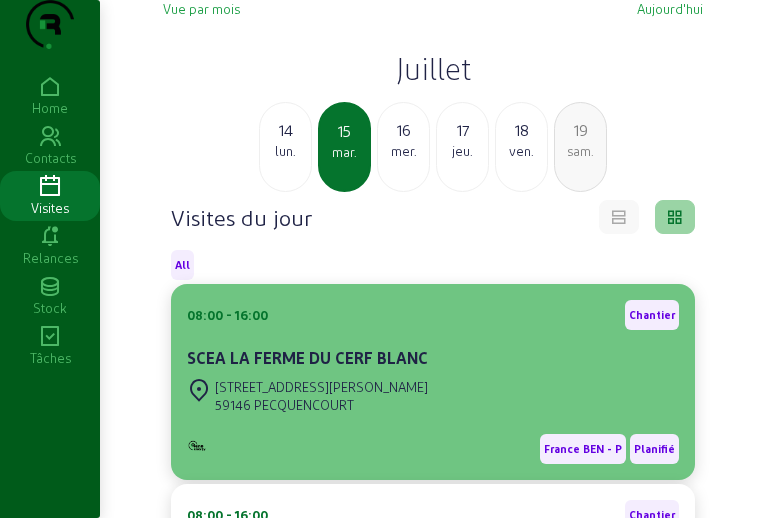 click on "08:00 - 16:00  Chantier" 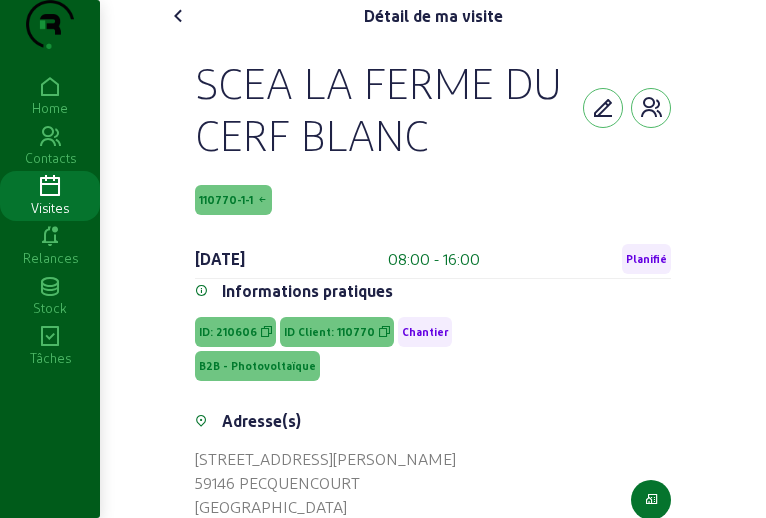 click 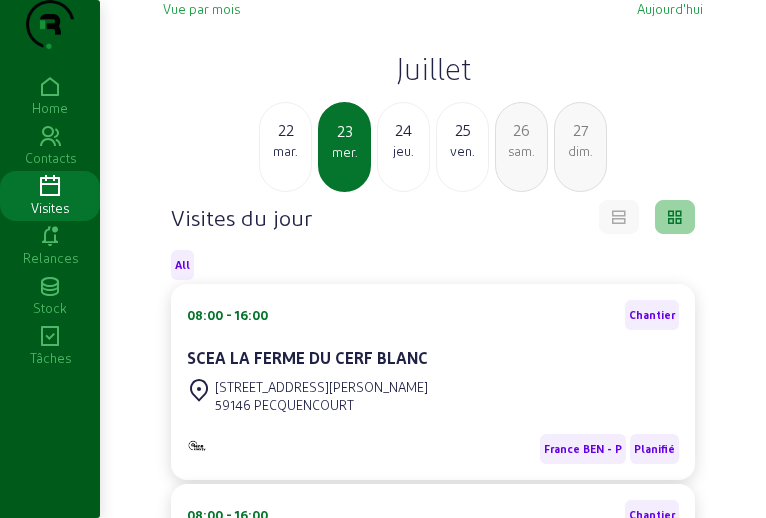 click on "24" 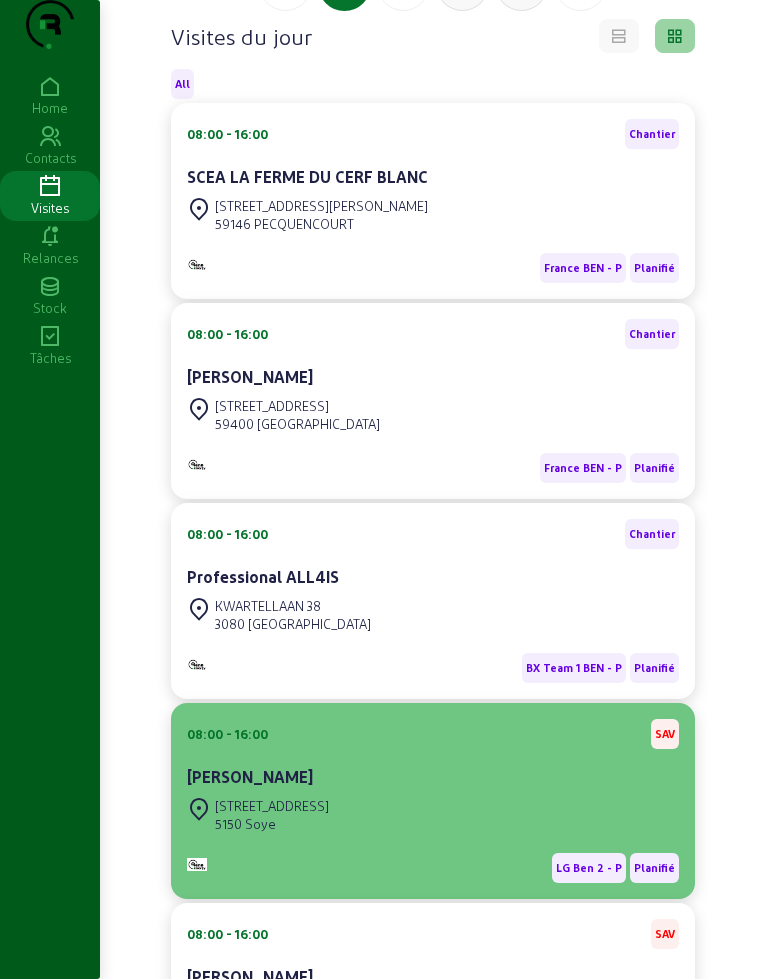 scroll, scrollTop: 0, scrollLeft: 0, axis: both 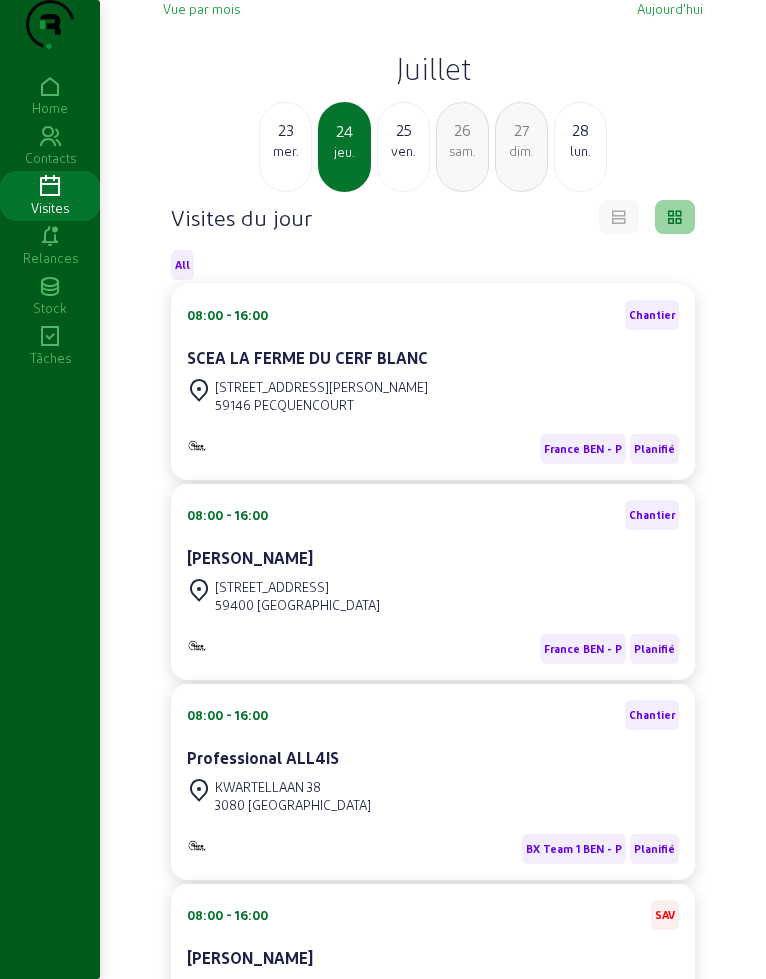 click on "All" 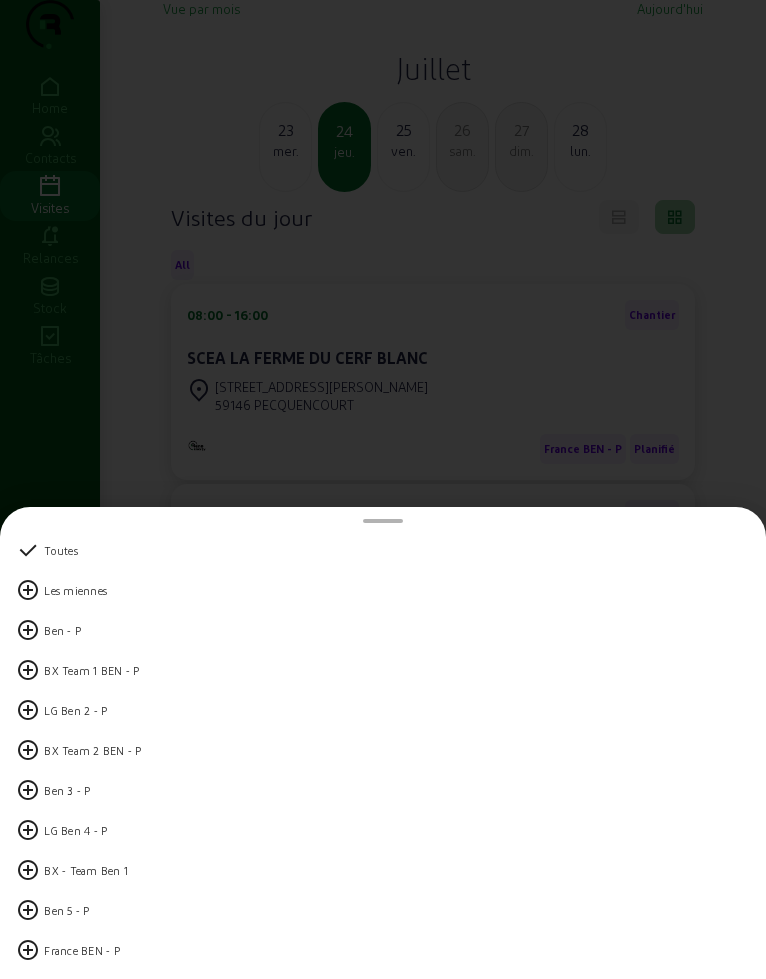 click on "LG Ben 2 - P" at bounding box center (76, 711) 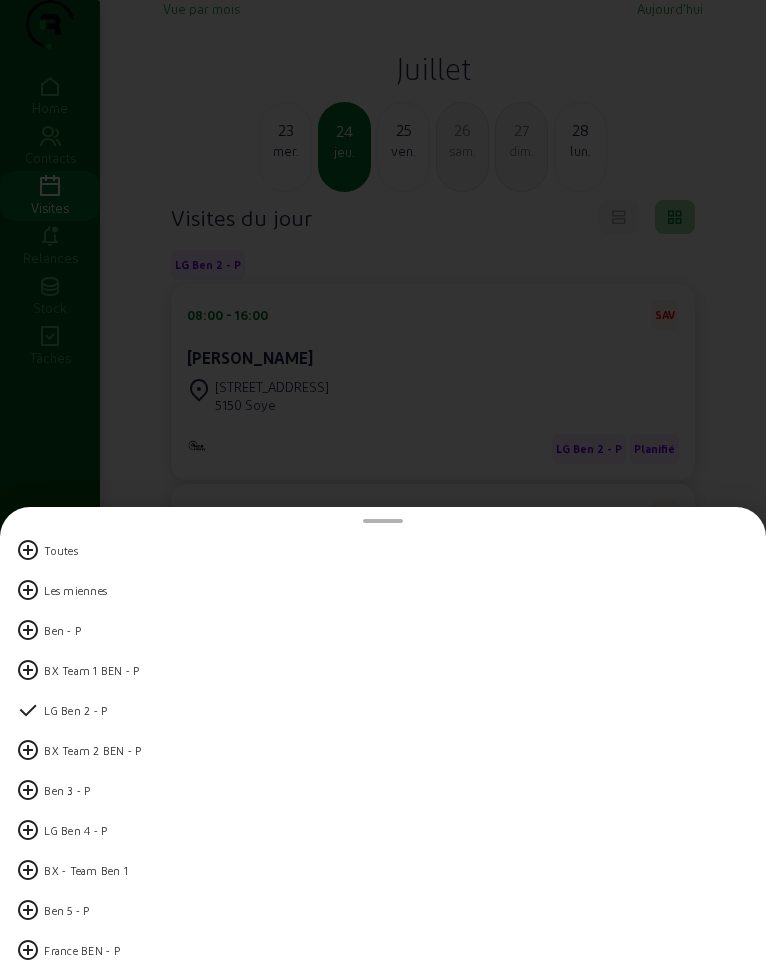 click at bounding box center (383, 489) 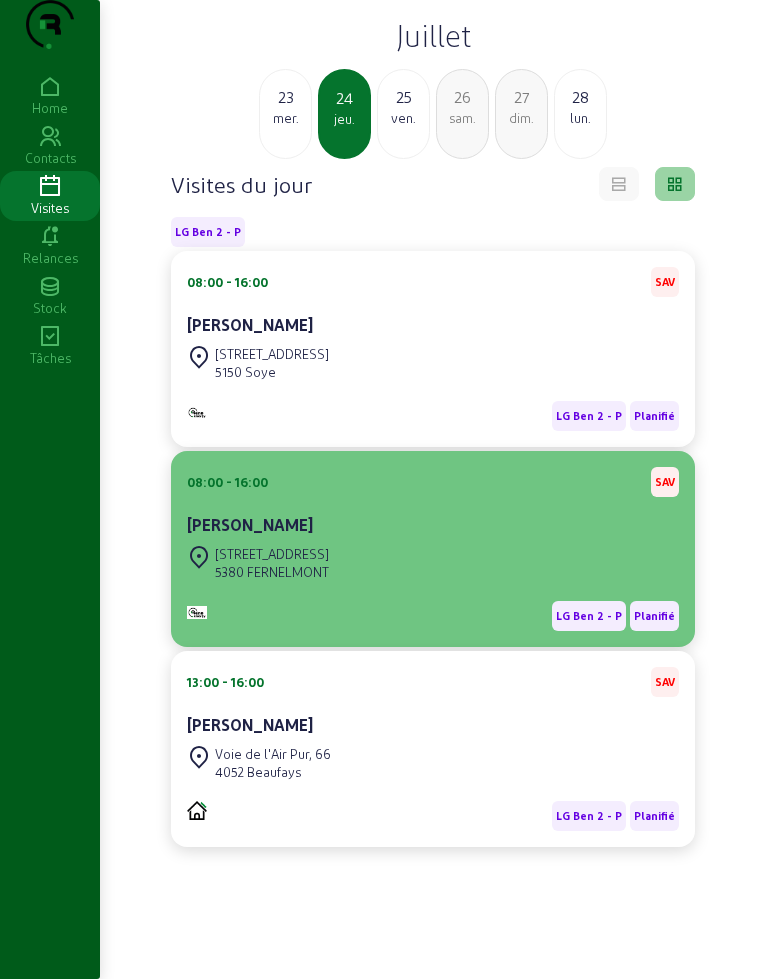 scroll, scrollTop: 125, scrollLeft: 0, axis: vertical 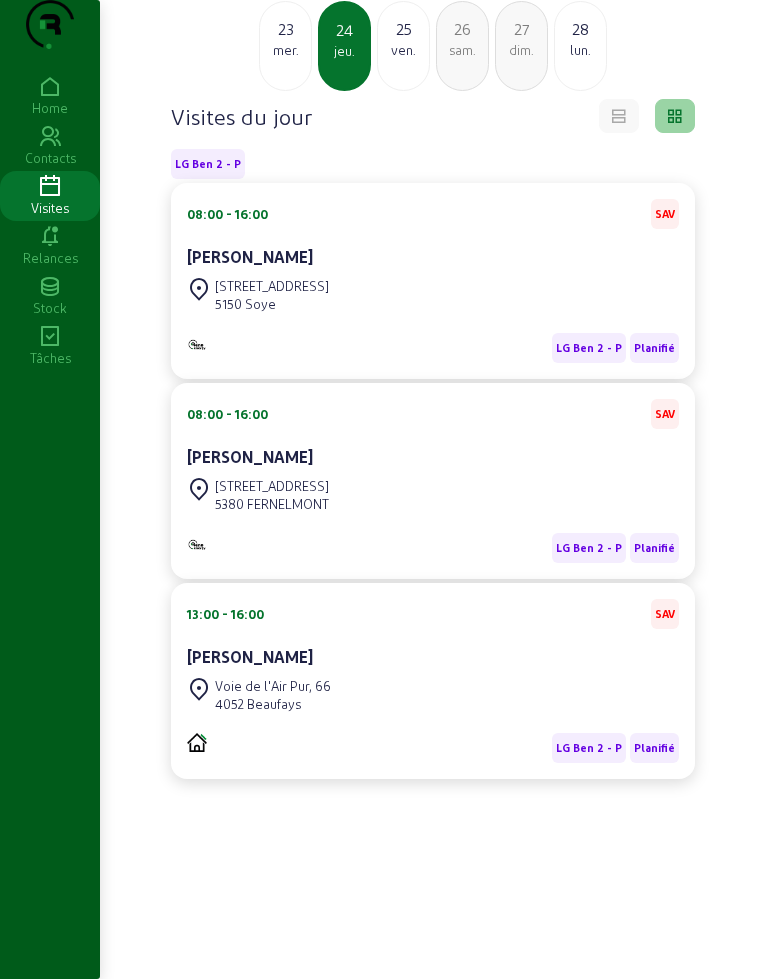 click on "LG Ben 2 - P" 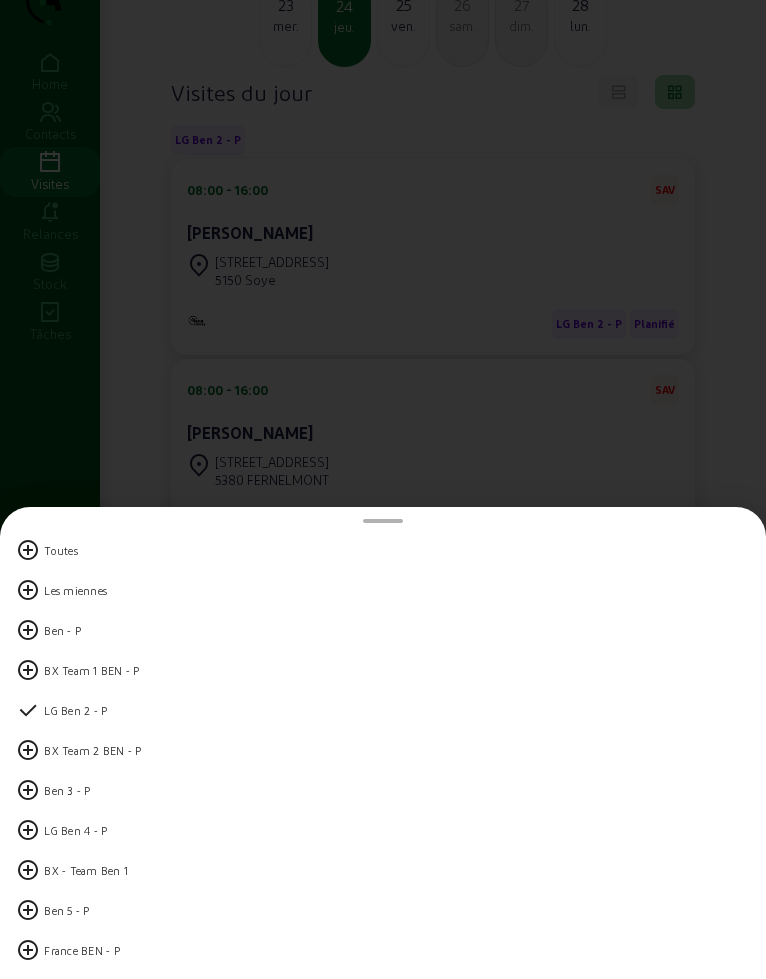 scroll, scrollTop: 0, scrollLeft: 0, axis: both 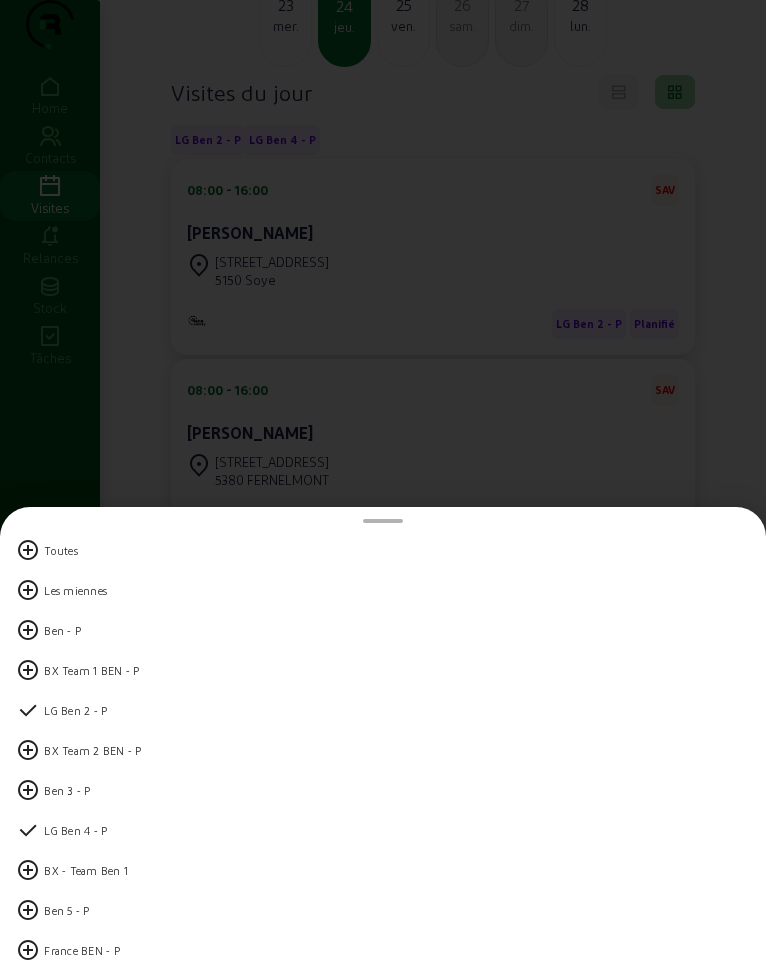 click on "LG Ben 2 - P" at bounding box center [383, 711] 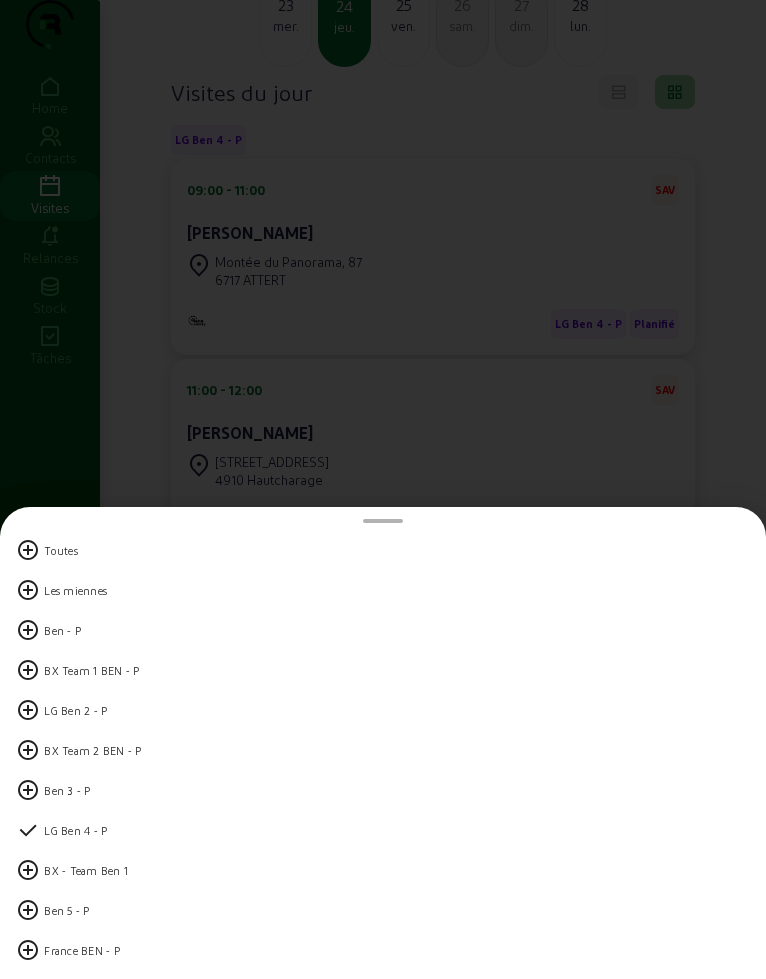 click at bounding box center [28, 711] 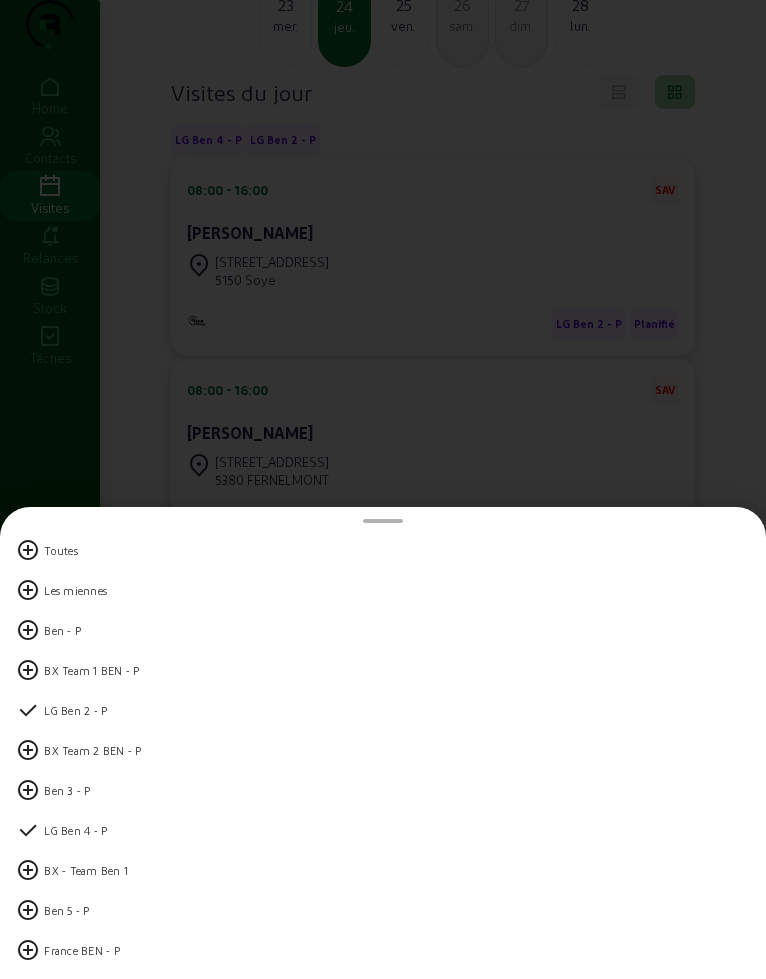 click at bounding box center [383, 489] 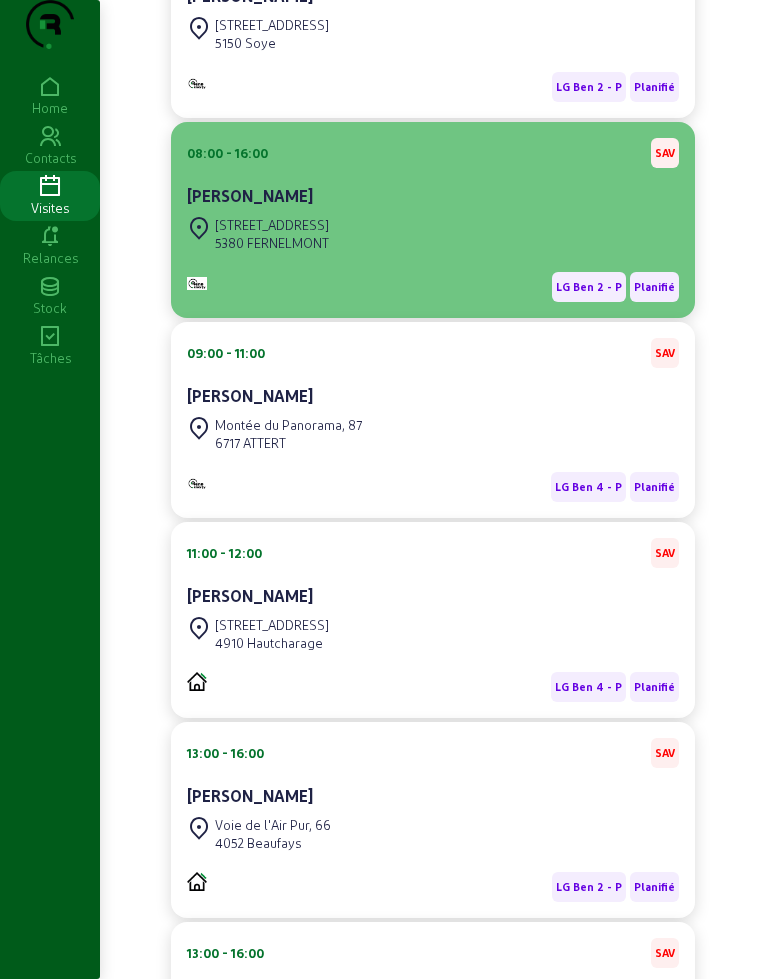 scroll, scrollTop: 64, scrollLeft: 0, axis: vertical 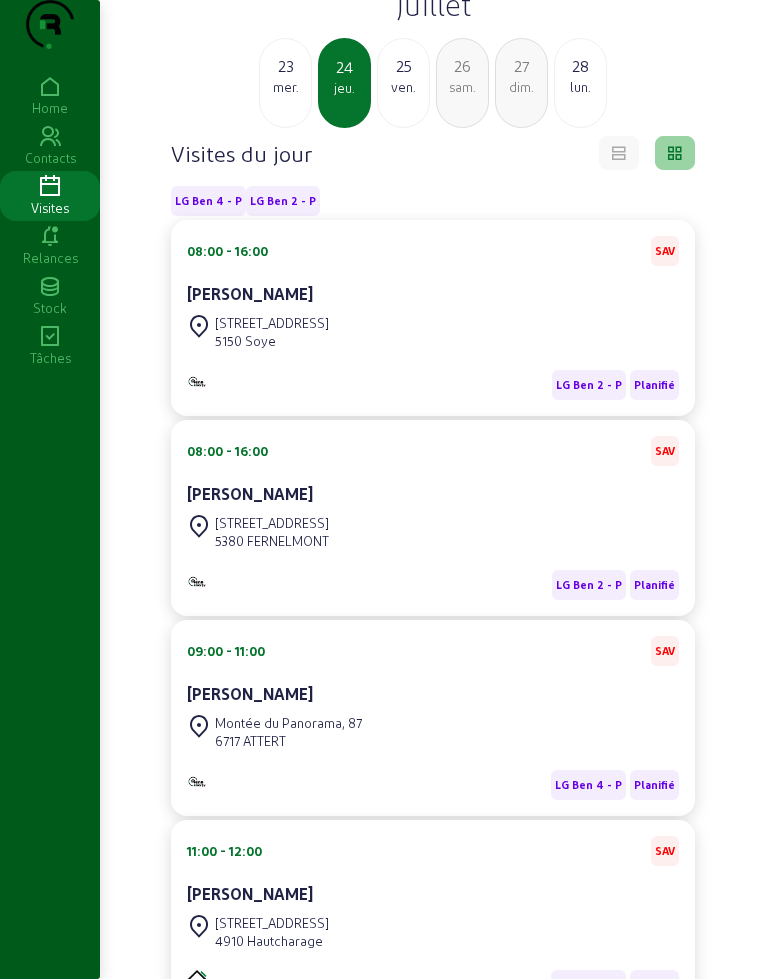 click on "LG Ben 4 - P" 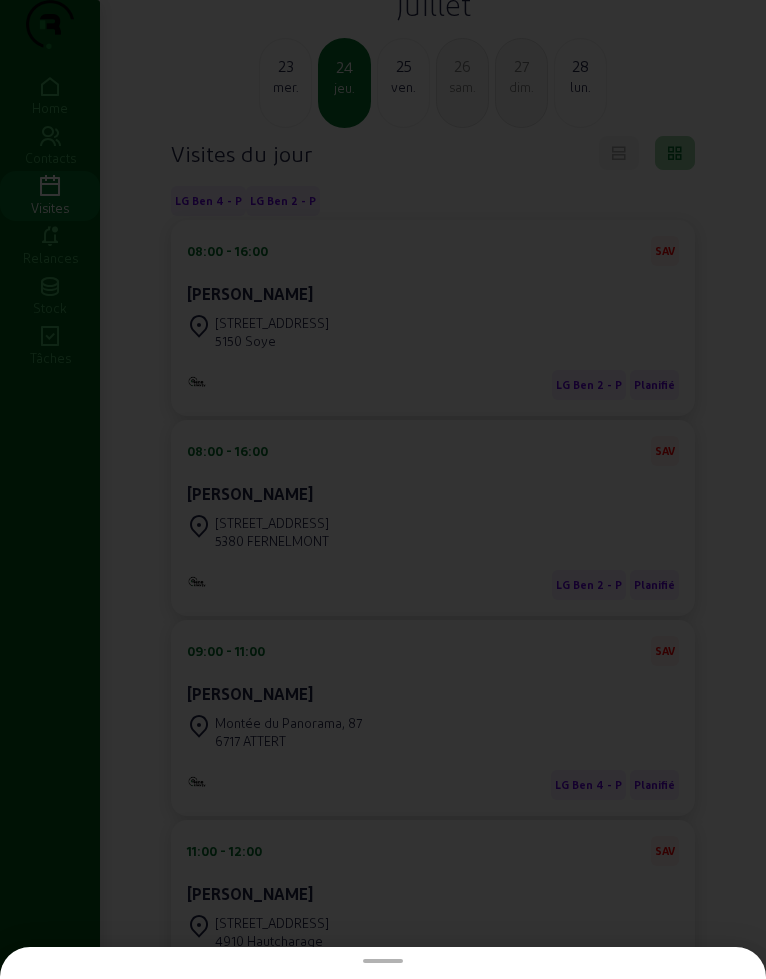 scroll, scrollTop: 0, scrollLeft: 0, axis: both 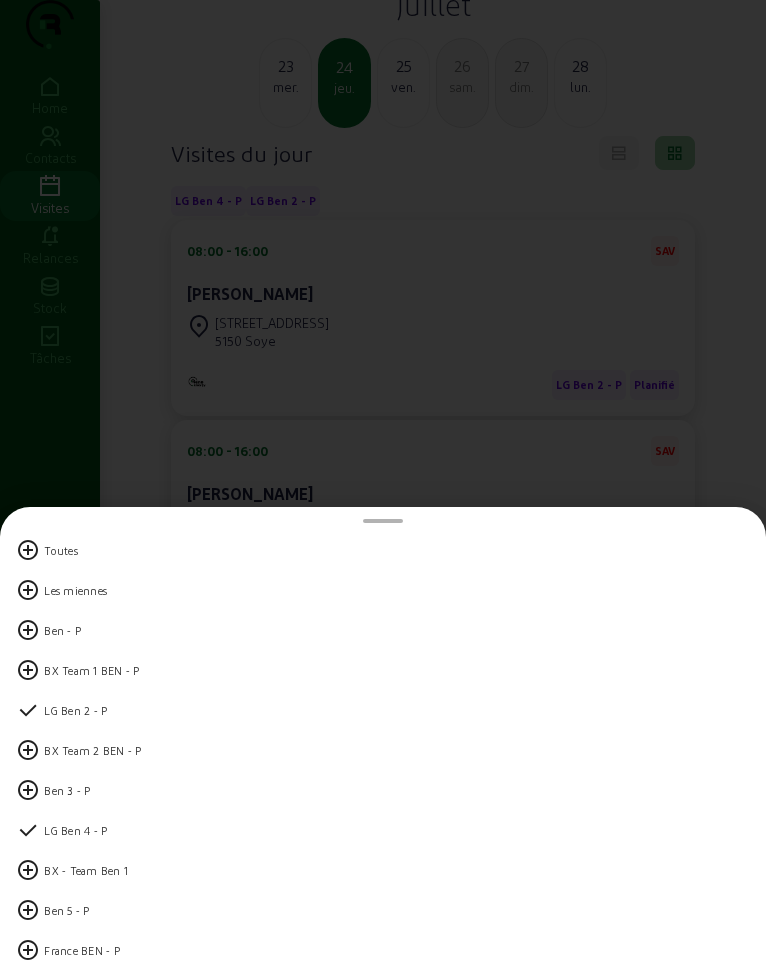 click on "Toutes" at bounding box center [61, 551] 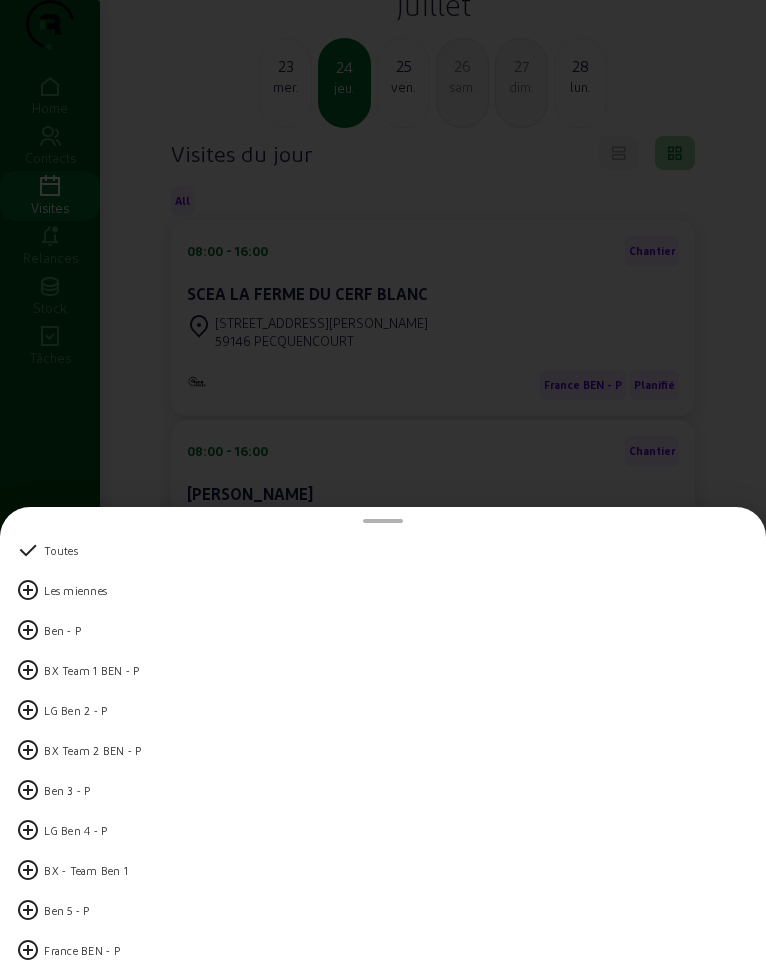 click on "BX Team 1 BEN - P" at bounding box center (92, 671) 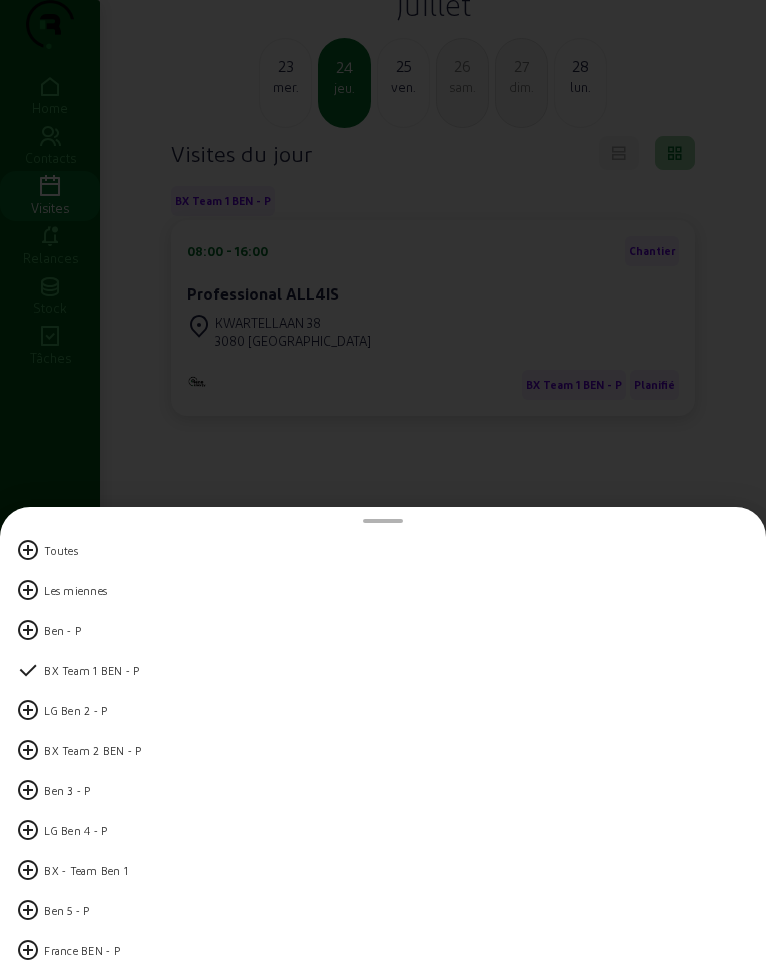 click on "BX Team 2 BEN - P" at bounding box center [93, 751] 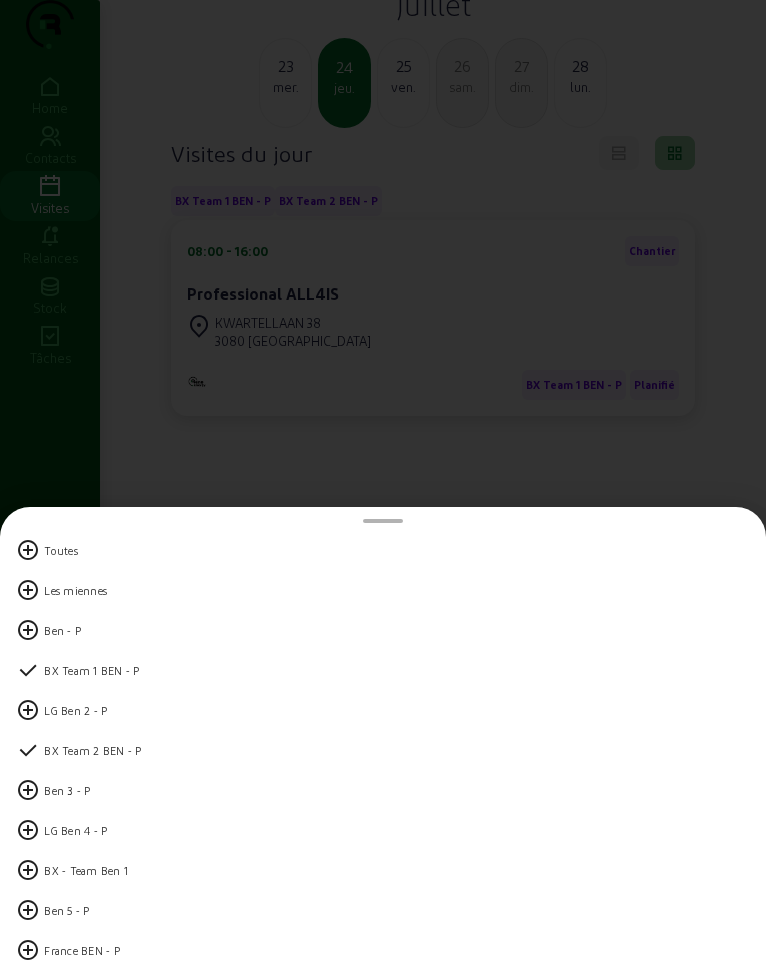 click at bounding box center [383, 489] 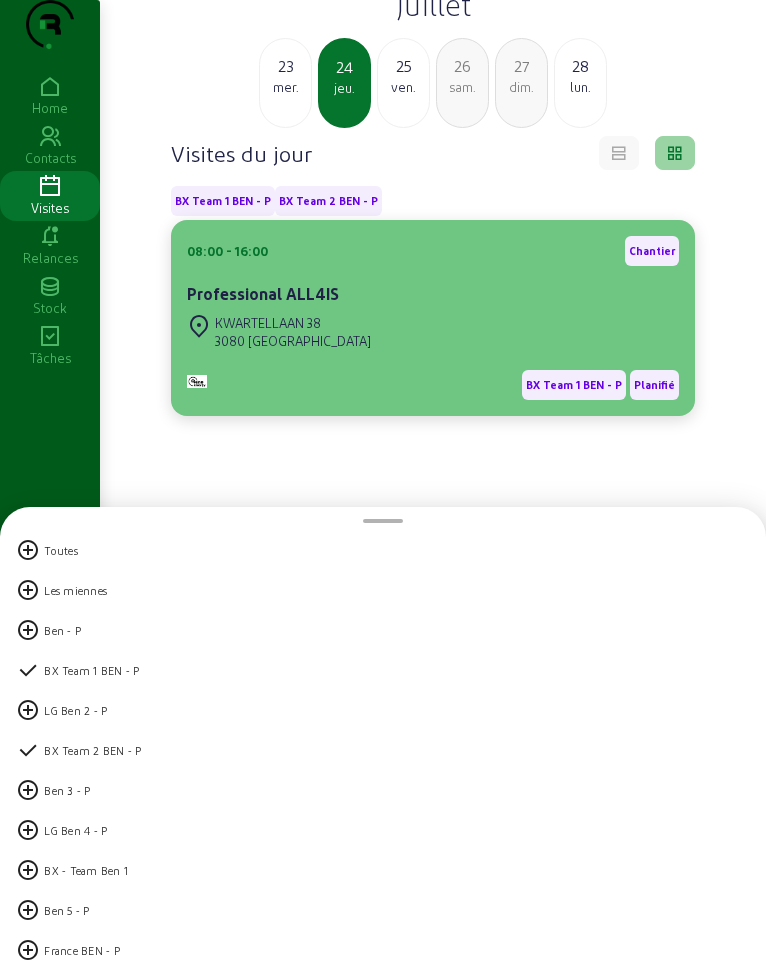 scroll, scrollTop: 64, scrollLeft: 0, axis: vertical 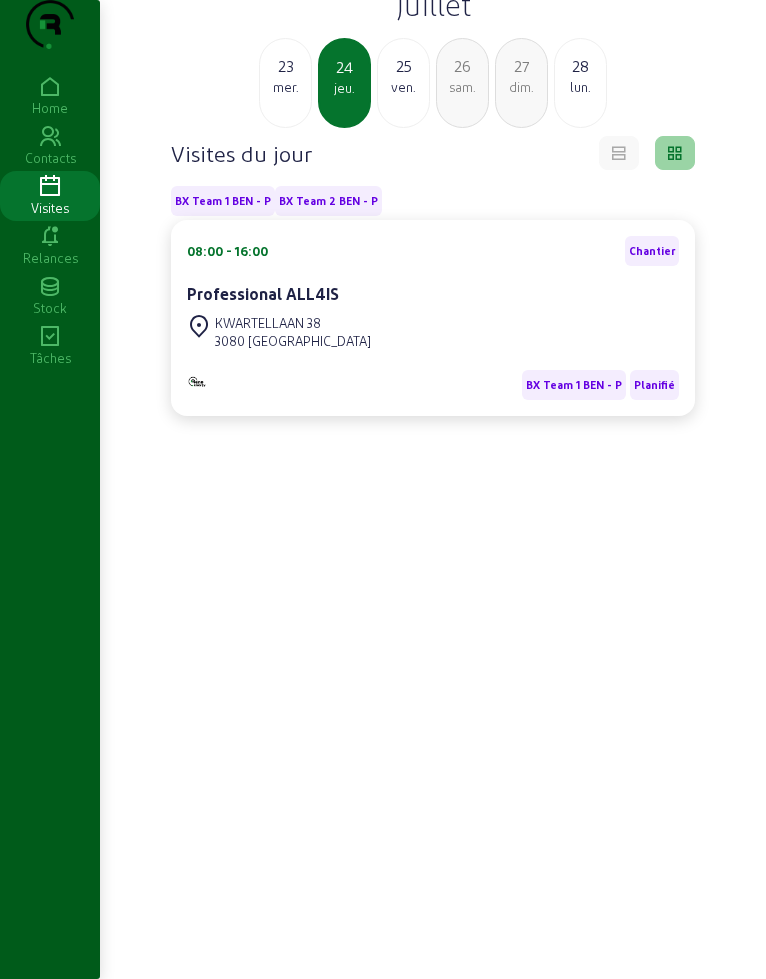 click on "BX Team 1 BEN - P" 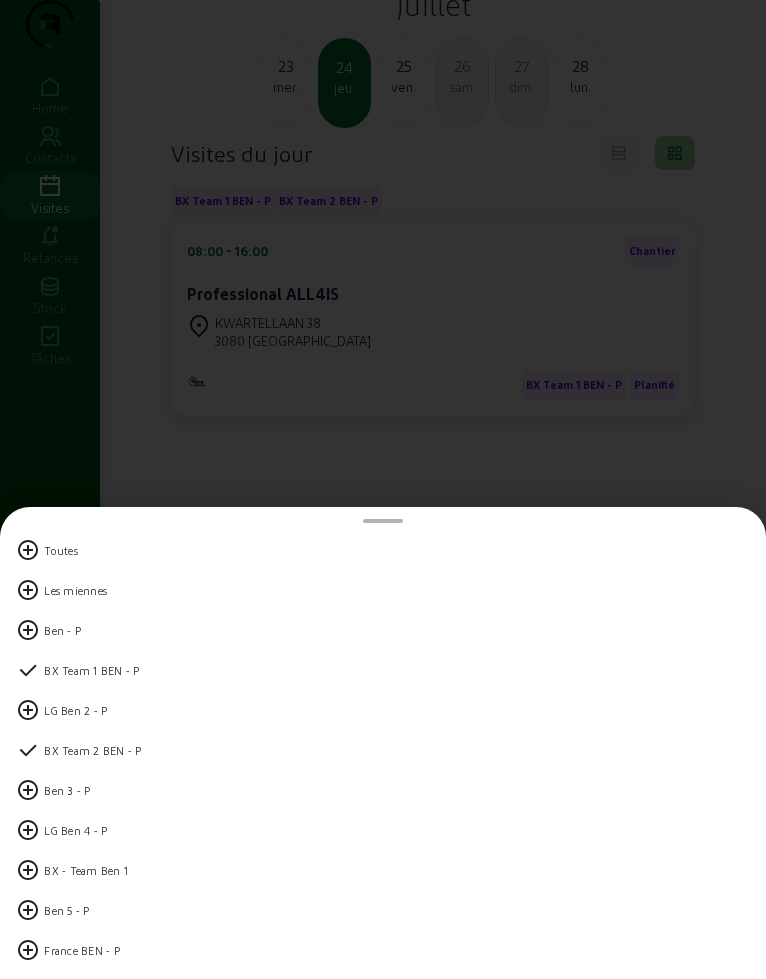 click on "Toutes" at bounding box center [61, 551] 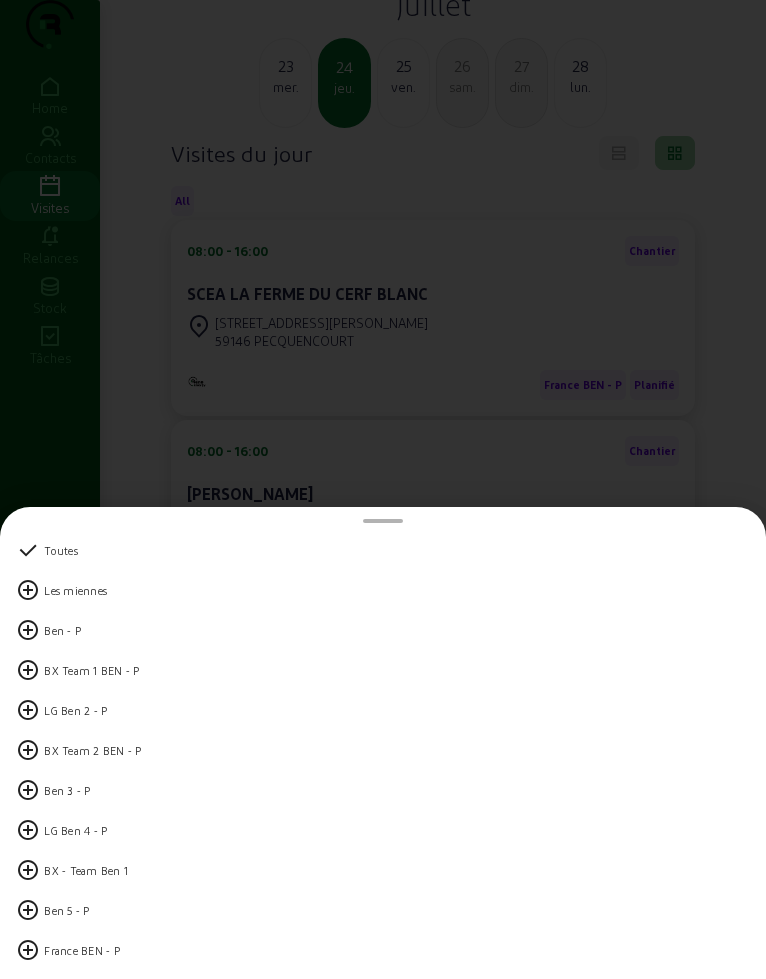 click at bounding box center (383, 489) 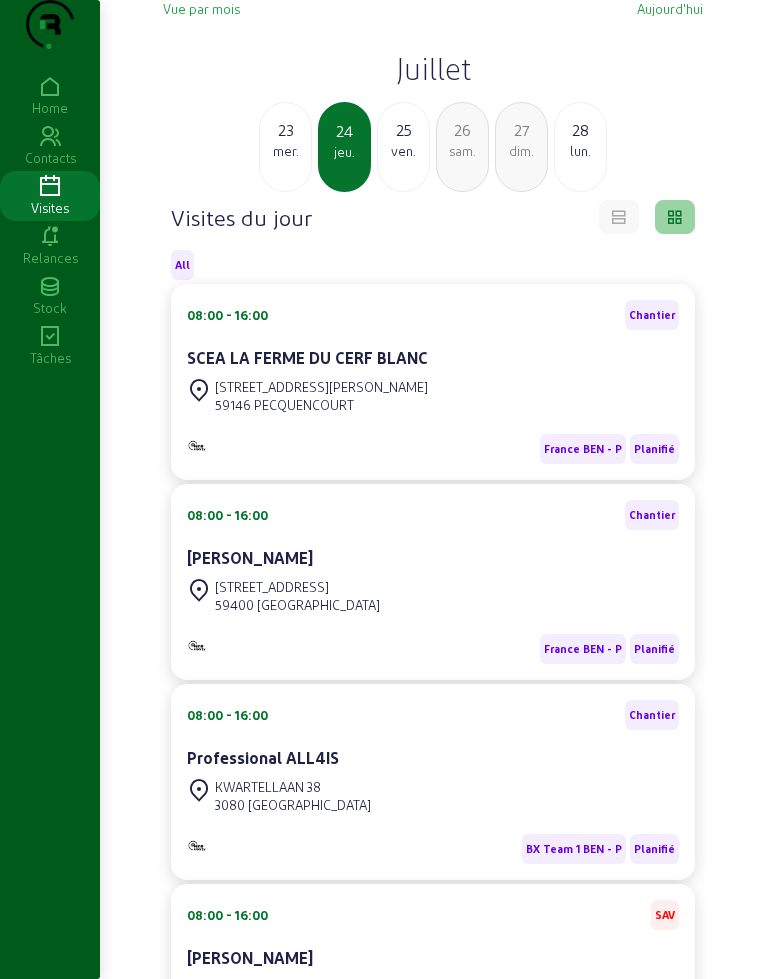 scroll, scrollTop: 64, scrollLeft: 0, axis: vertical 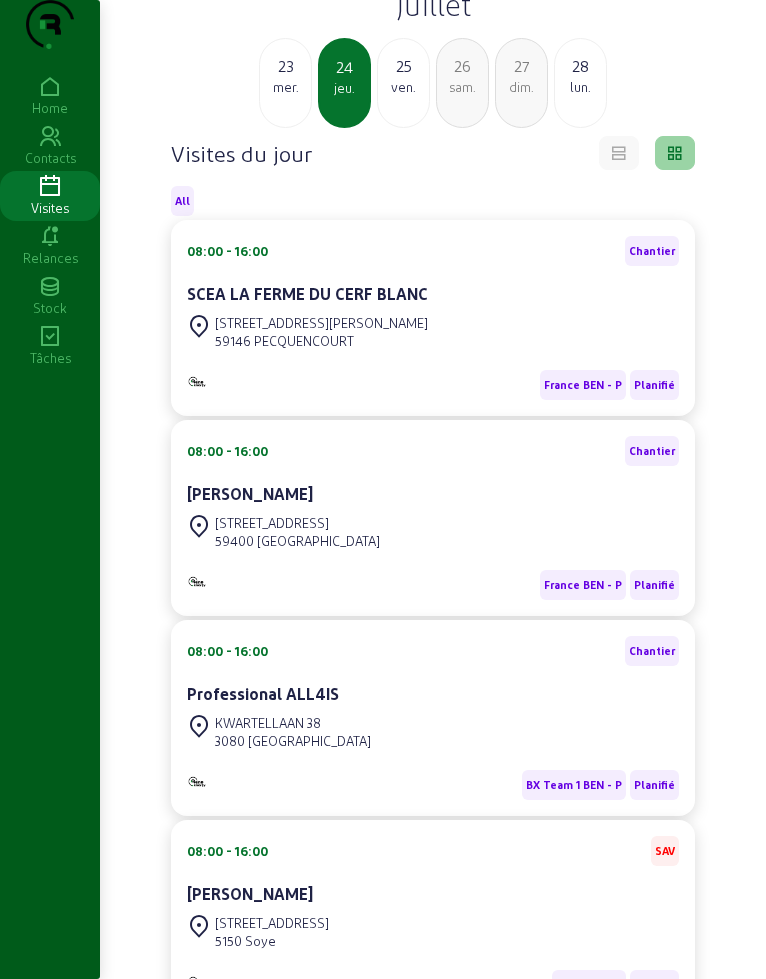 click on "08:00 - 16:00  Chantier  SCEA LA FERME DU CERF BLANC Rue Gabriel Péri, 51 59146 PECQUENCOURT France BEN - P Planifié  08:00 - 16:00  Chantier  DAVID BILBAUT Rue du Moulin d'Erre, 16 59400 Cambrai France BEN - P Planifié  08:00 - 16:00  Chantier Professional ALL4IS KWARTELLAAN 38 3080 TERVUREN BX Team 1 BEN - P Planifié  08:00 - 16:00  SAV Michaël Viatour Rue du Fayt, 21 B 5150 Soye LG Ben 2 - P Planifié  08:00 - 16:00  SAV Gilles Leroy 16 Rue Sart d 'Avril 5380 FERNELMONT LG Ben 2 - P Planifié  09:00 - 11:00  SAV Jean-Paul Lambotte Montée du Panorama, 87 6717 ATTERT LG Ben 4 - P Planifié  11:00 - 12:00  SAV Rebecca RAMSAY Rue de Bascharage, 57a 4910 Hautcharage LG Ben 4 - P Planifié  13:00 - 16:00  SAV Rémy Beckers Voie de l'Air Pur, 66 4052 Beaufays LG Ben 2 - P Planifié  13:00 - 16:00  SAV Kevin Hermans 60 Rue de Hünsdorf 7324 Mullendorf LG Ben 4 - P Planifié  13:00 - 16:00  SAV Claude Bodson Rue des Prés, 3 8391 Nospelt LG Ben 4 - P Planifié" 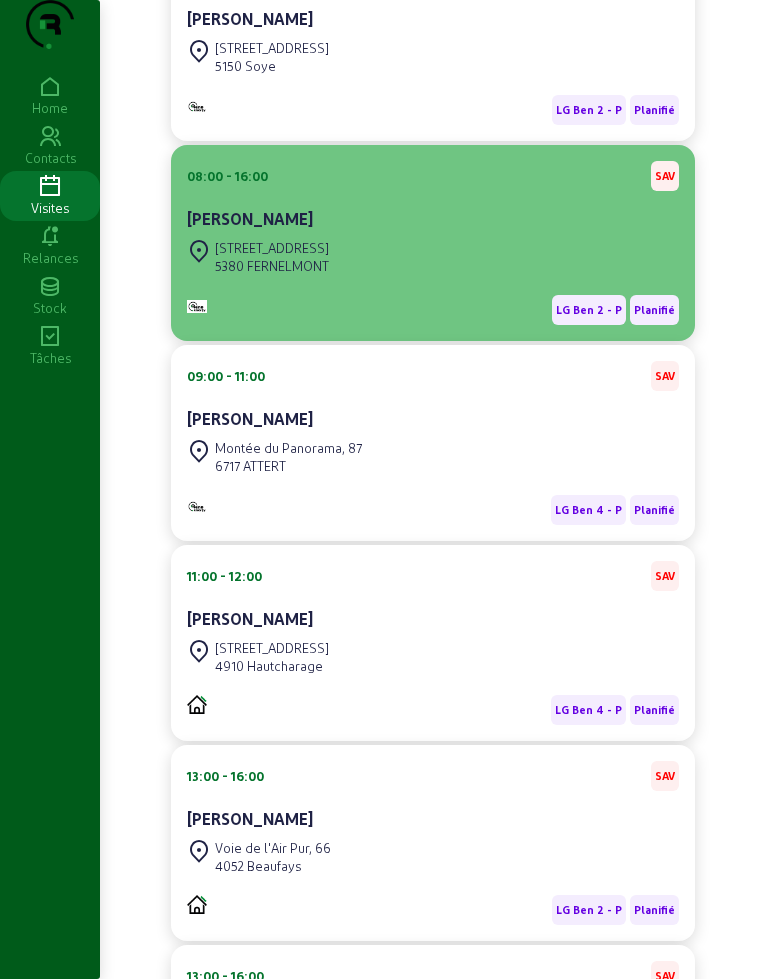 scroll, scrollTop: 914, scrollLeft: 0, axis: vertical 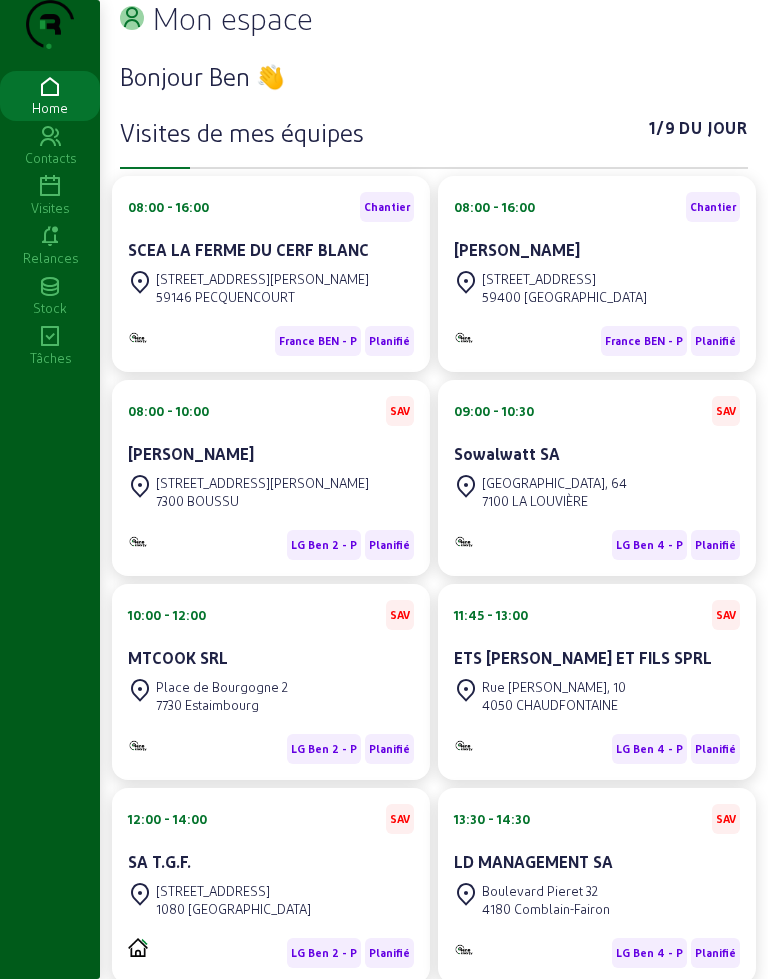 click 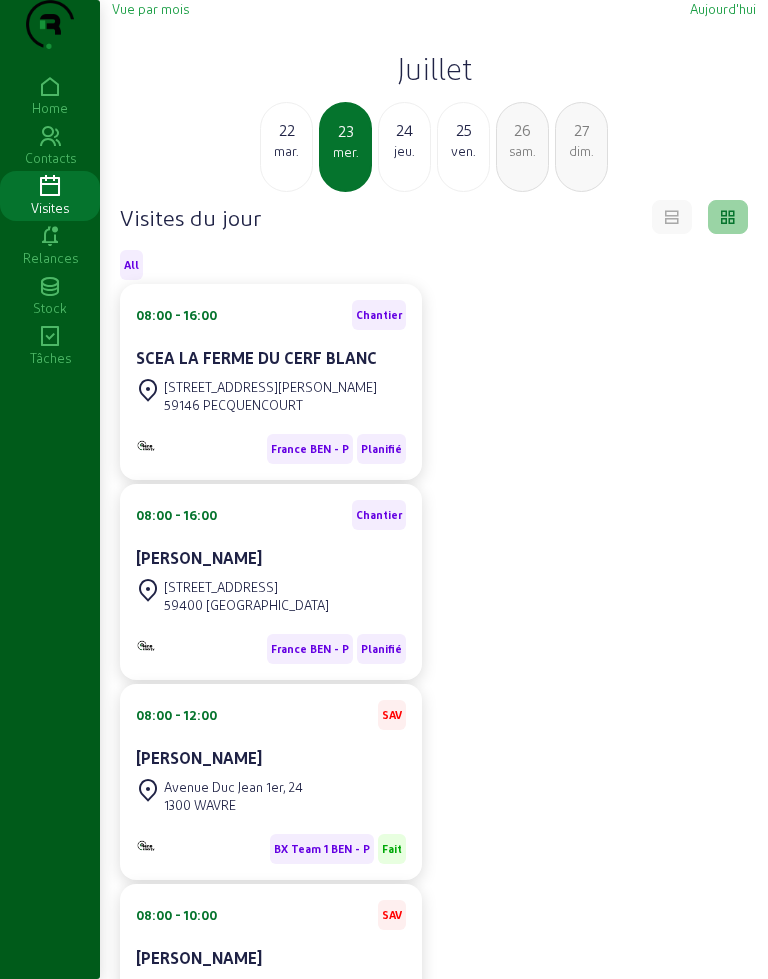 click on "24" 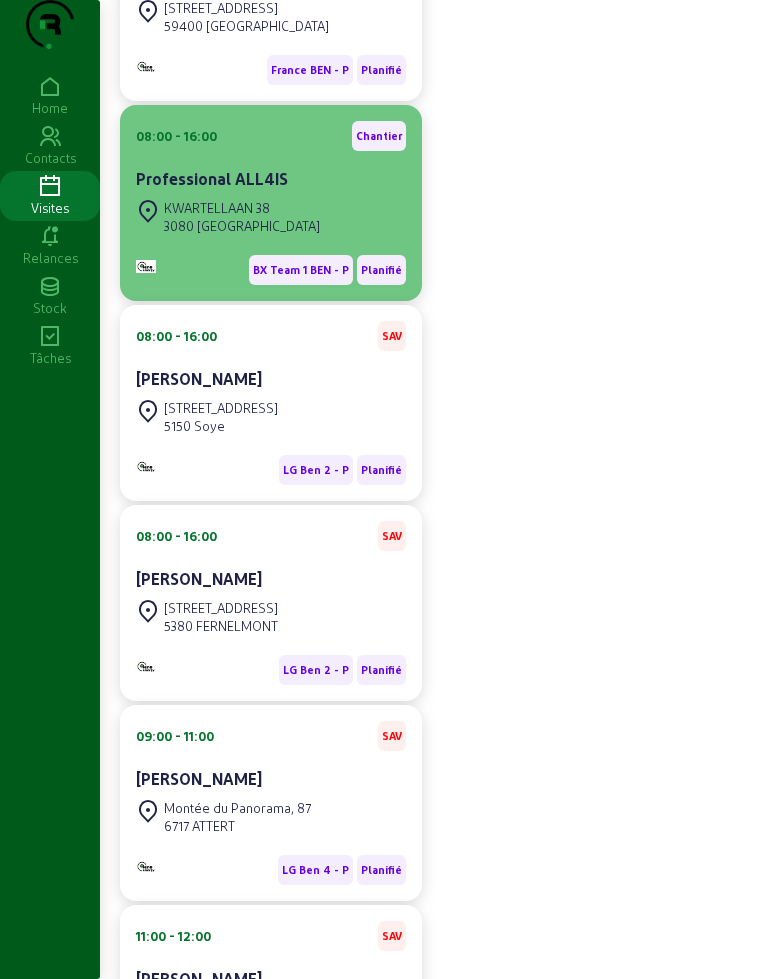 scroll, scrollTop: 625, scrollLeft: 0, axis: vertical 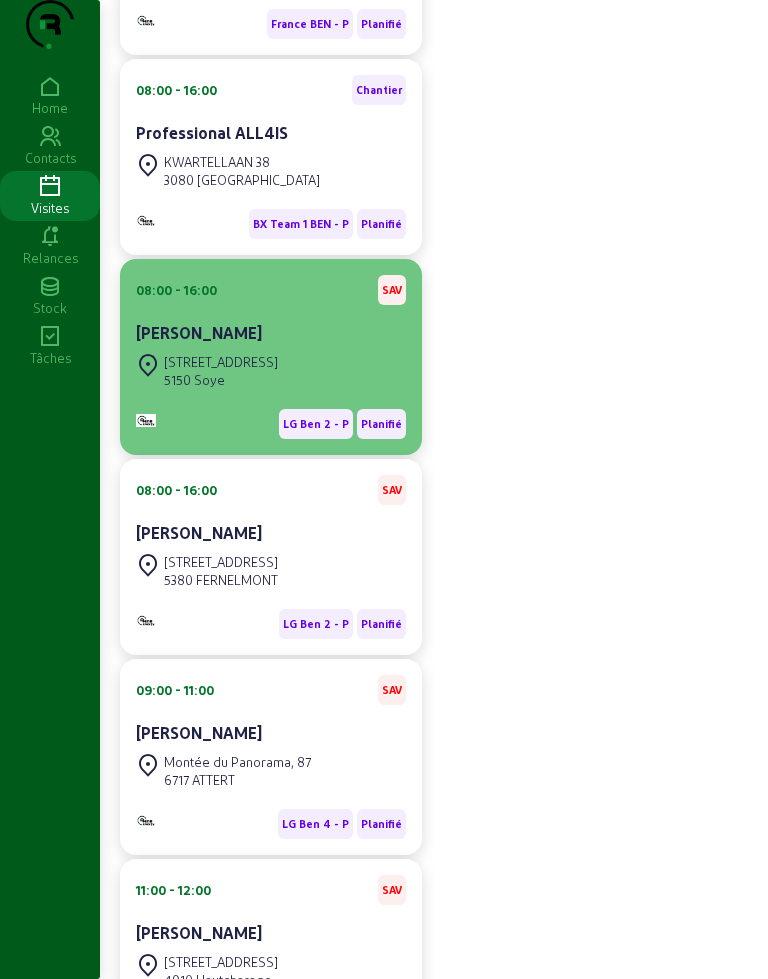 click on "5150 Soye" 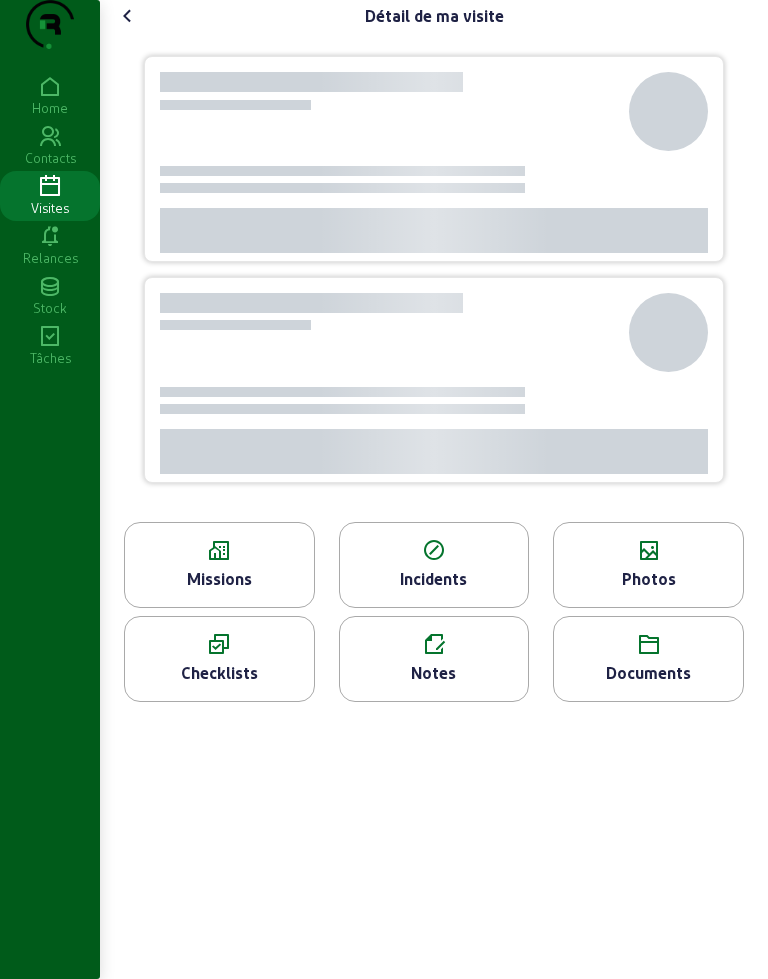 scroll, scrollTop: 0, scrollLeft: 0, axis: both 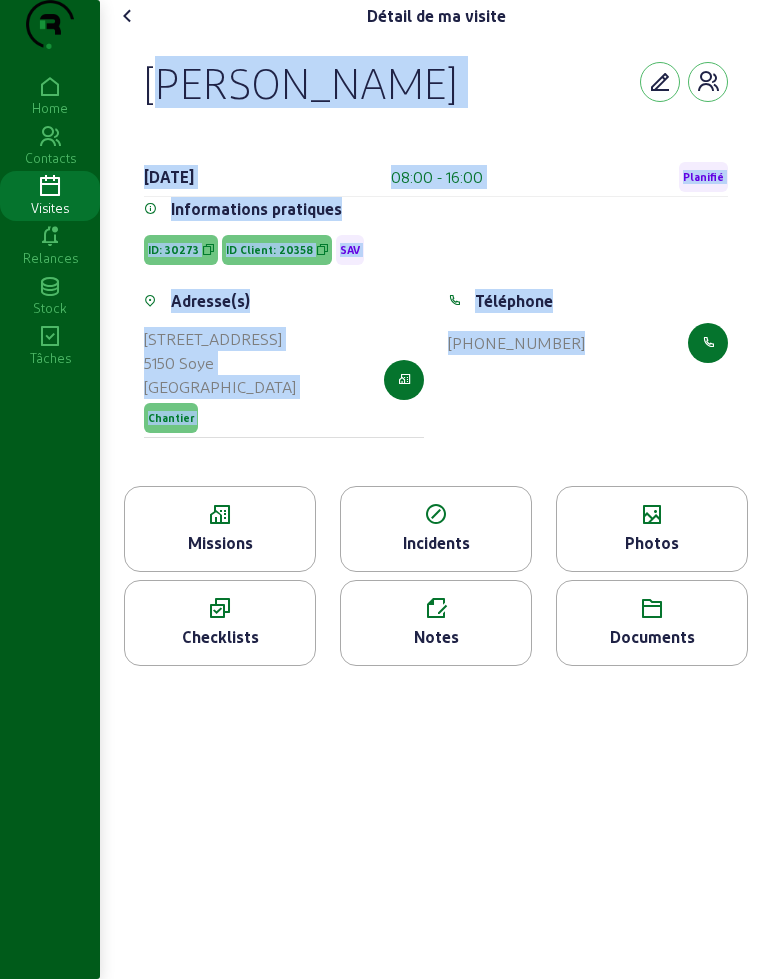 drag, startPoint x: 143, startPoint y: 101, endPoint x: 657, endPoint y: 509, distance: 656.2469 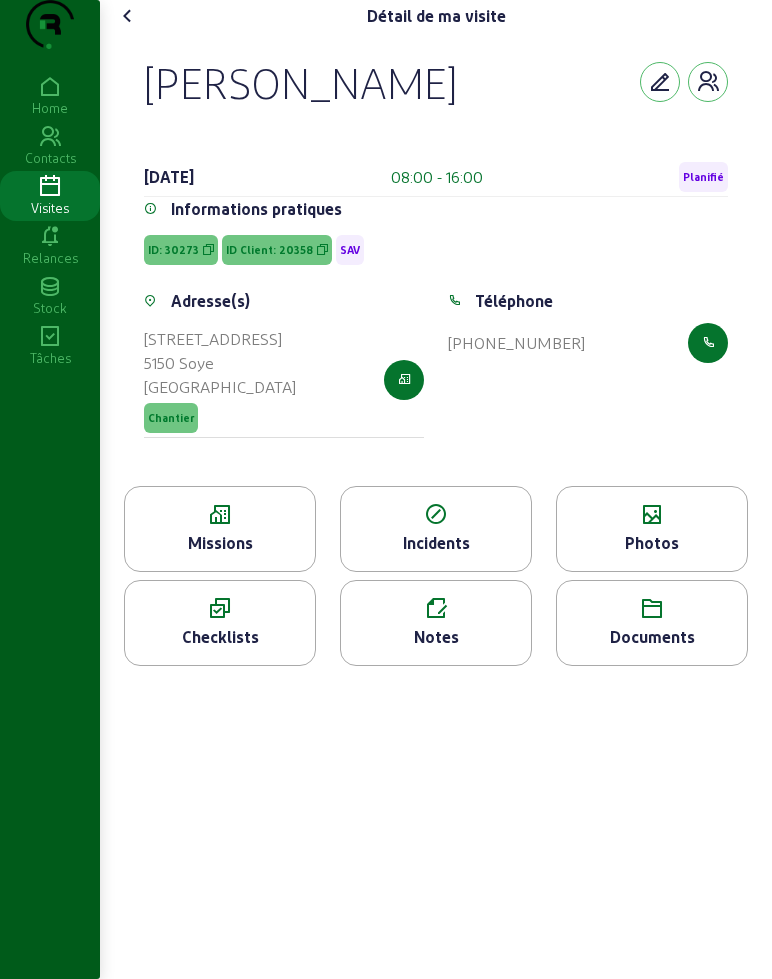 click 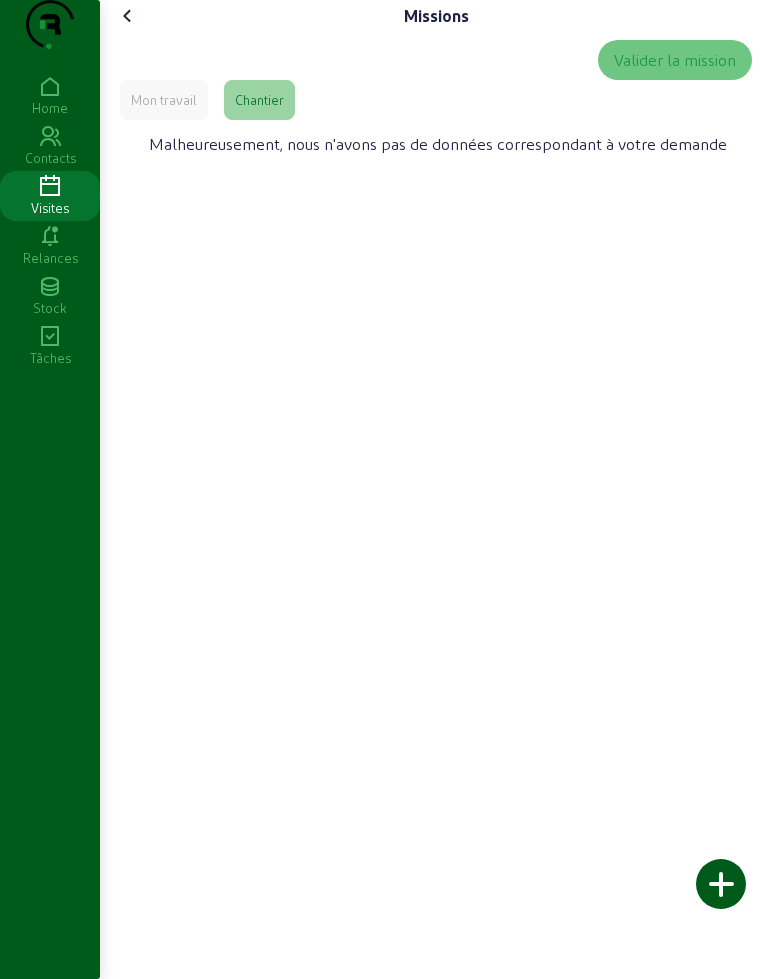 click 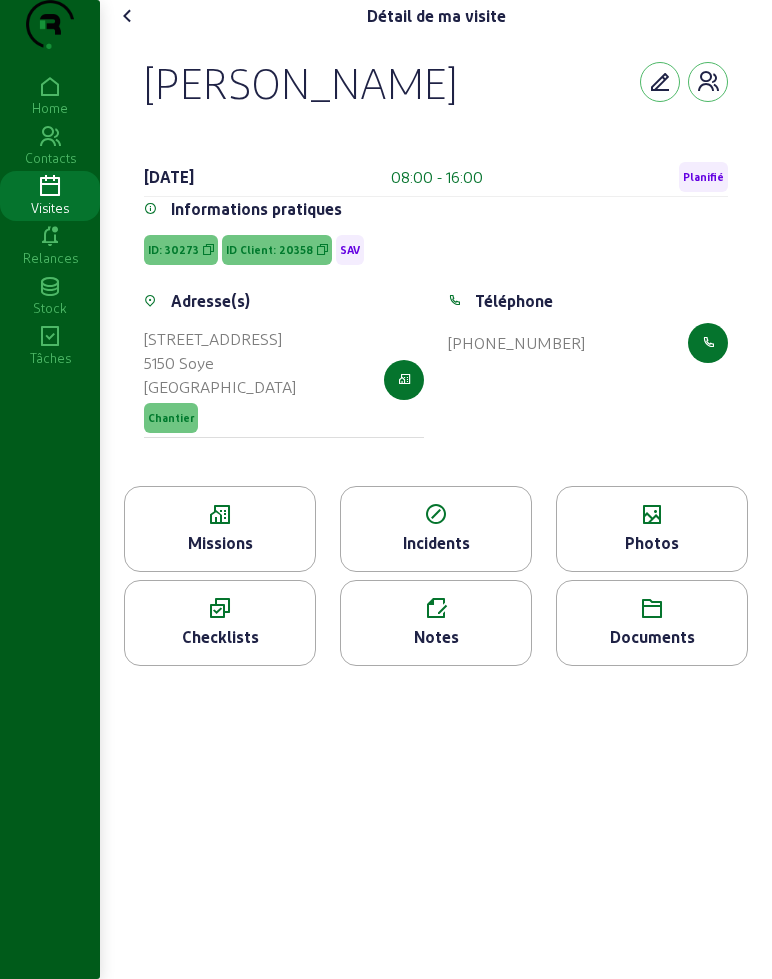 click on "Photos" 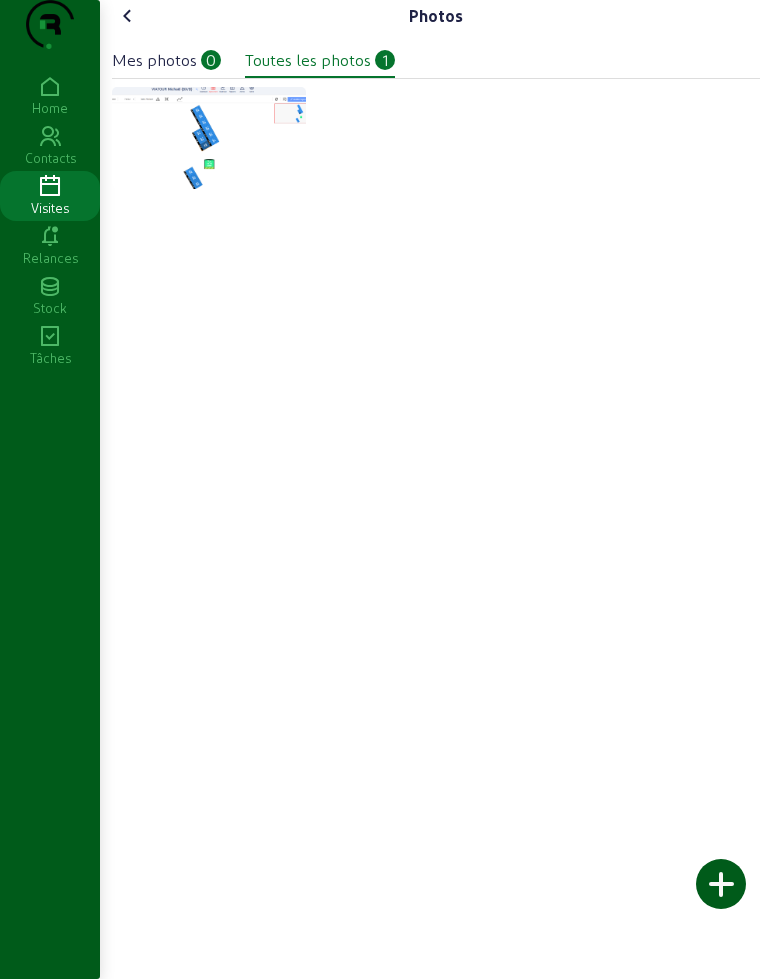 click 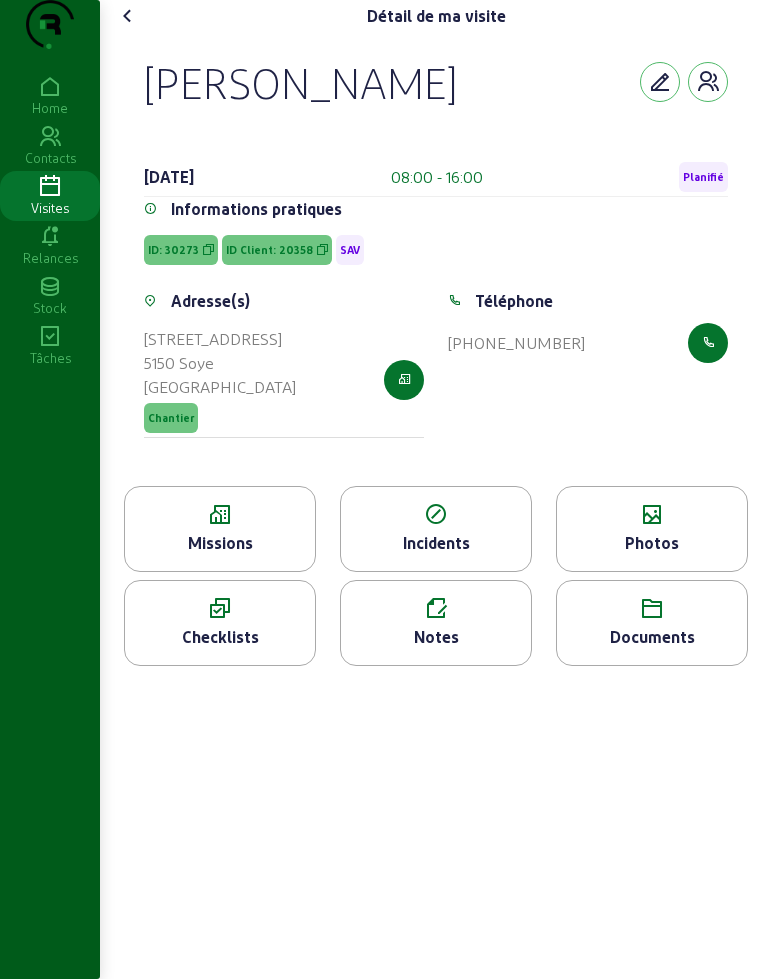 click 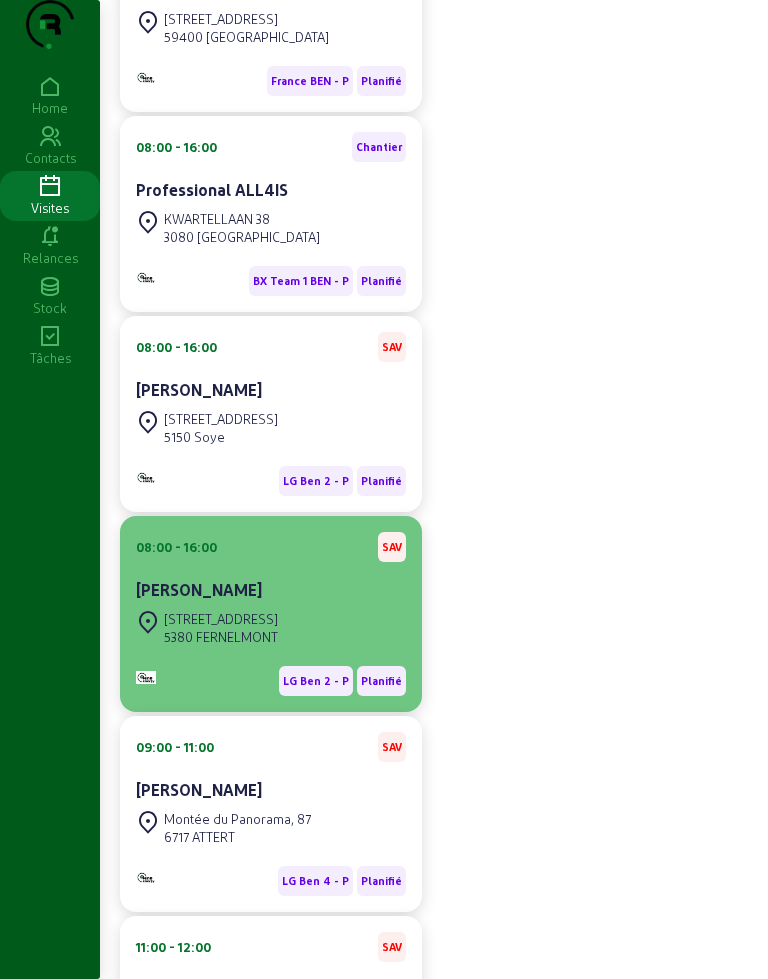scroll, scrollTop: 625, scrollLeft: 0, axis: vertical 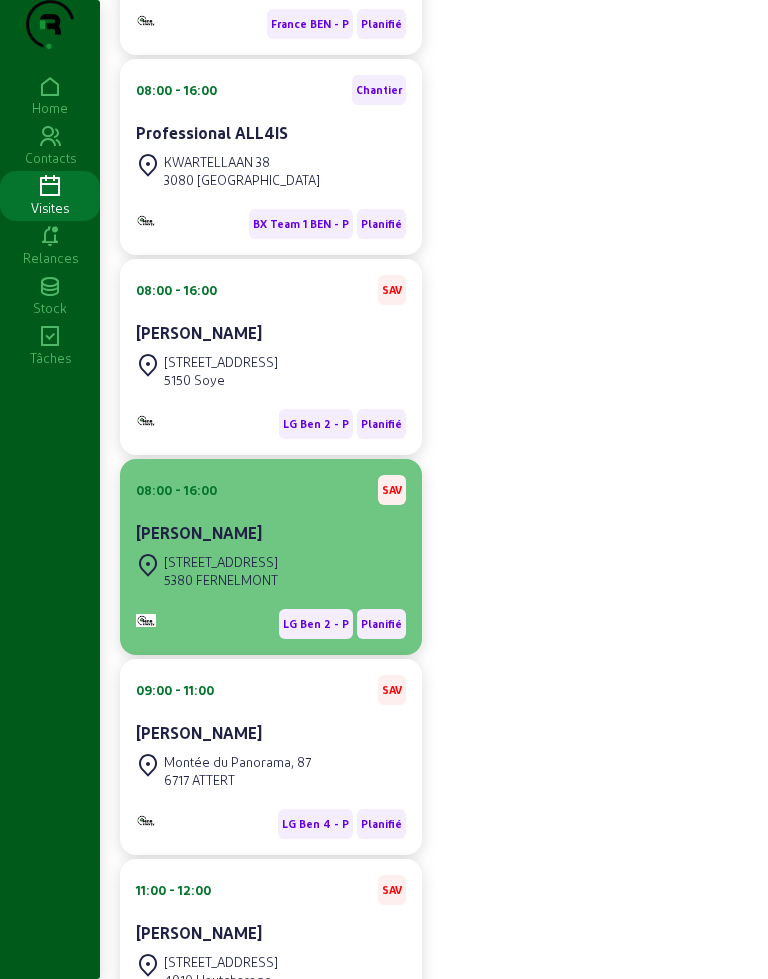 click on "[STREET_ADDRESS]" 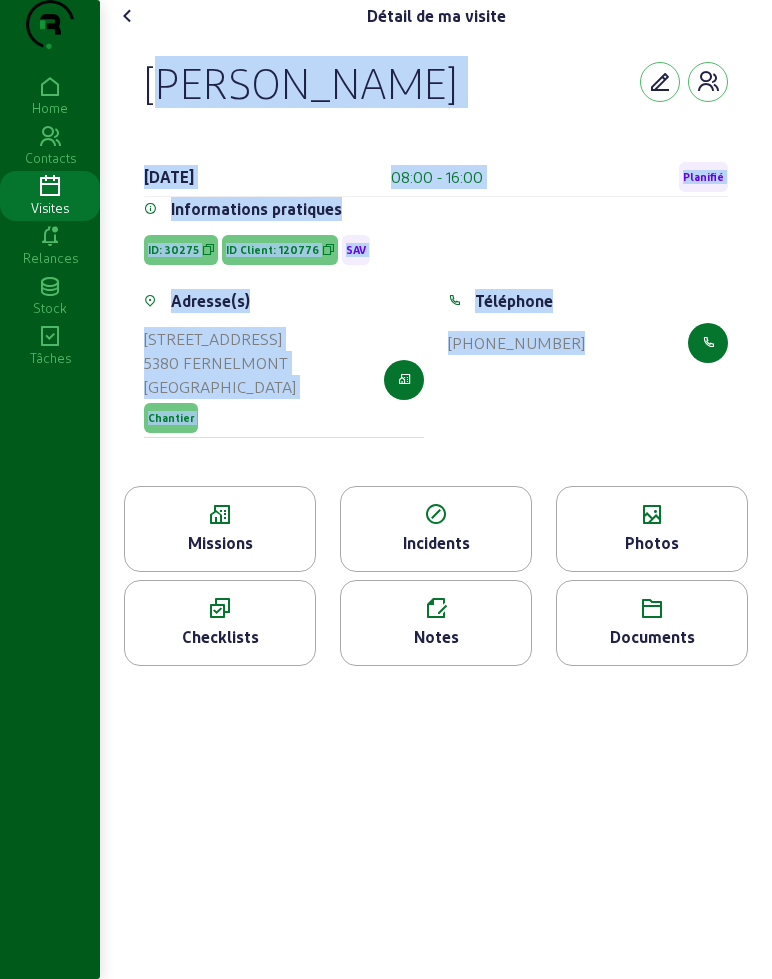 drag, startPoint x: 183, startPoint y: 132, endPoint x: 632, endPoint y: 389, distance: 517.349 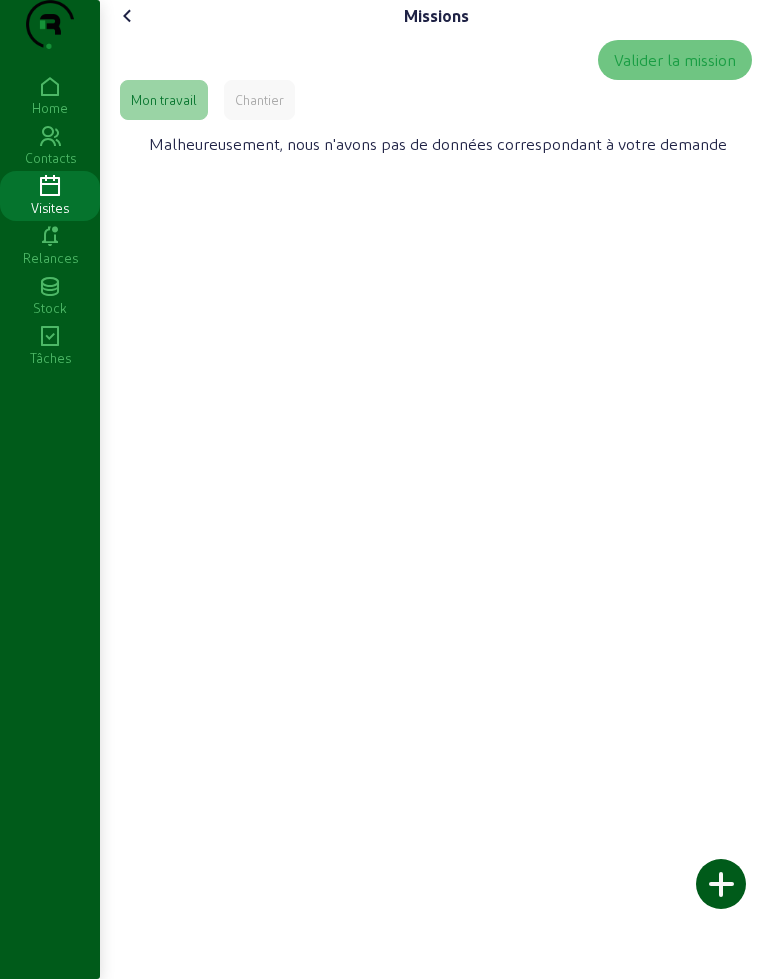 click on "Chantier" 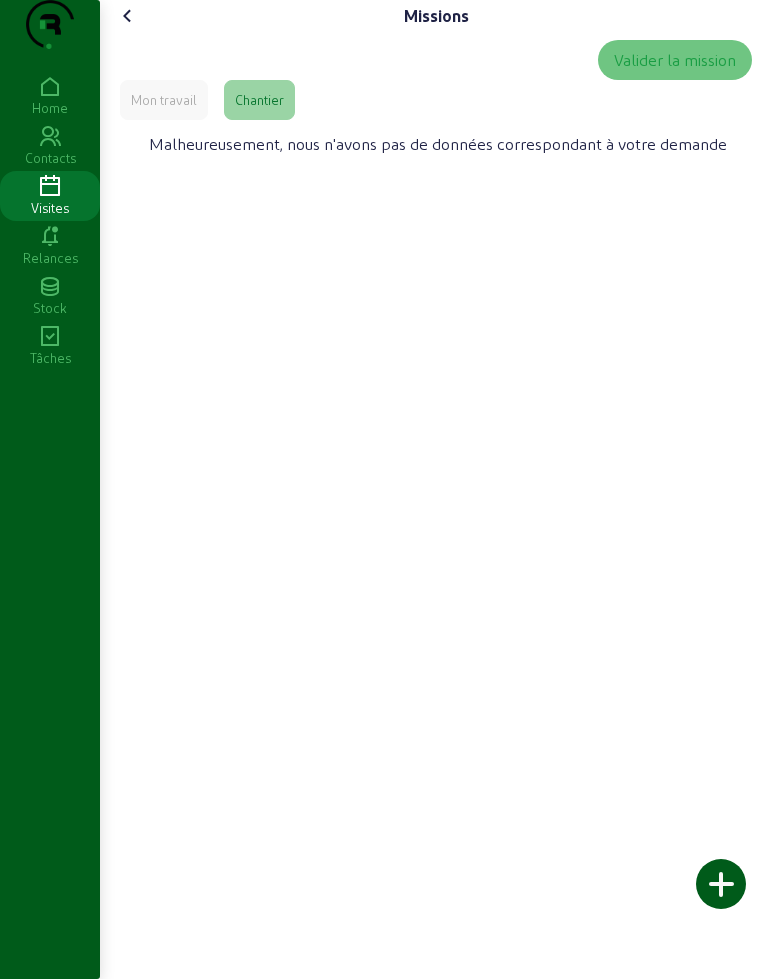 click on "Mon travail" 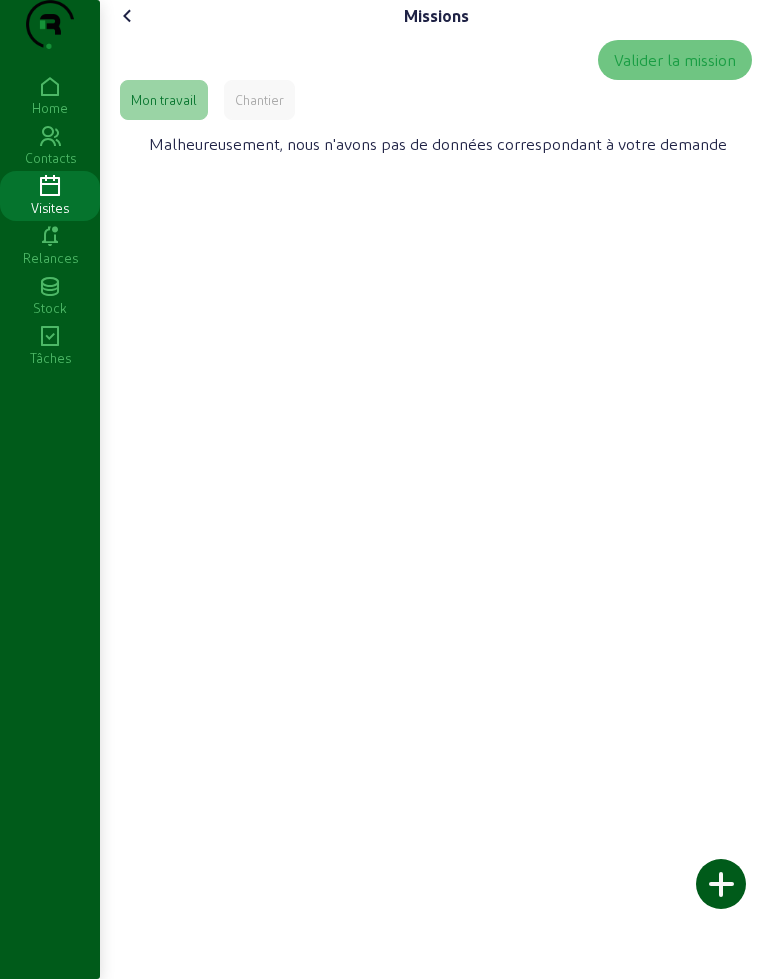 click on "Missions   Valider la mission   Mon travail   Chantier  Malheureusement, nous n'avons pas de données correspondant à votre demande" 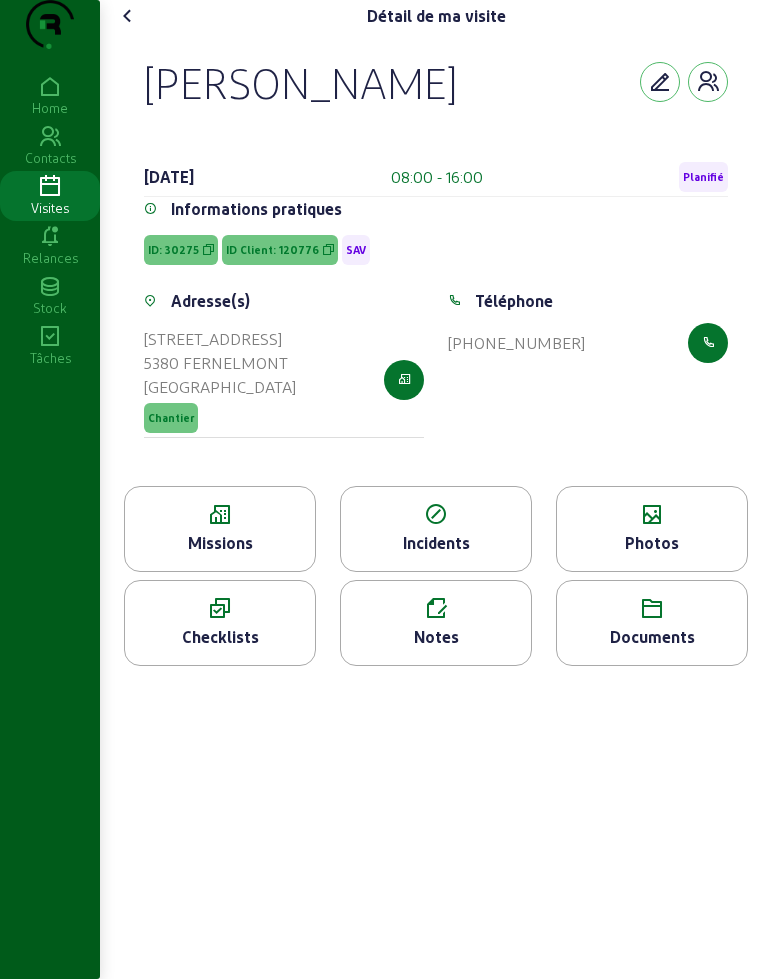 click on "Photos" 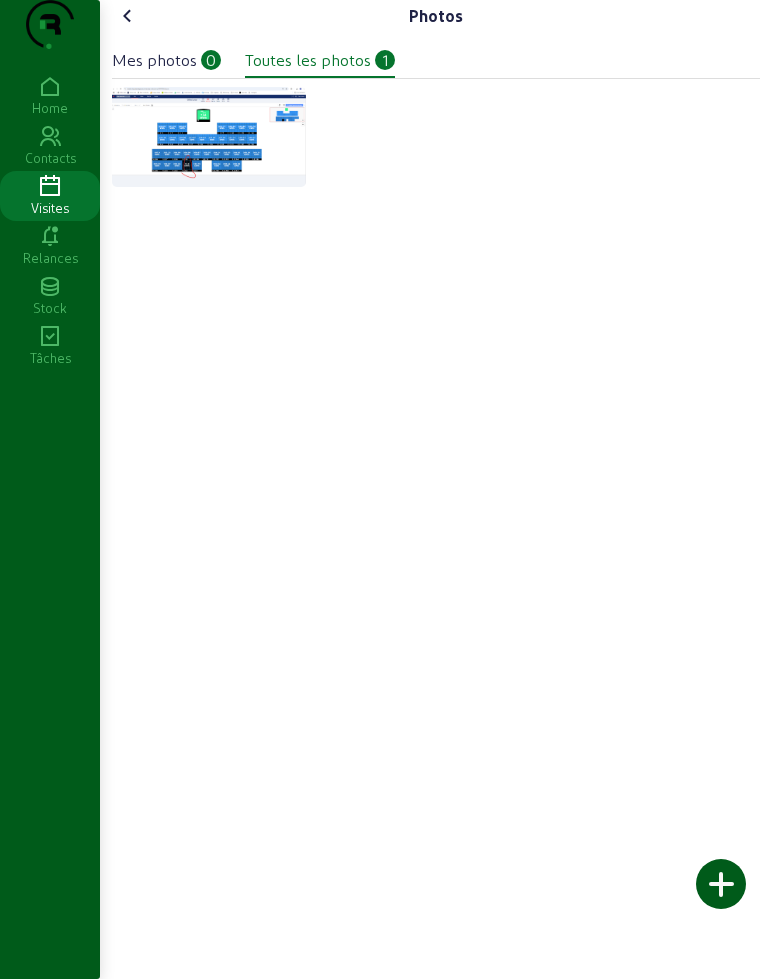 click 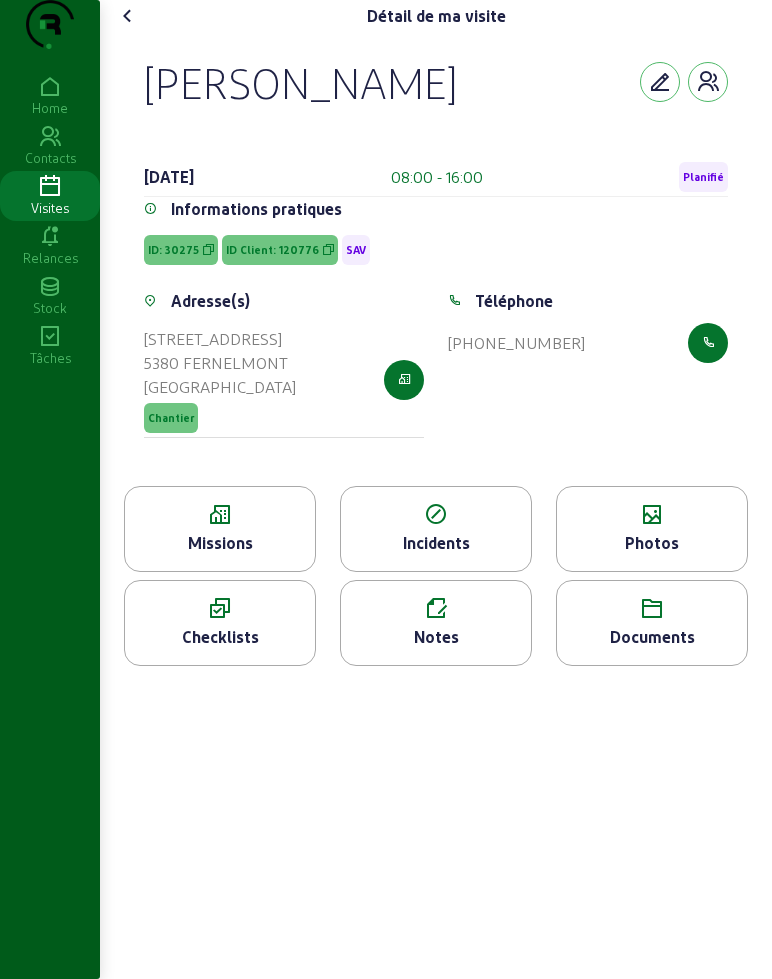 click 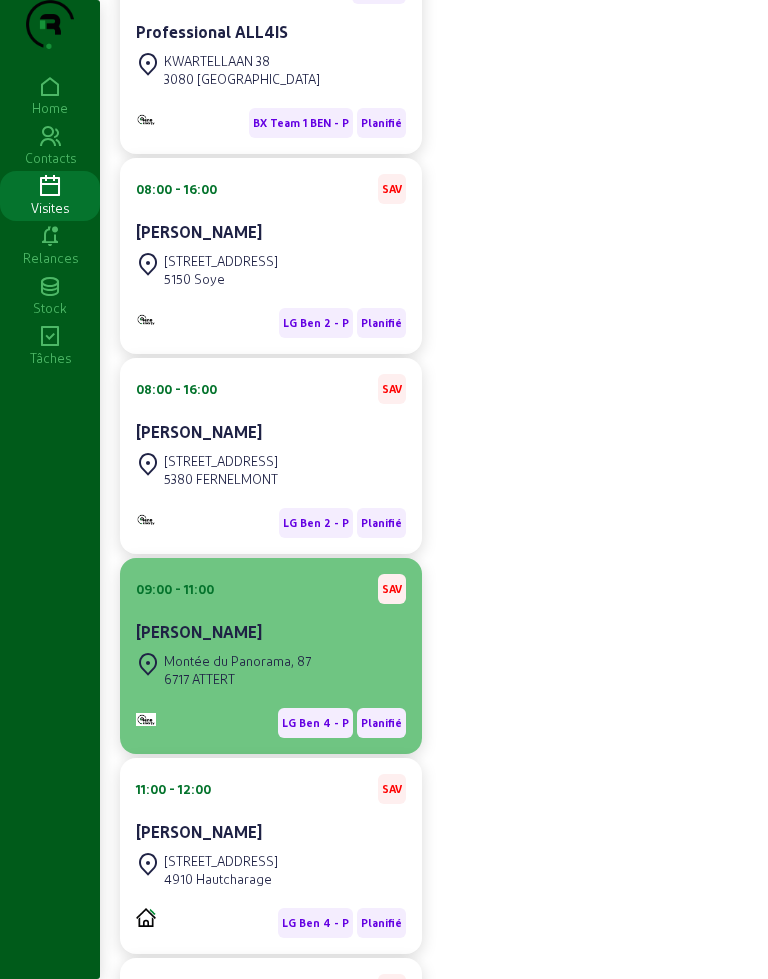 scroll, scrollTop: 750, scrollLeft: 0, axis: vertical 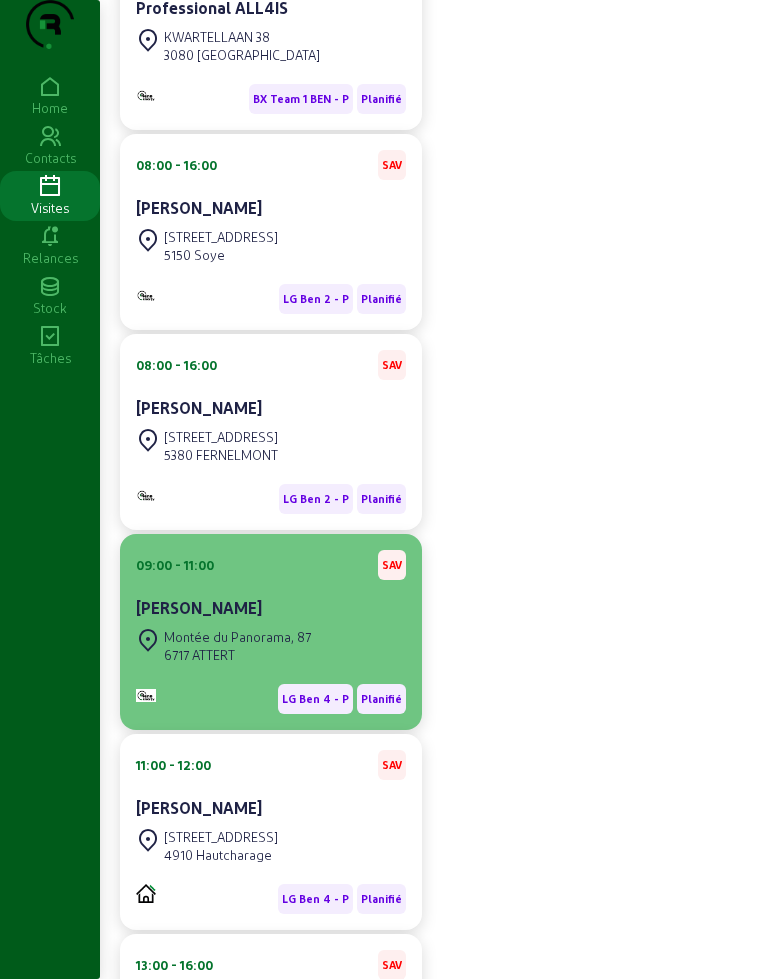 click on "Montée du Panorama, 87" 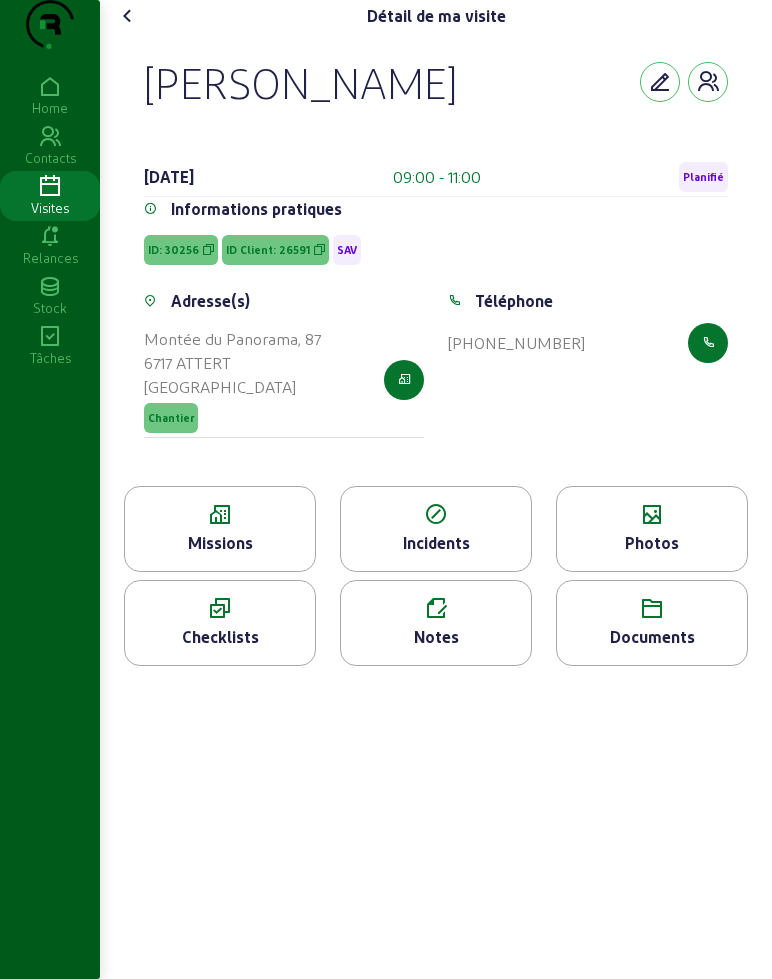 drag, startPoint x: 147, startPoint y: 112, endPoint x: 585, endPoint y: 415, distance: 532.5908 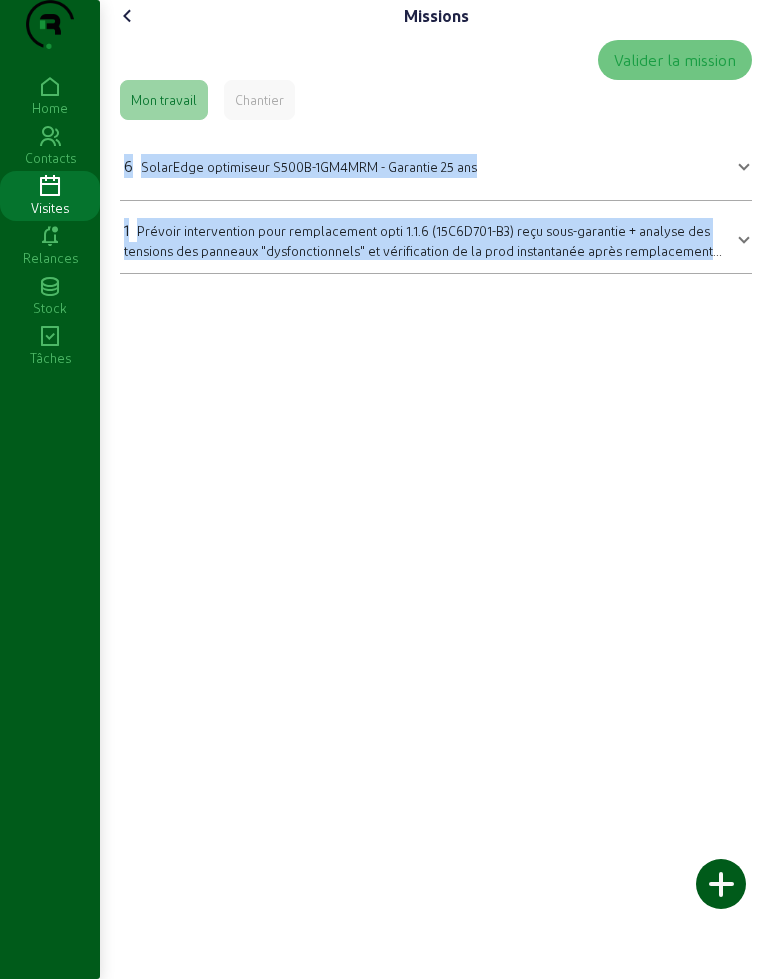 drag, startPoint x: 129, startPoint y: 200, endPoint x: 697, endPoint y: 315, distance: 579.5248 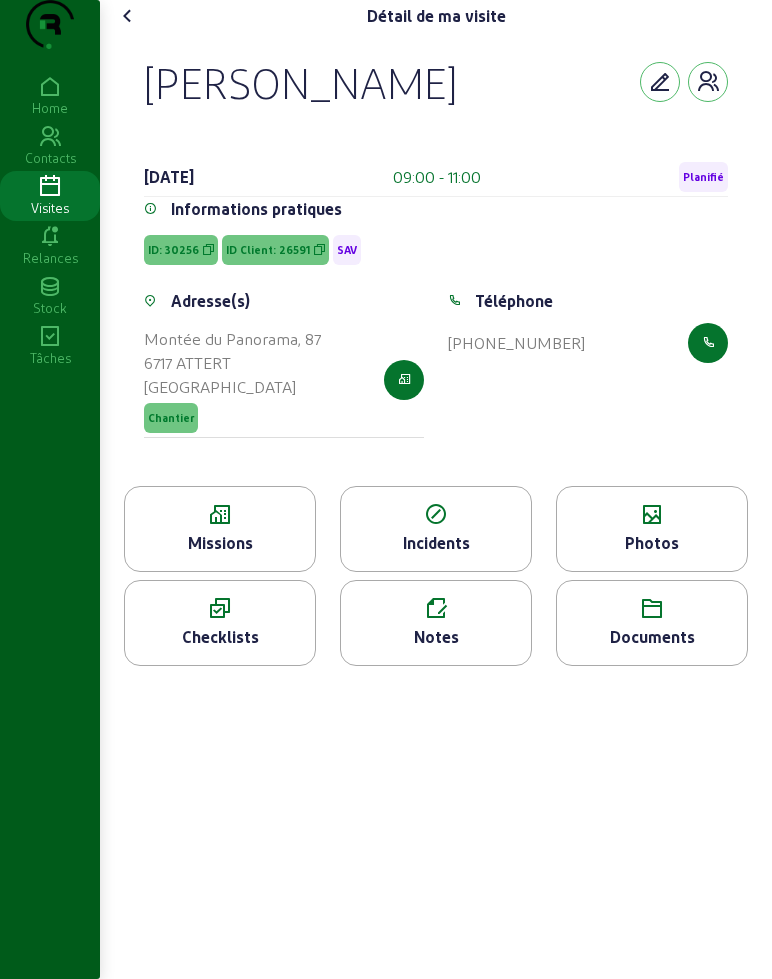 click on "Photos" 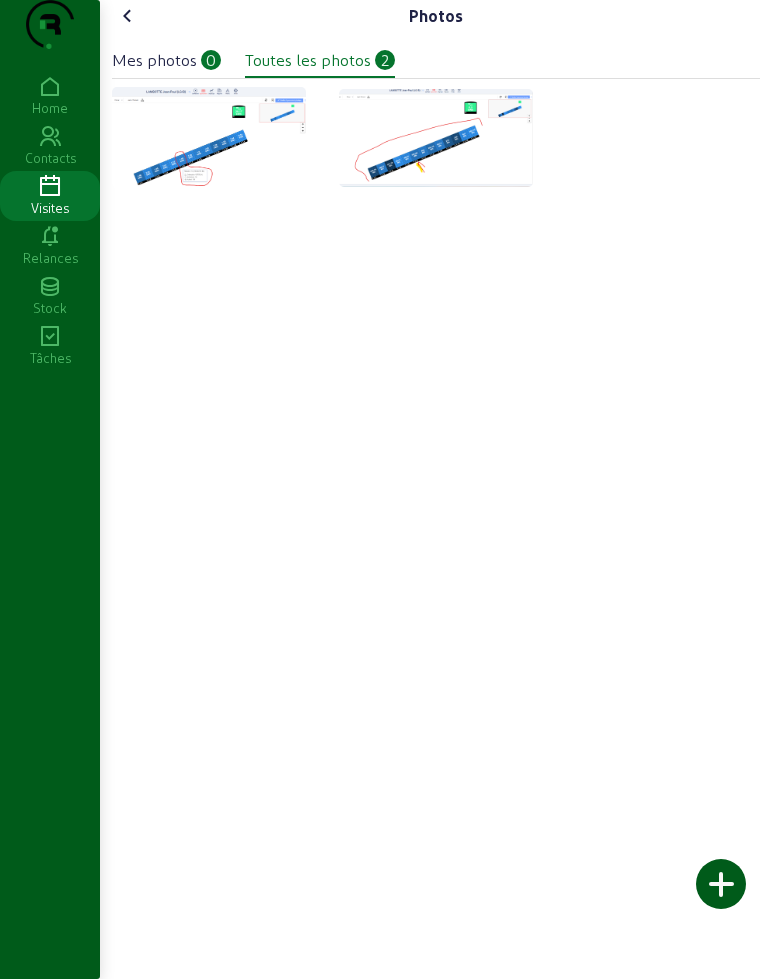 click 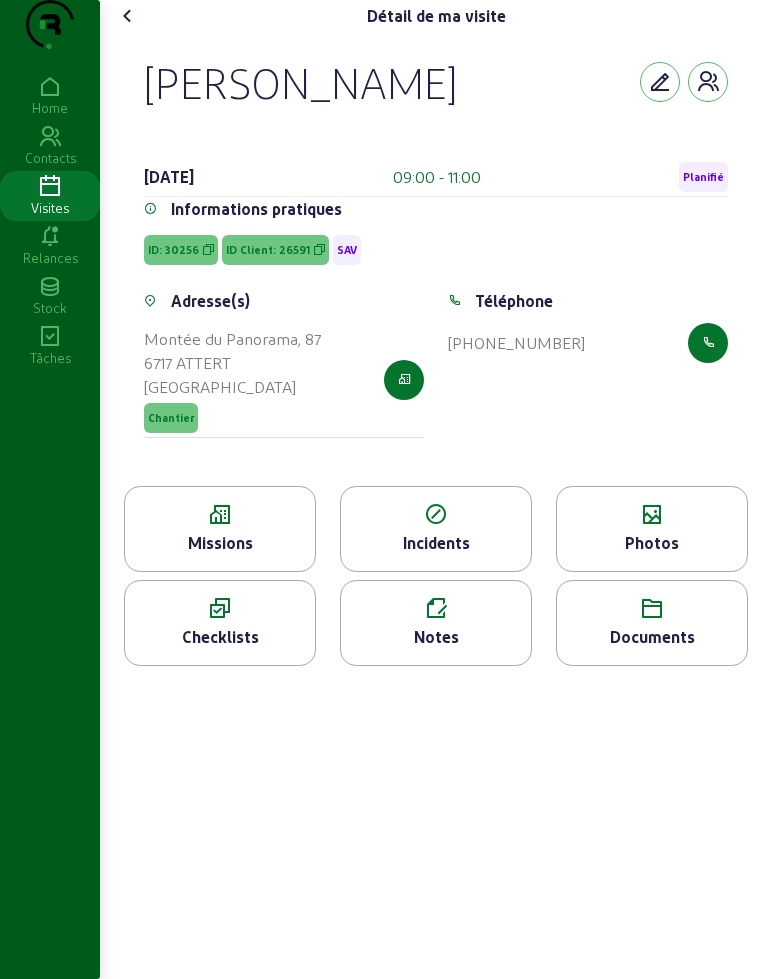 click 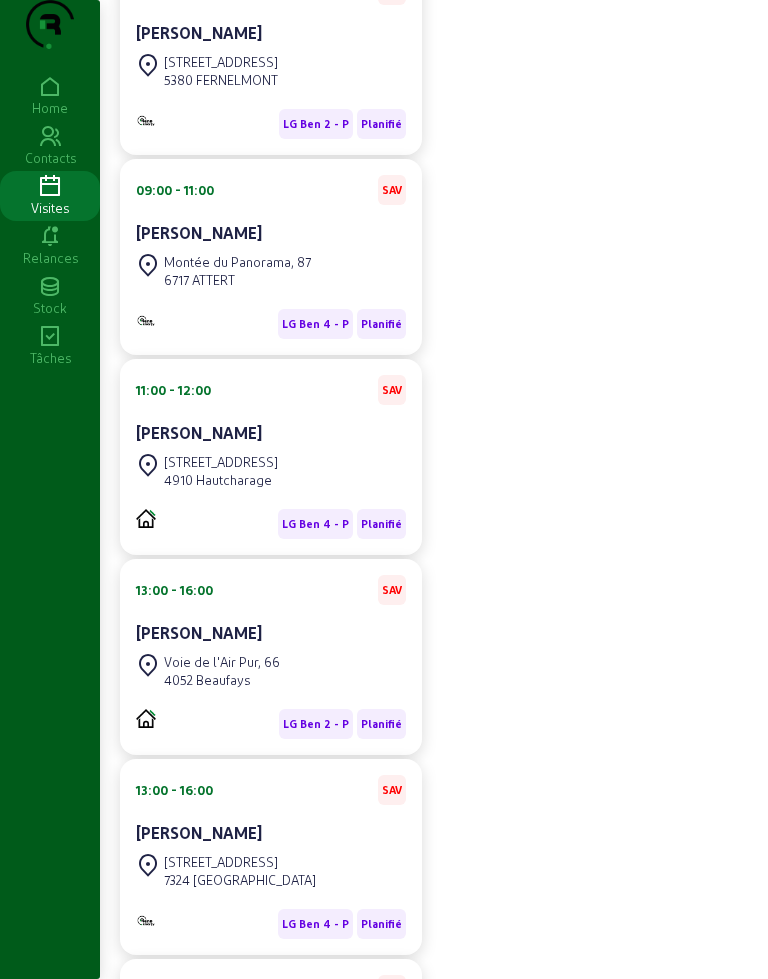 scroll, scrollTop: 1000, scrollLeft: 0, axis: vertical 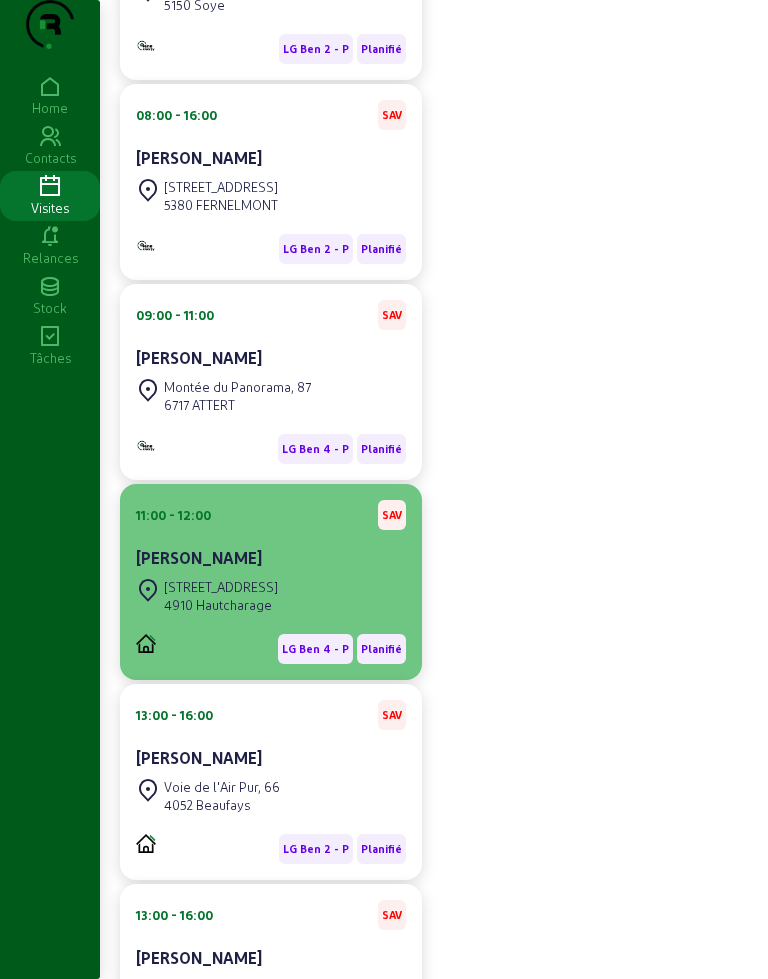 click on "[PERSON_NAME]" 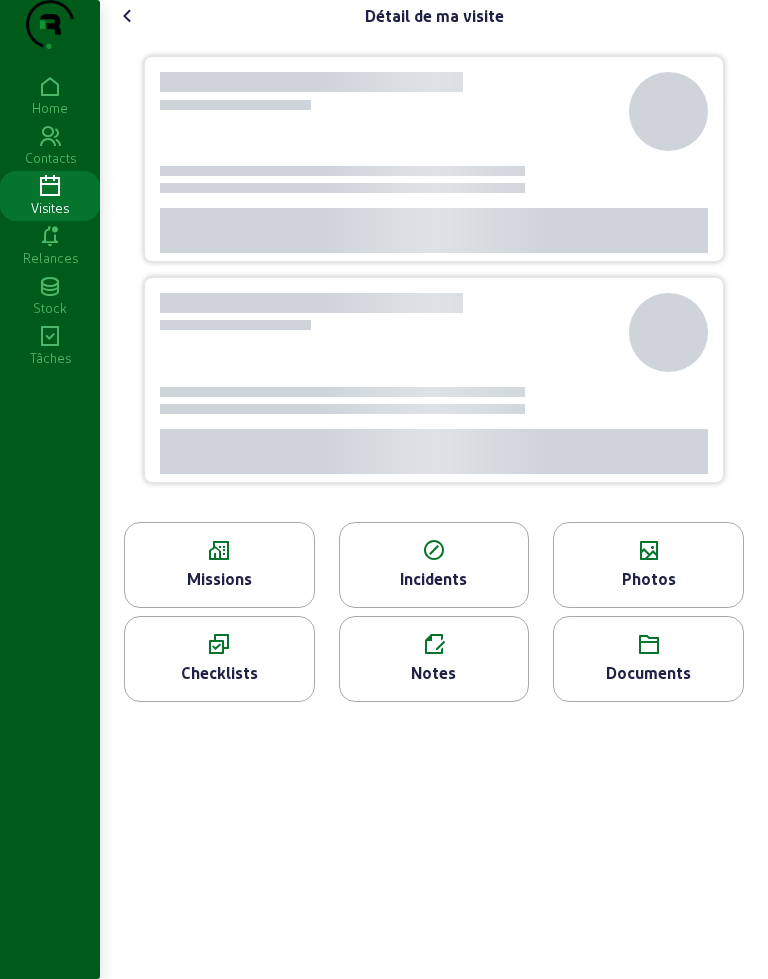 scroll, scrollTop: 0, scrollLeft: 0, axis: both 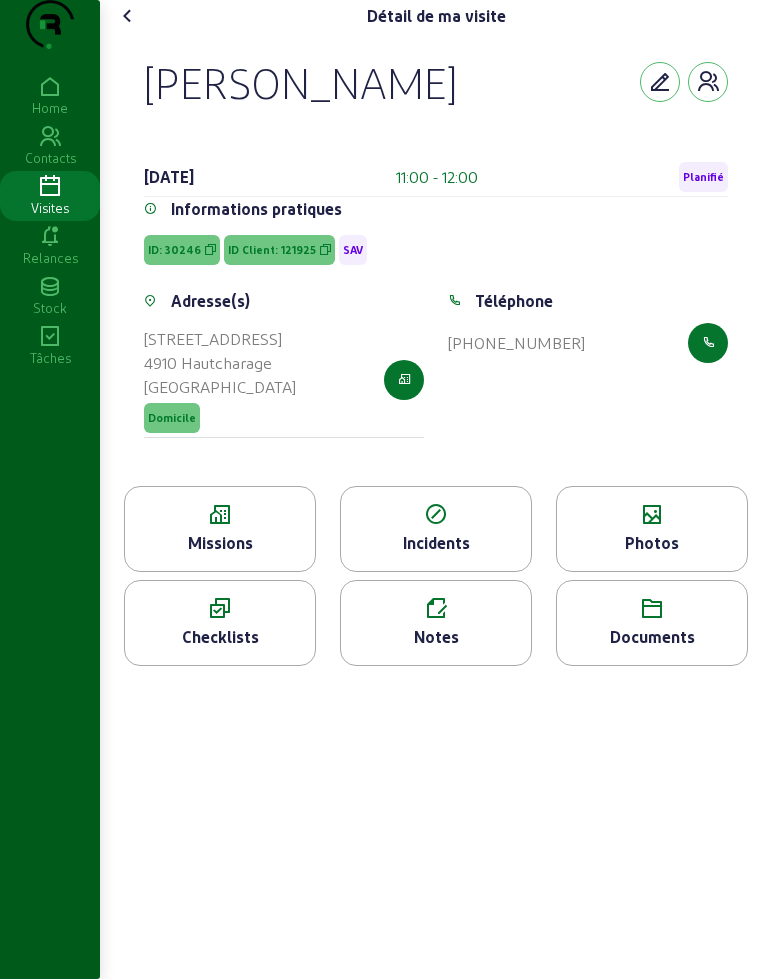 drag, startPoint x: 142, startPoint y: 117, endPoint x: 591, endPoint y: 407, distance: 534.5101 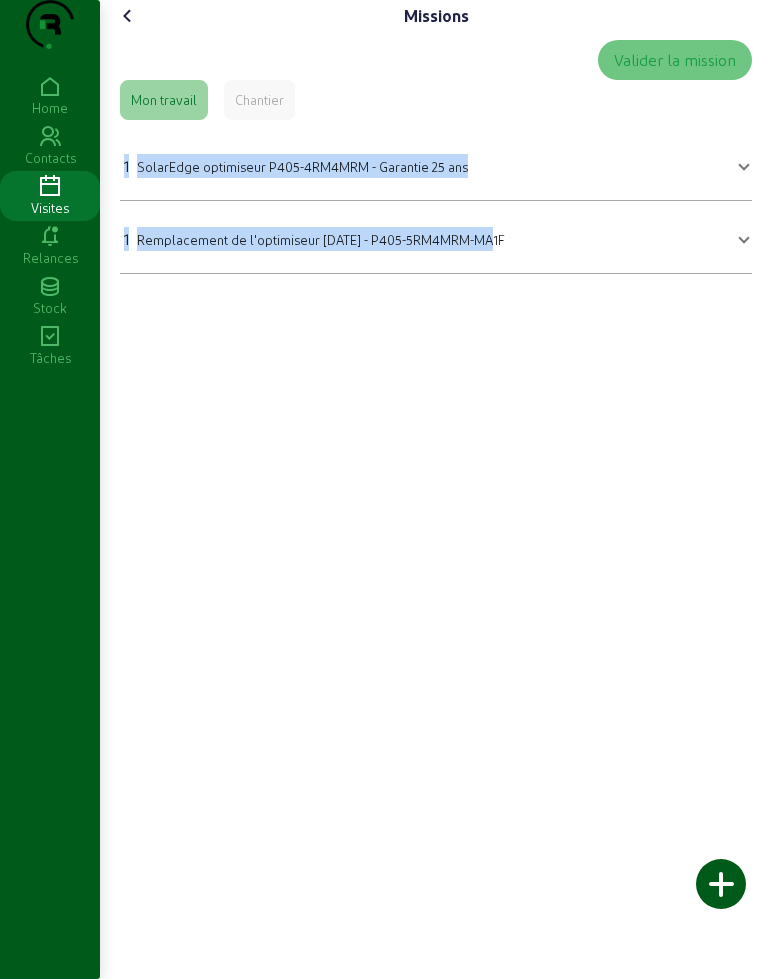 drag, startPoint x: 111, startPoint y: 199, endPoint x: 481, endPoint y: 288, distance: 380.55356 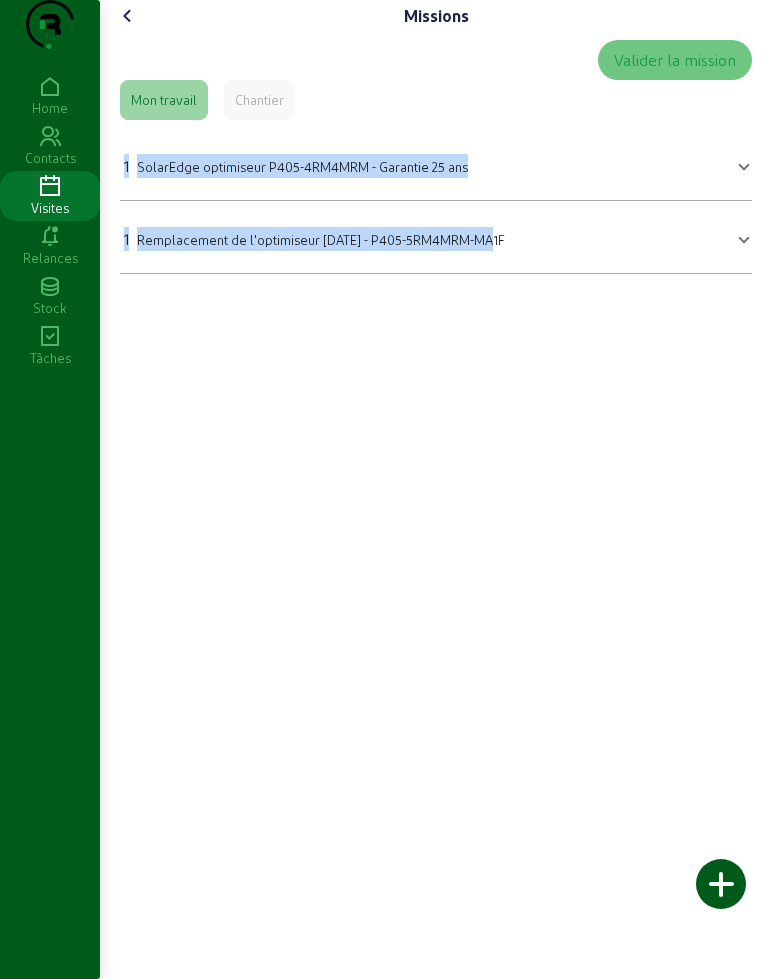 click on "1 Remplacement de l'optimiseur [DATE] - P405-5RM4MRM-MA1F" at bounding box center [314, 239] 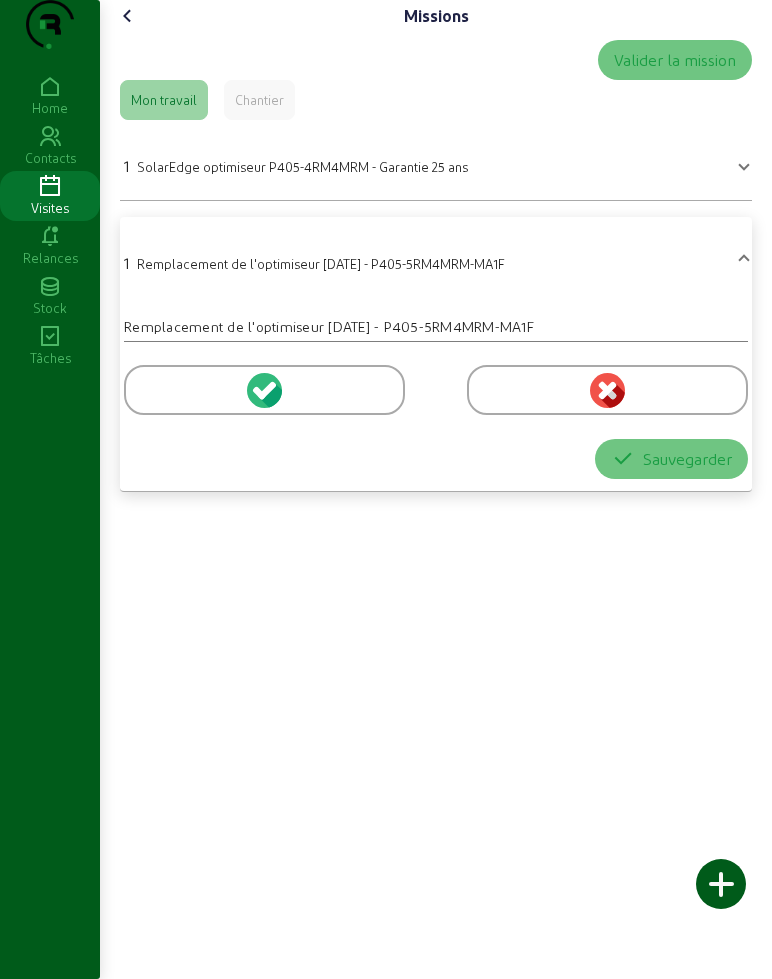 drag, startPoint x: 512, startPoint y: 334, endPoint x: 500, endPoint y: 322, distance: 16.970562 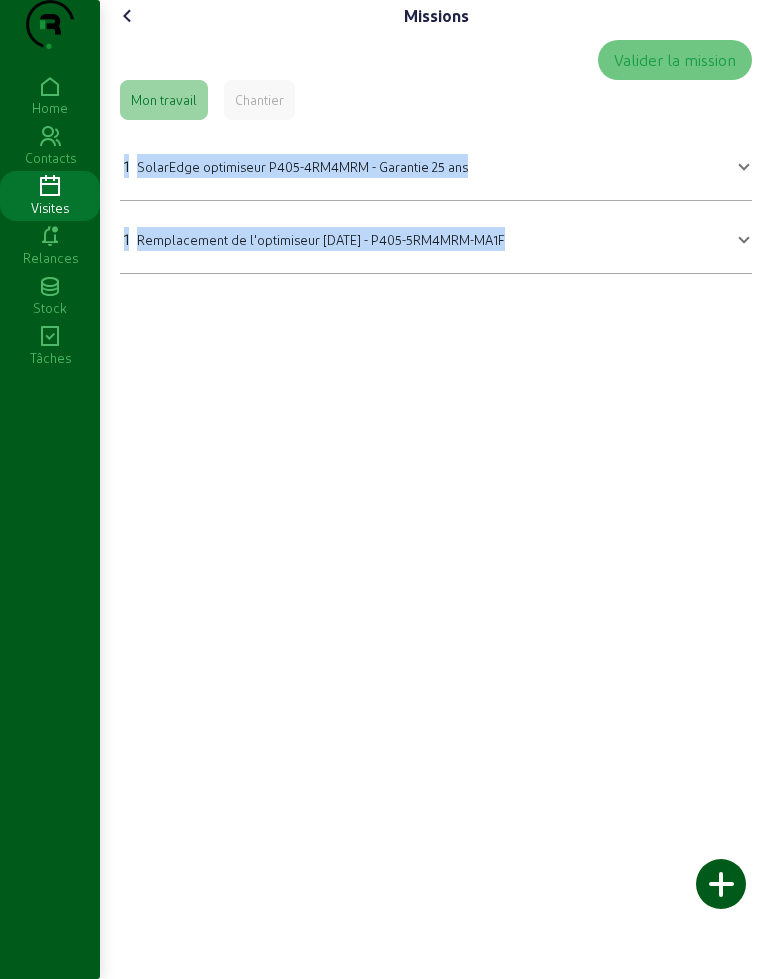 drag, startPoint x: 508, startPoint y: 295, endPoint x: 120, endPoint y: 211, distance: 396.98868 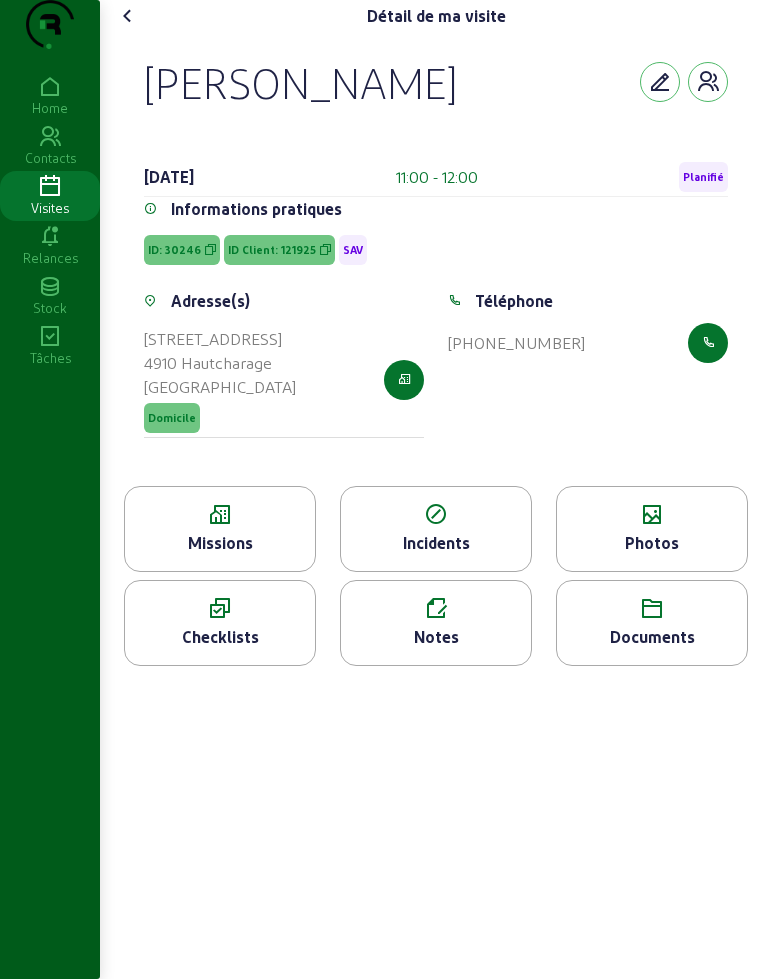 click 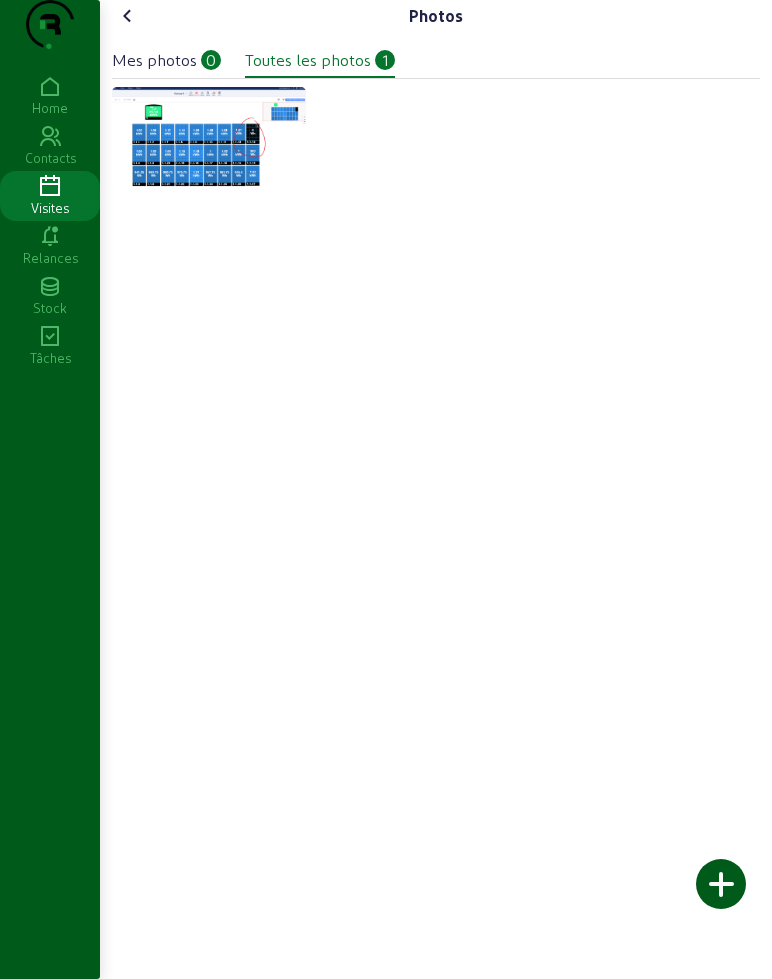 click 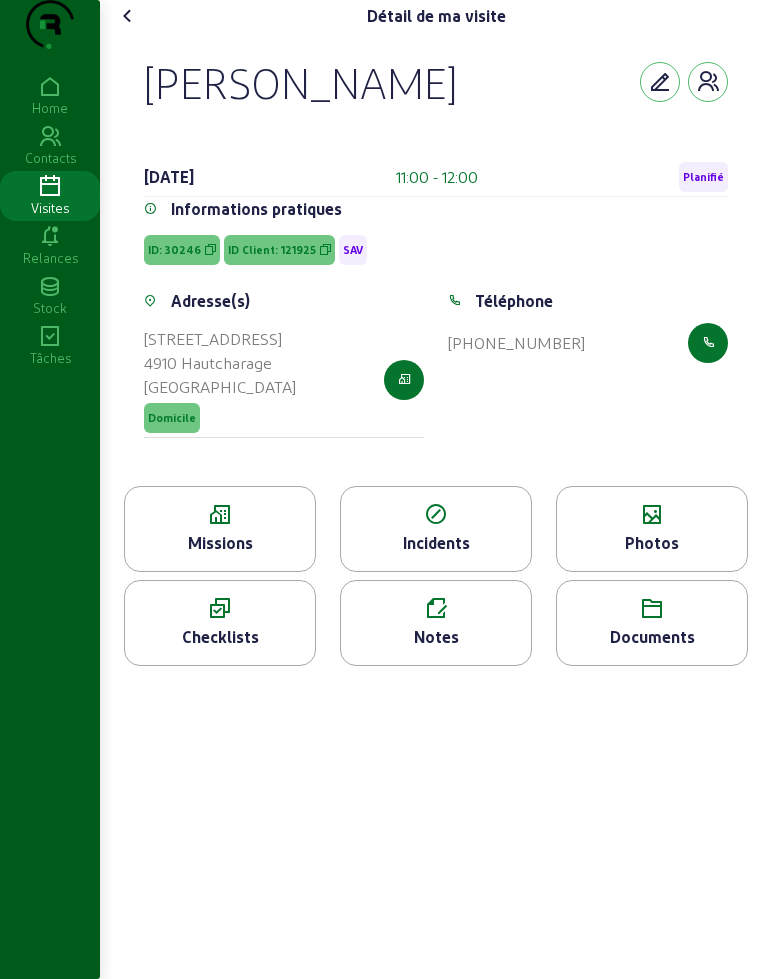 click 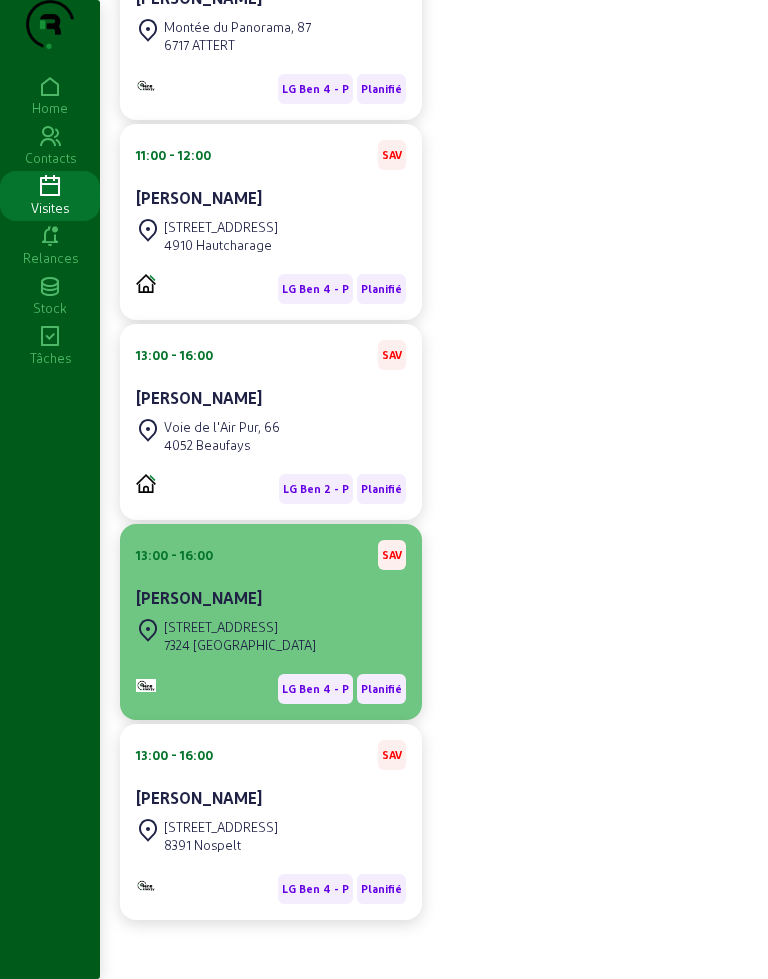 scroll, scrollTop: 1375, scrollLeft: 0, axis: vertical 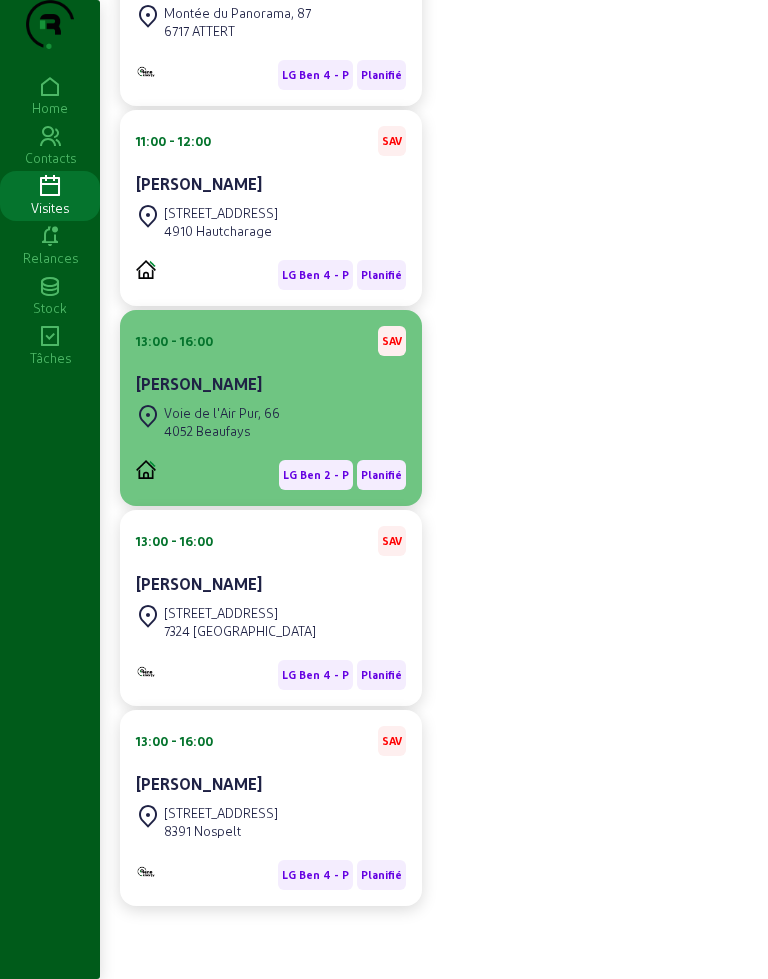 click on "Voie de l'Air Pur, [STREET_ADDRESS]" 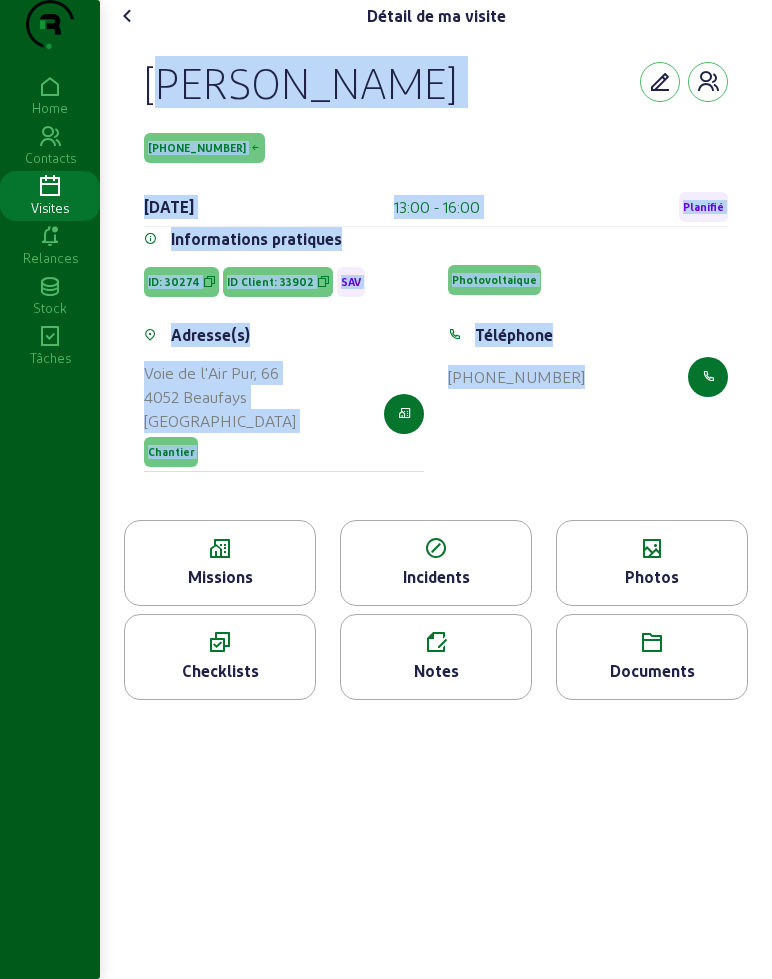 drag, startPoint x: 139, startPoint y: 107, endPoint x: 744, endPoint y: 451, distance: 695.9605 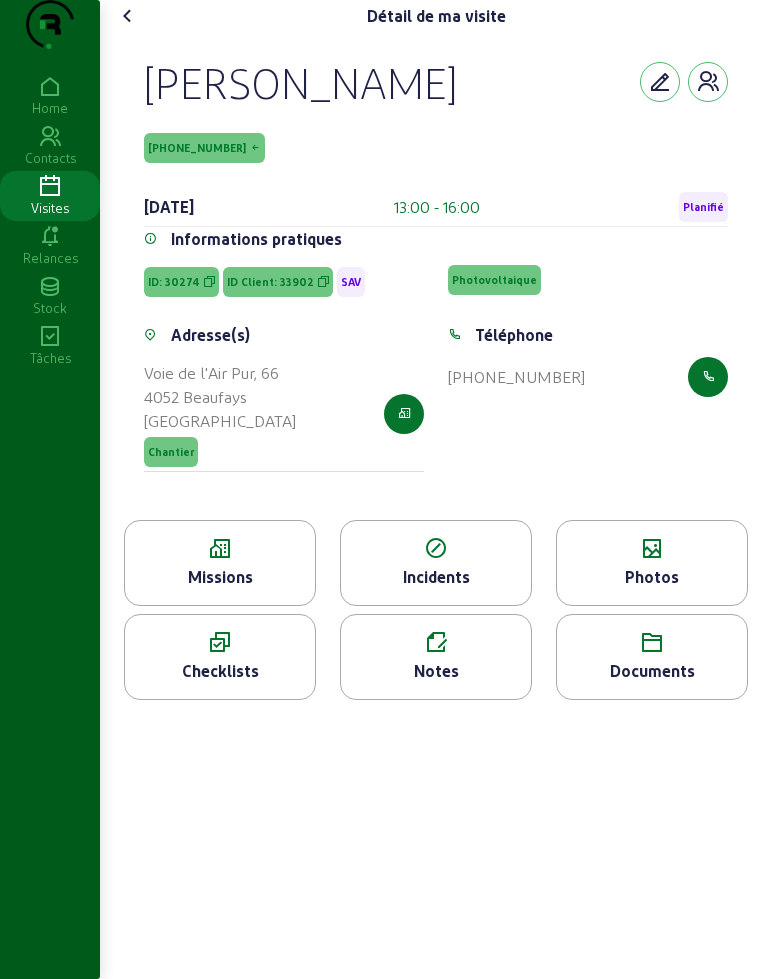 click on "Missions" 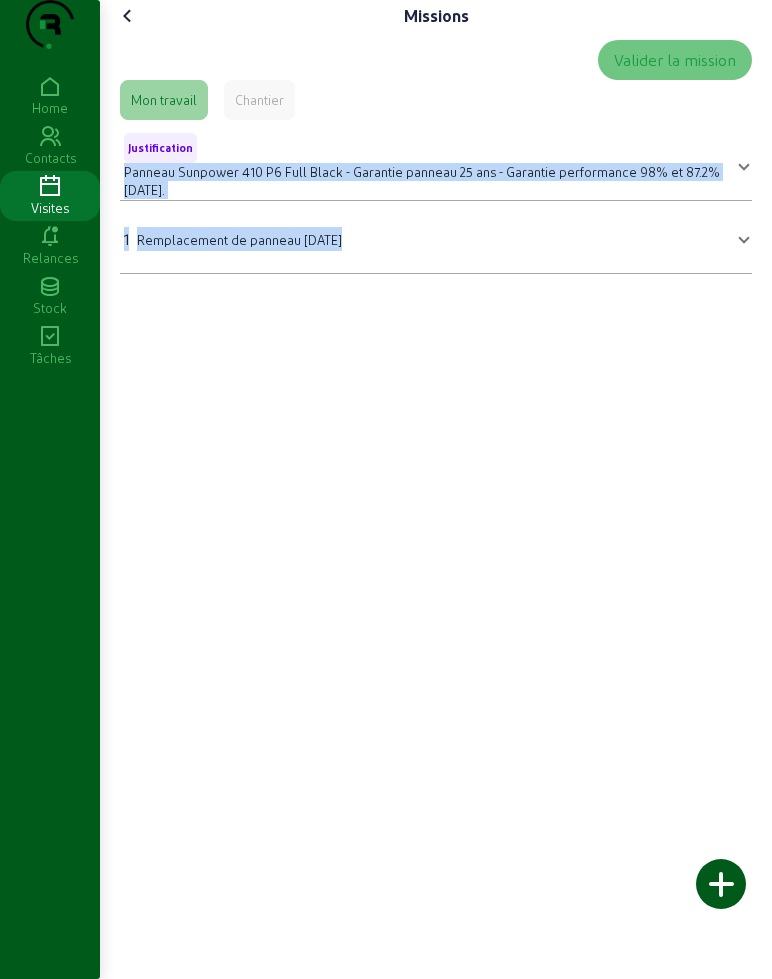 drag, startPoint x: 123, startPoint y: 211, endPoint x: 372, endPoint y: 288, distance: 260.63385 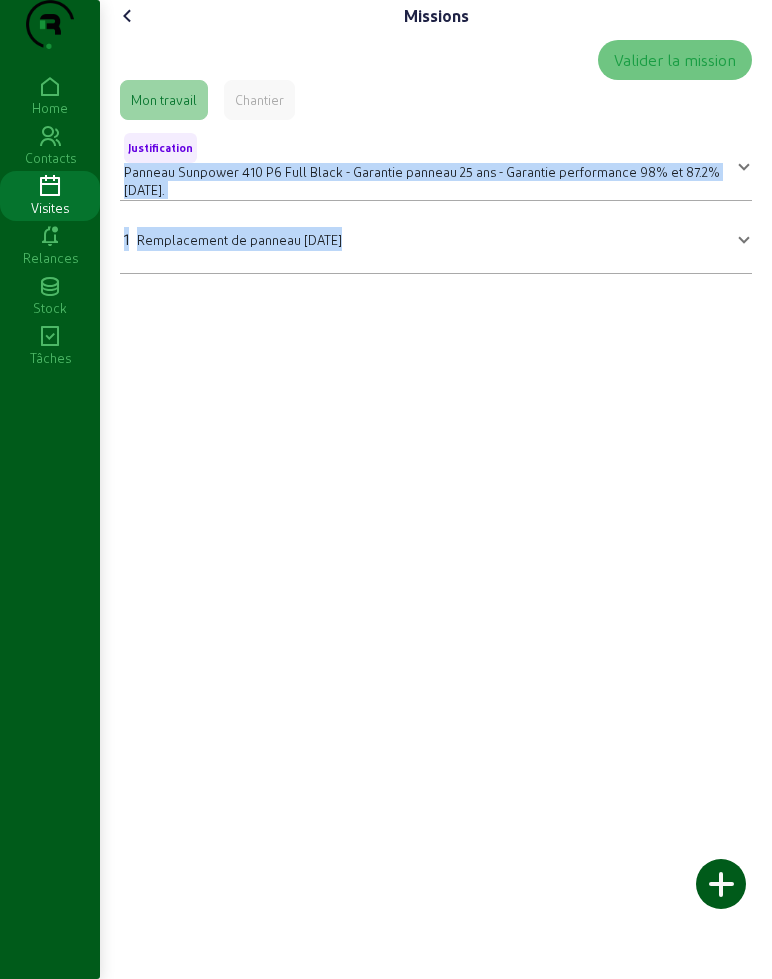 copy on "Panneau Sunpower 410 P6 Full Black - Garantie panneau 25 ans - Garantie performance 98% et 87.2% [DATE].  Matériel indisponible  Panneau Sunpower 410 P6 Full Black - Garantie panneau 25 ans - Garantie performance 98% et 87.2% [DATE].       Quantité Matériel indisponible  Sauvegarder  1 Remplacement de panneau [DATE]" 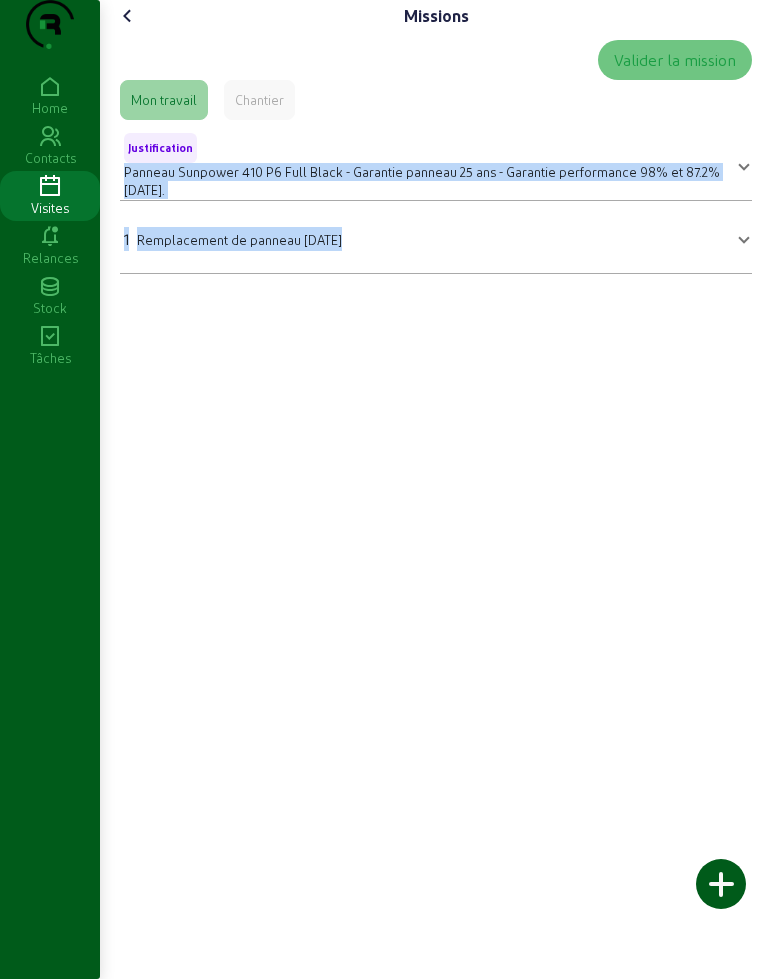 click 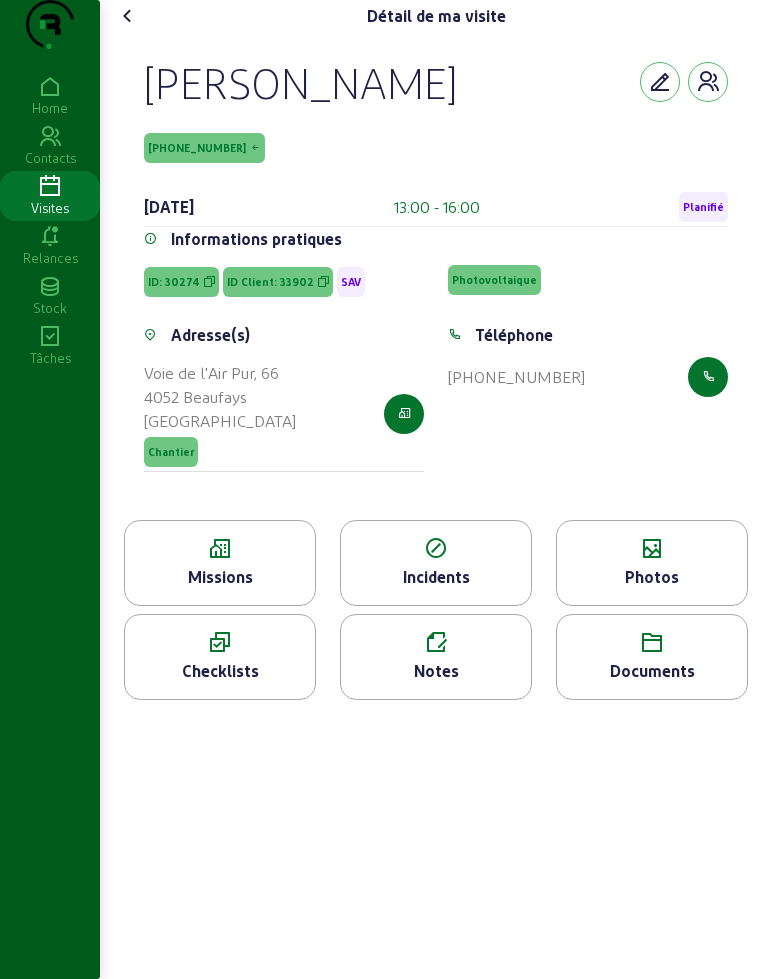 click on "Photos" 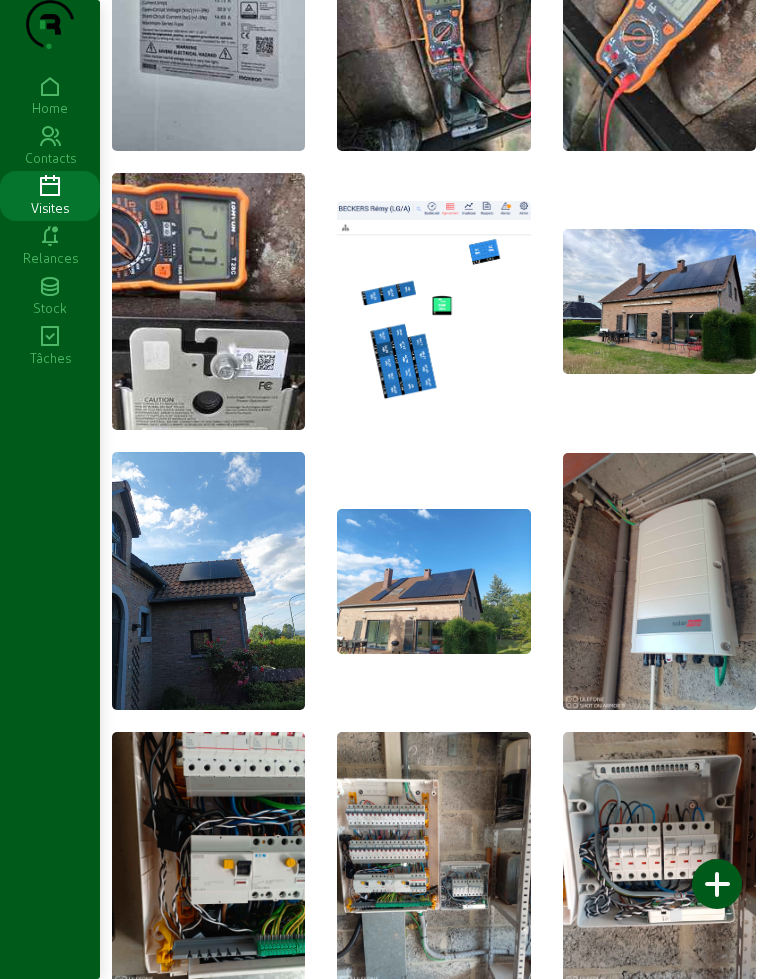 scroll, scrollTop: 0, scrollLeft: 0, axis: both 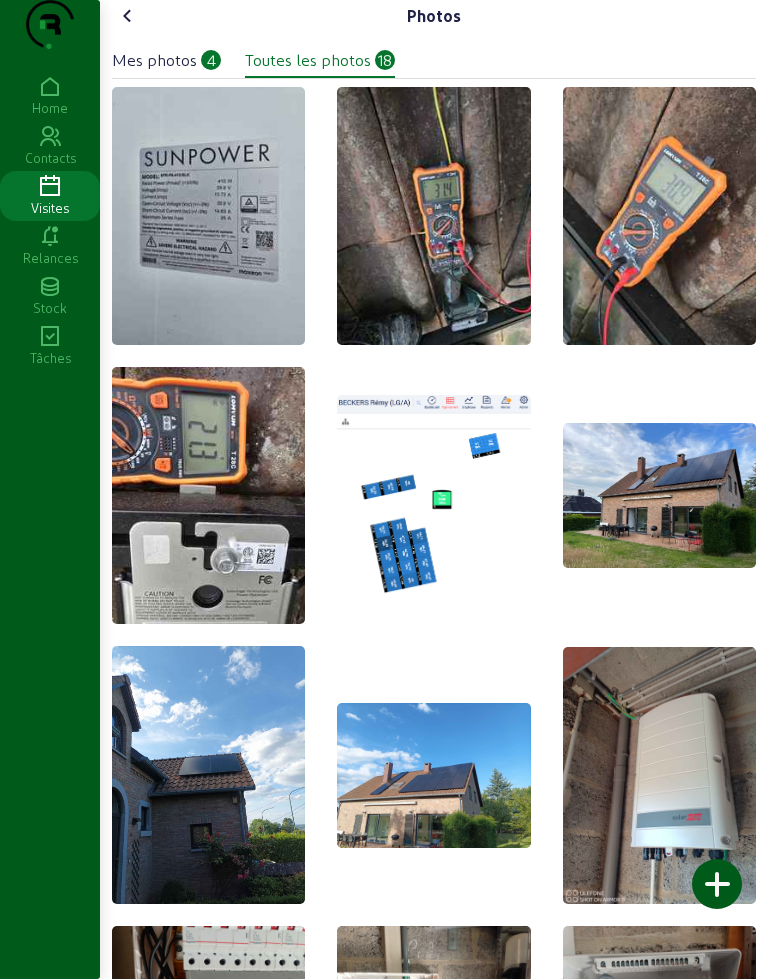 click 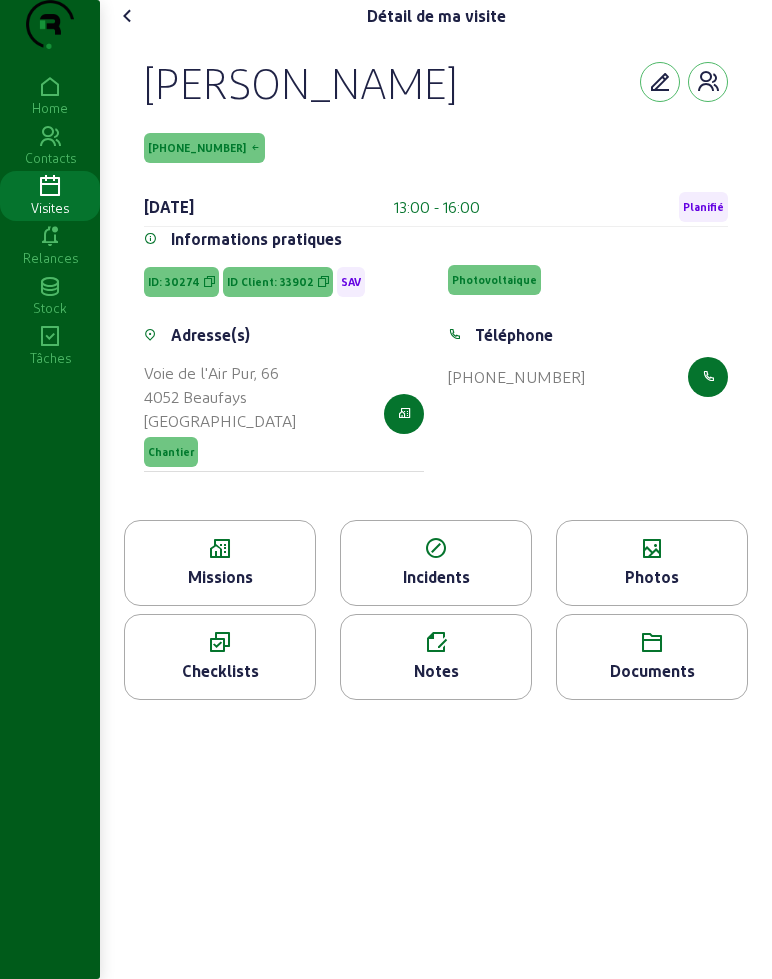 click 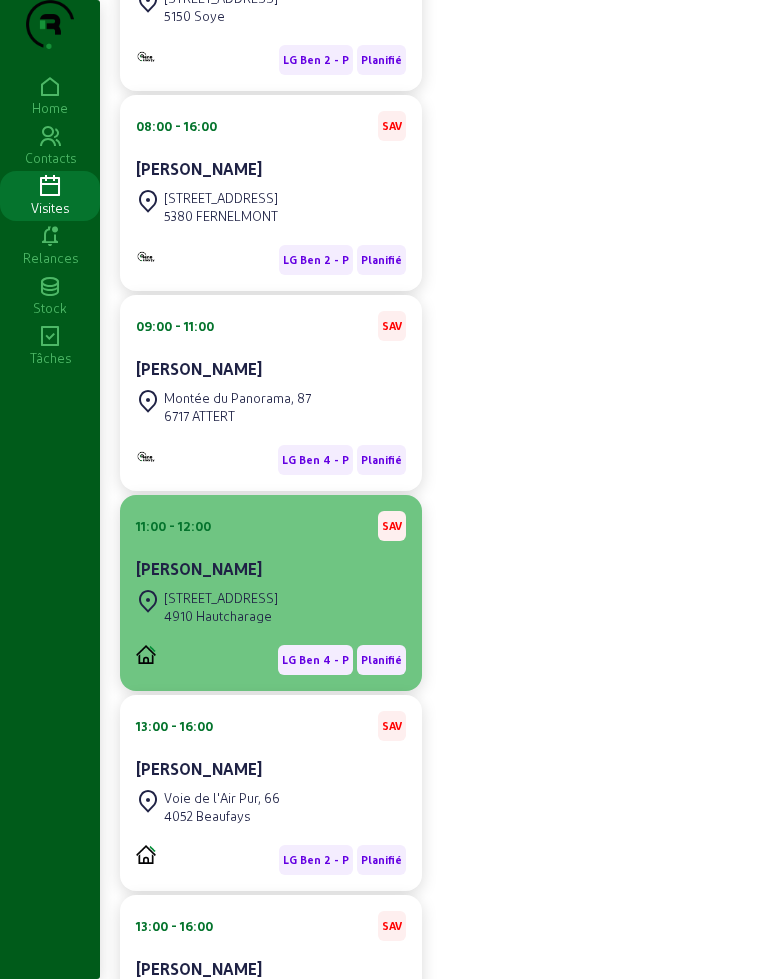scroll, scrollTop: 1016, scrollLeft: 0, axis: vertical 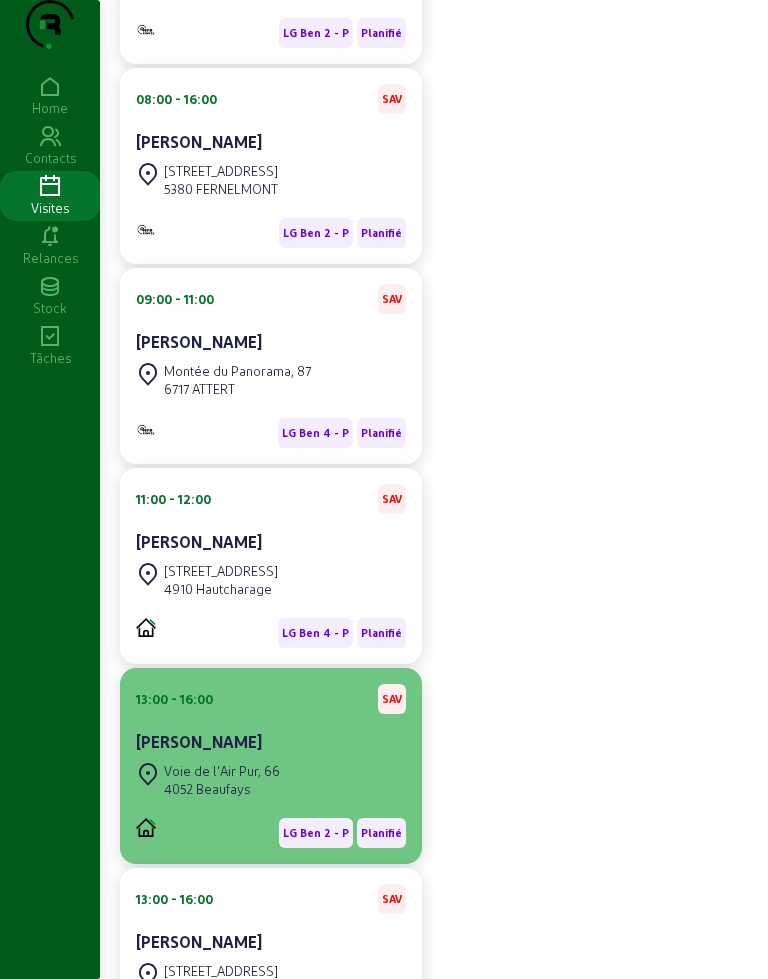 click on "13:00 - 16:00  SAV [PERSON_NAME]" 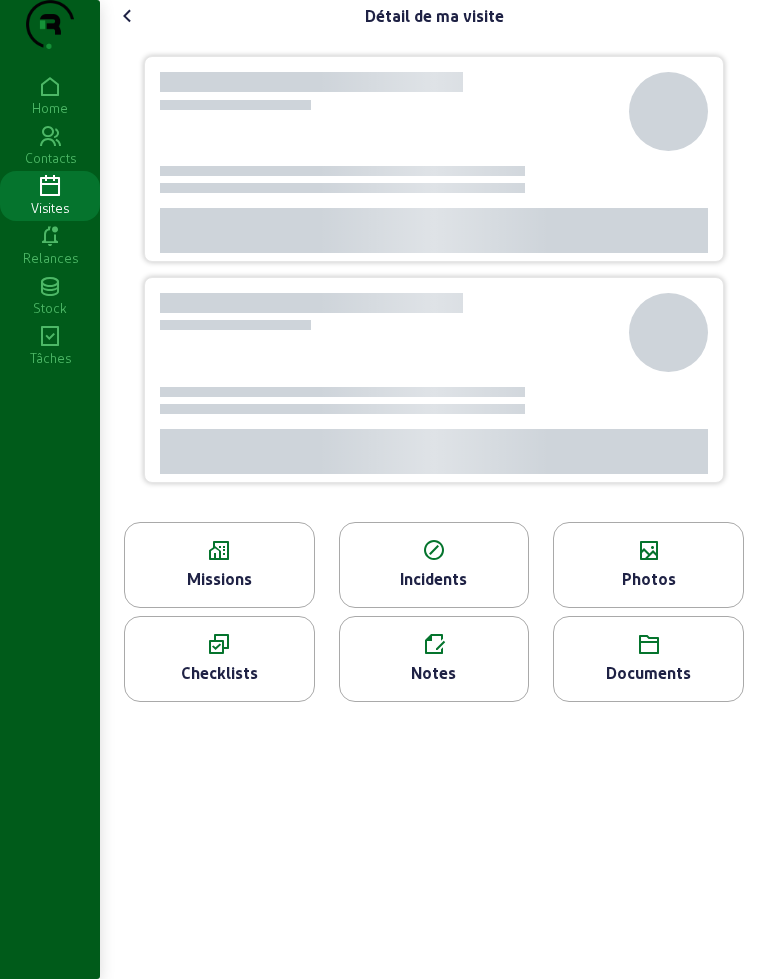 scroll, scrollTop: 0, scrollLeft: 0, axis: both 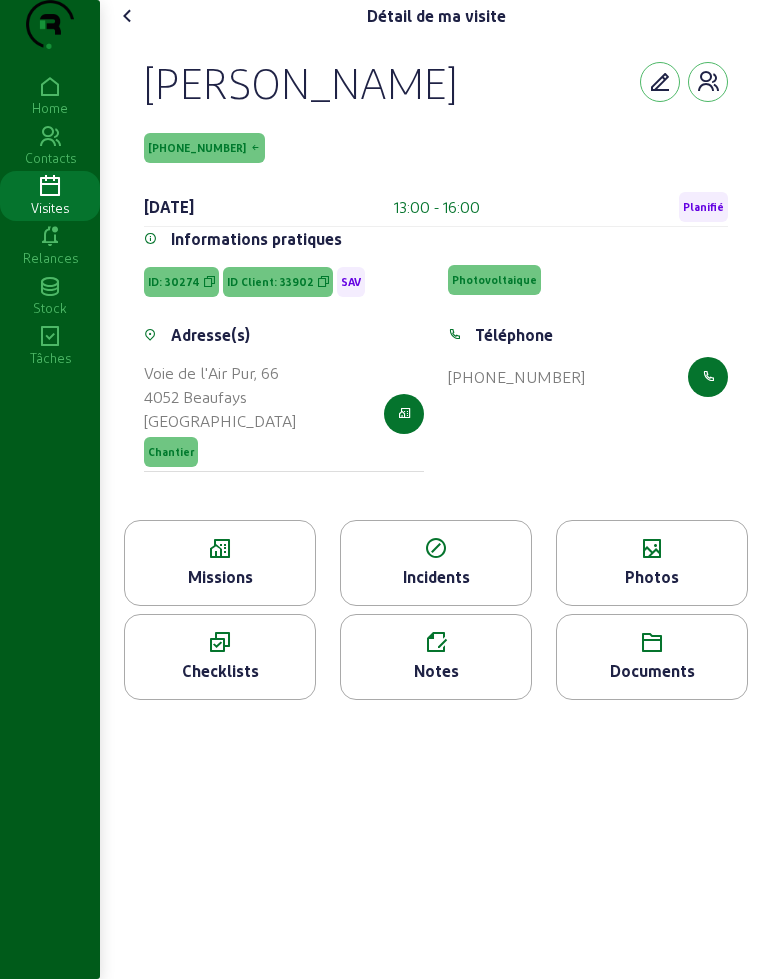 click on "Photos" 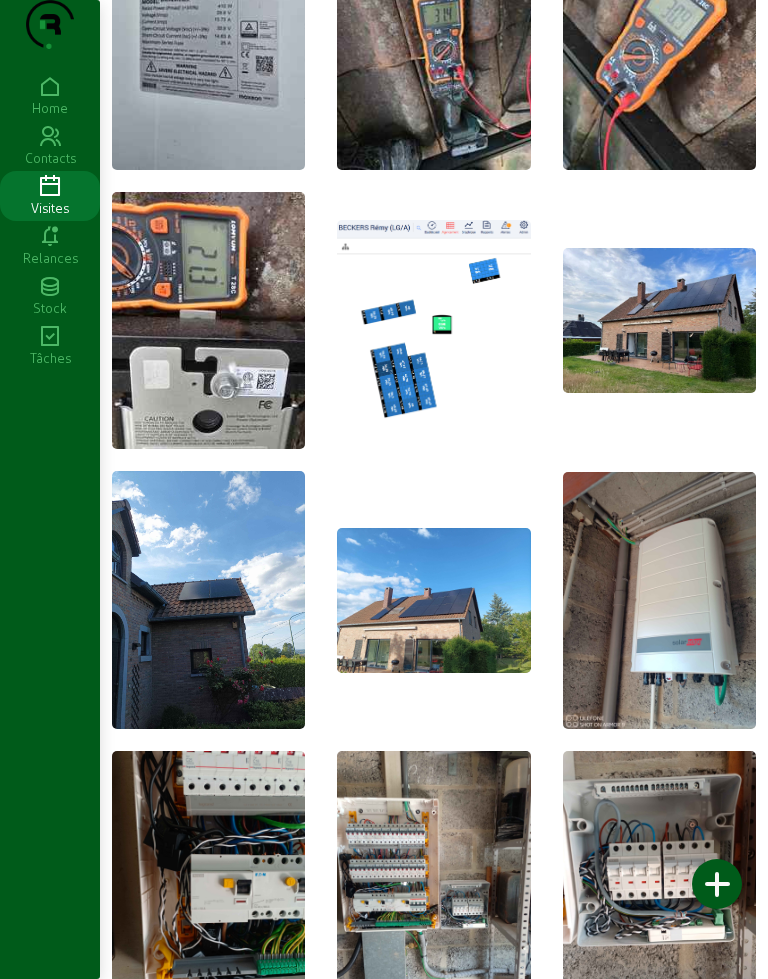 scroll, scrollTop: 0, scrollLeft: 0, axis: both 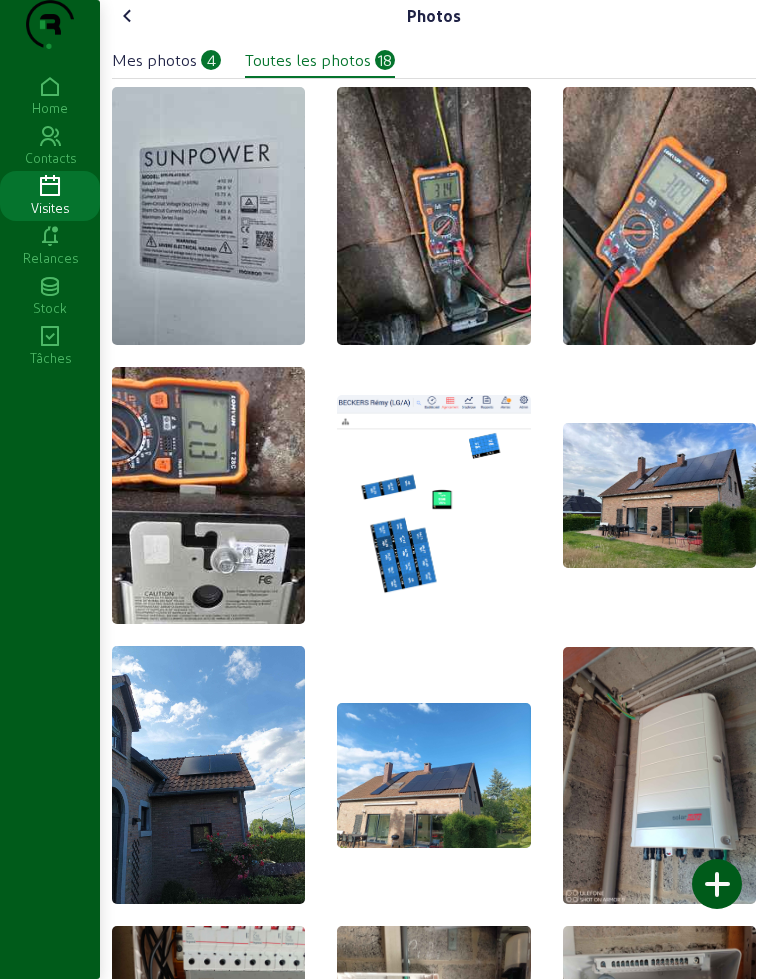 click on "Photos   Mes photos   4   Toutes les photos   18" 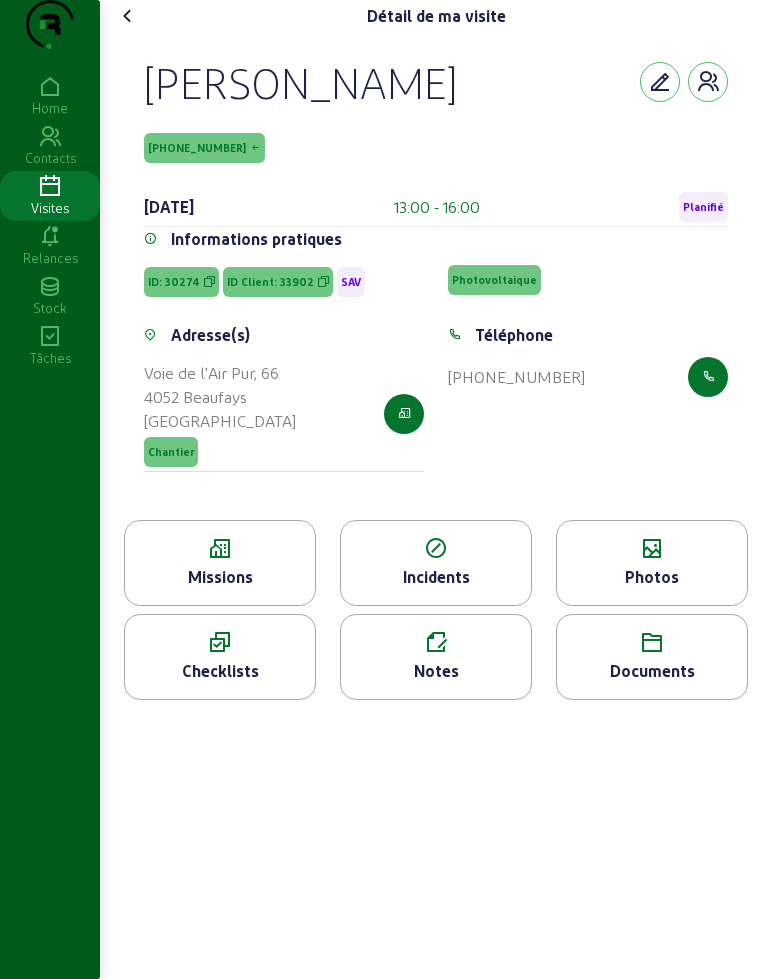 click 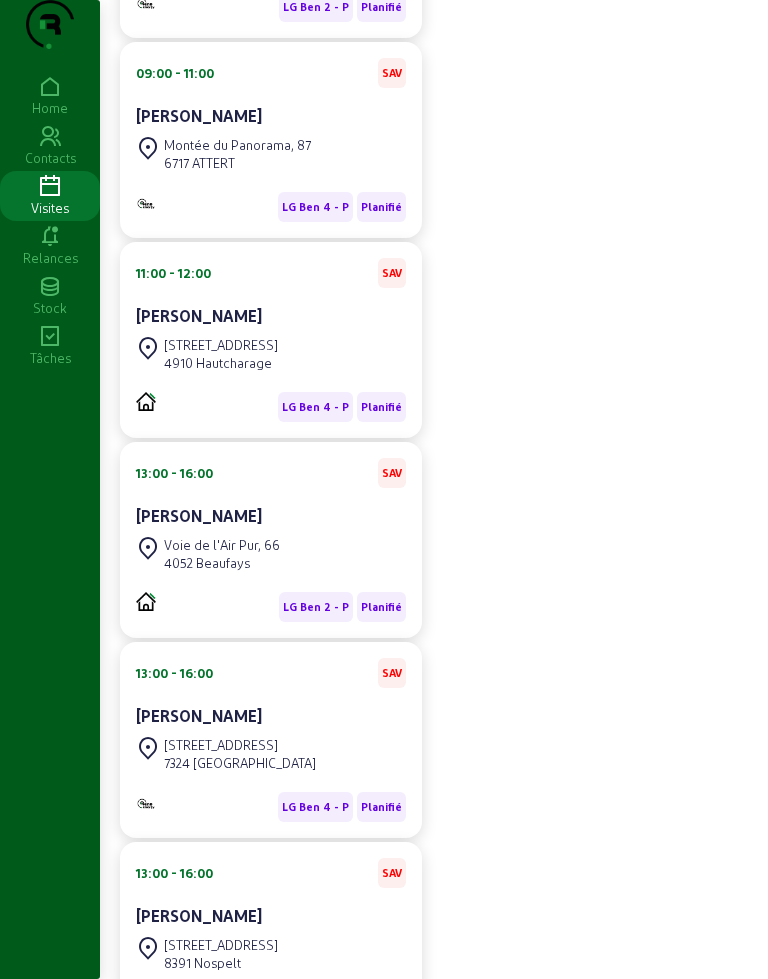 scroll, scrollTop: 1375, scrollLeft: 0, axis: vertical 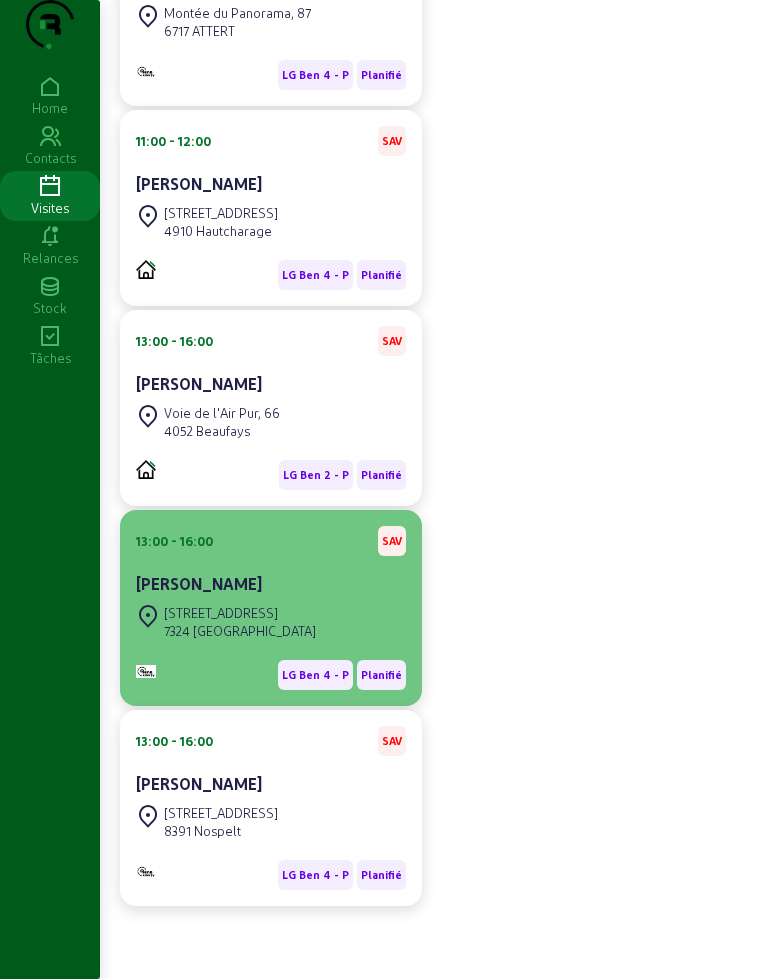 click on "[PERSON_NAME]" 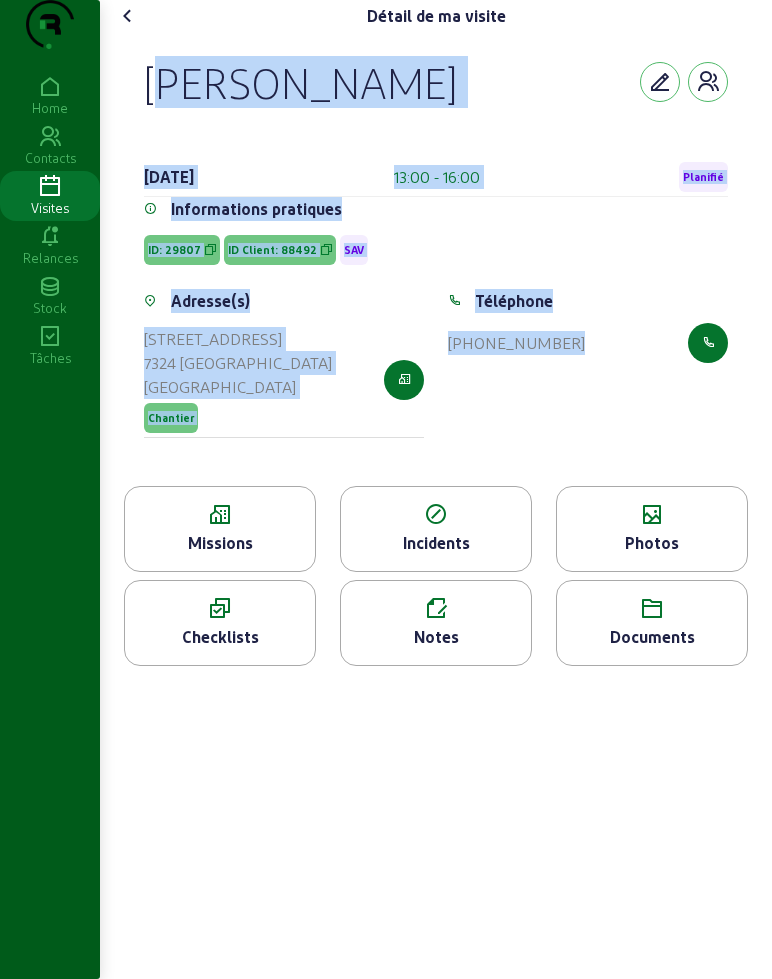 drag, startPoint x: 148, startPoint y: 105, endPoint x: 651, endPoint y: 359, distance: 563.4936 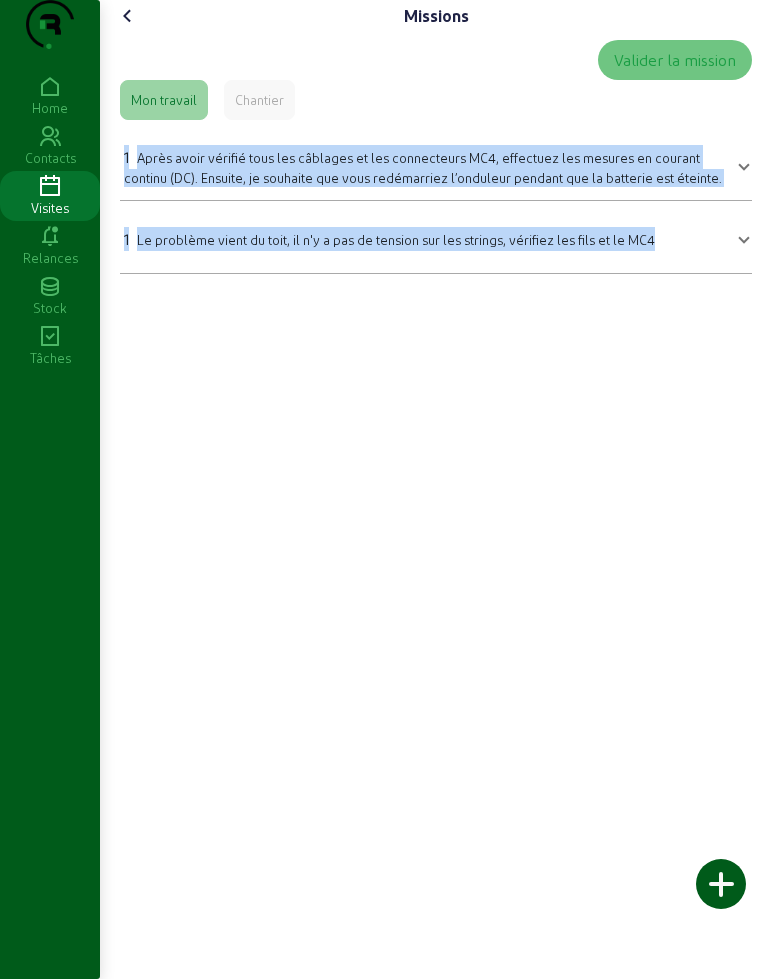 drag, startPoint x: 120, startPoint y: 184, endPoint x: 702, endPoint y: 358, distance: 607.4537 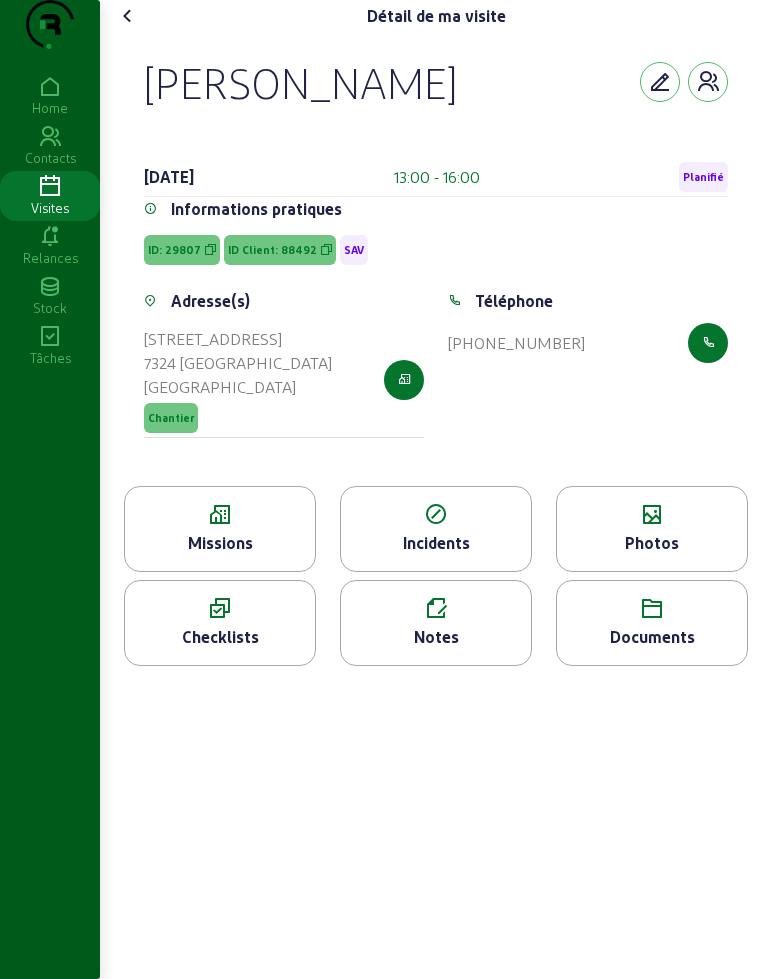 click on "Photos" 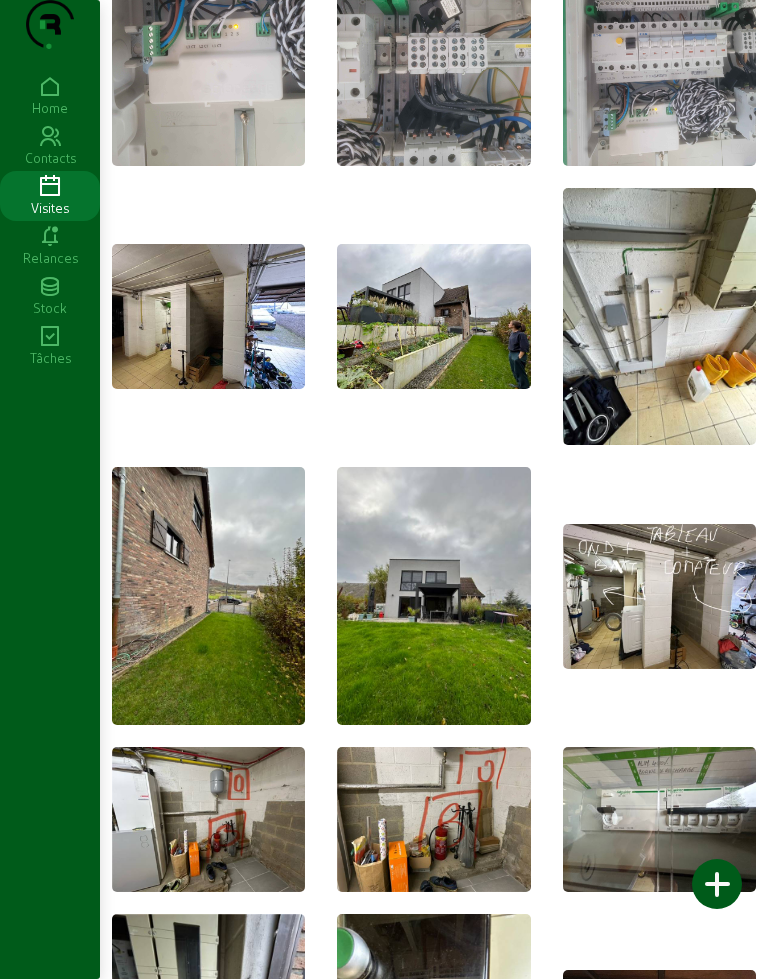 scroll, scrollTop: 750, scrollLeft: 0, axis: vertical 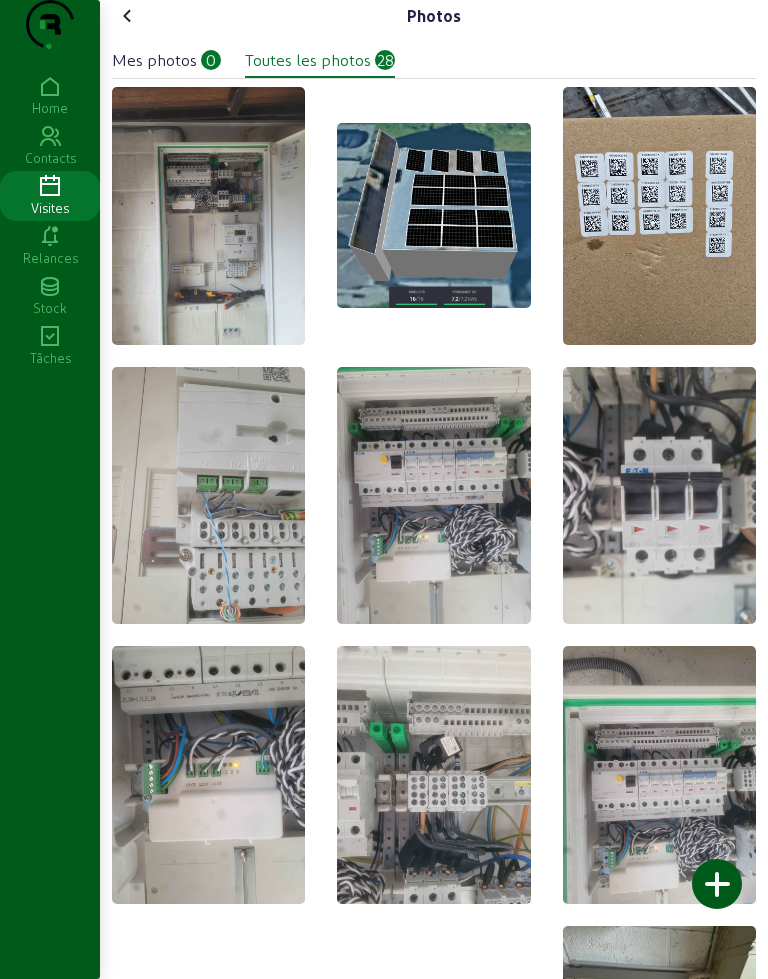 click 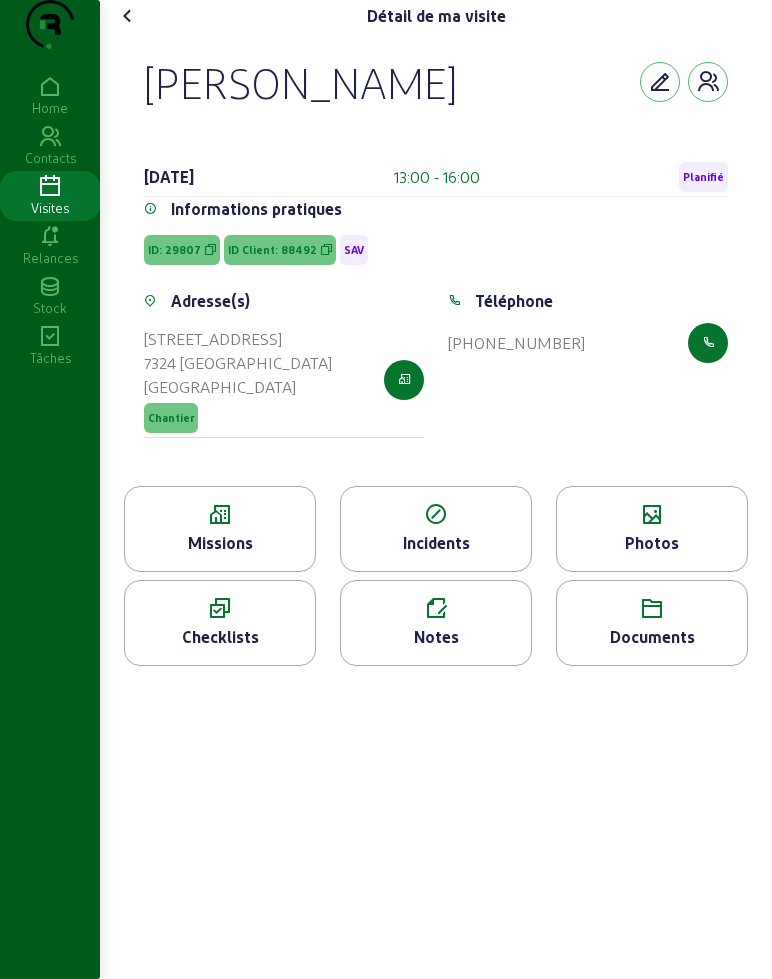 click 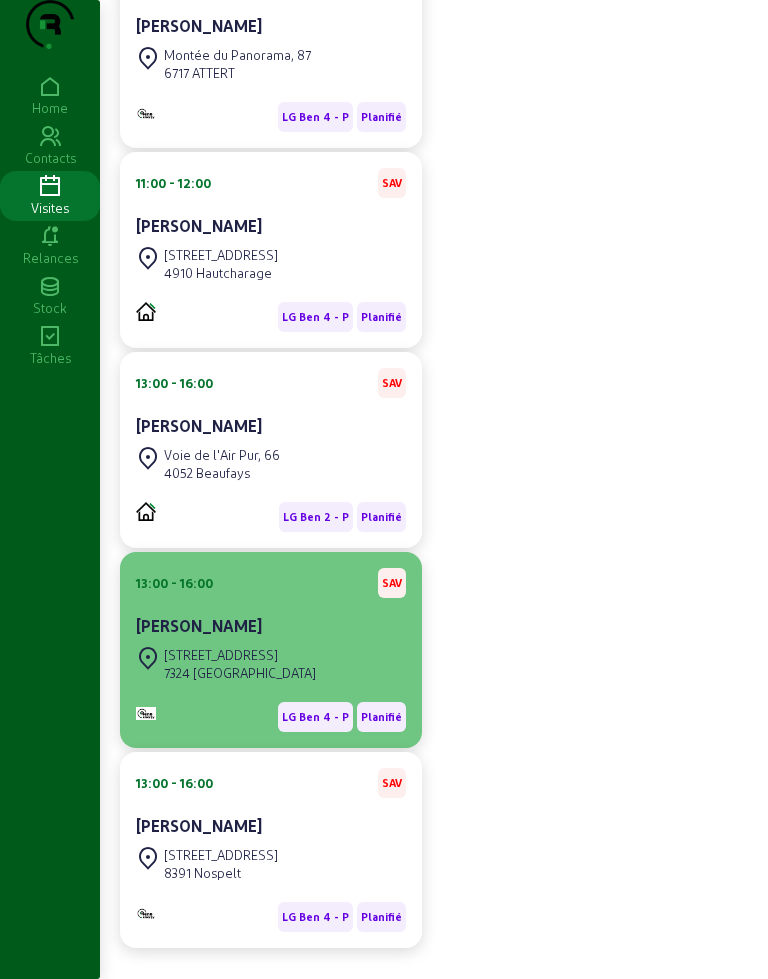 scroll, scrollTop: 1375, scrollLeft: 0, axis: vertical 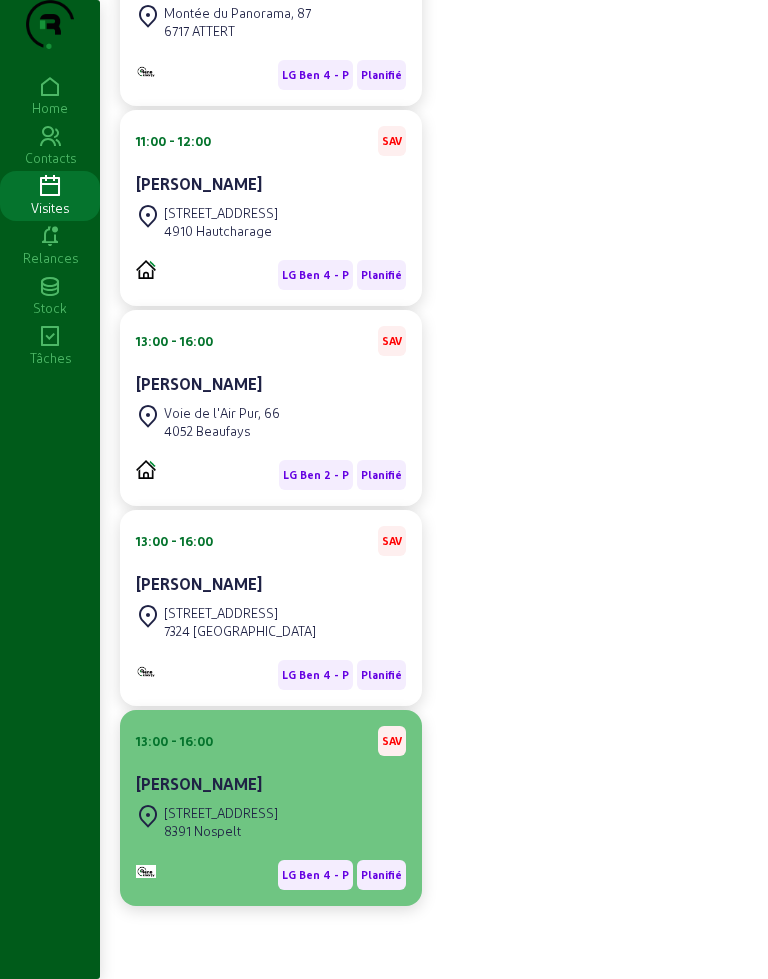 click on "[PERSON_NAME]" 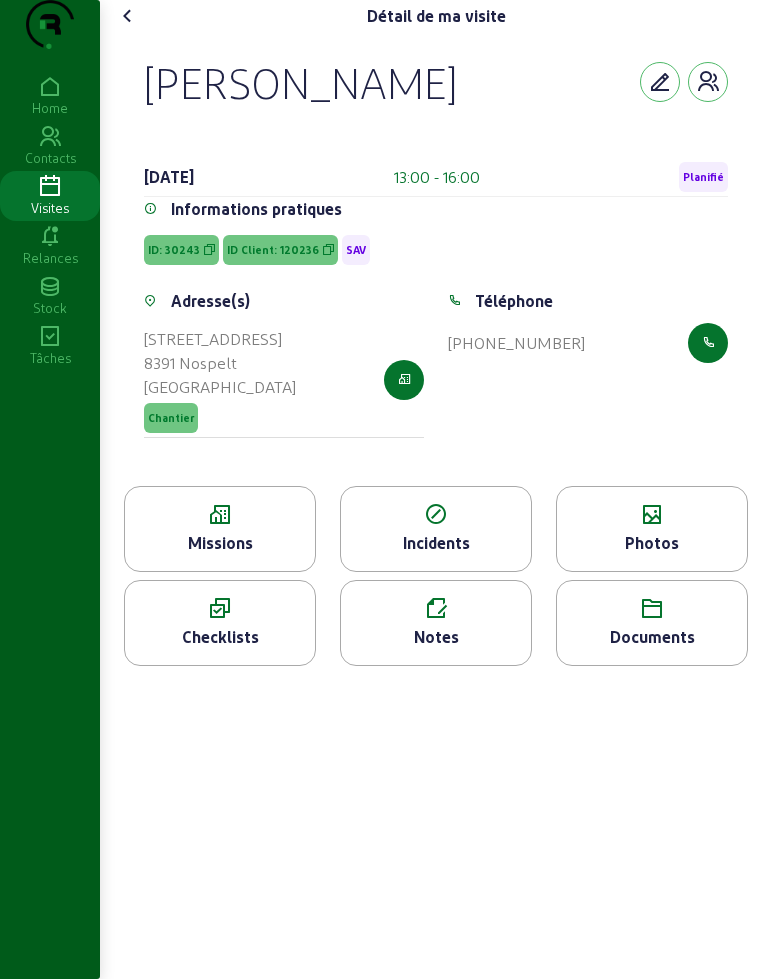drag, startPoint x: 146, startPoint y: 113, endPoint x: 611, endPoint y: 419, distance: 556.6516 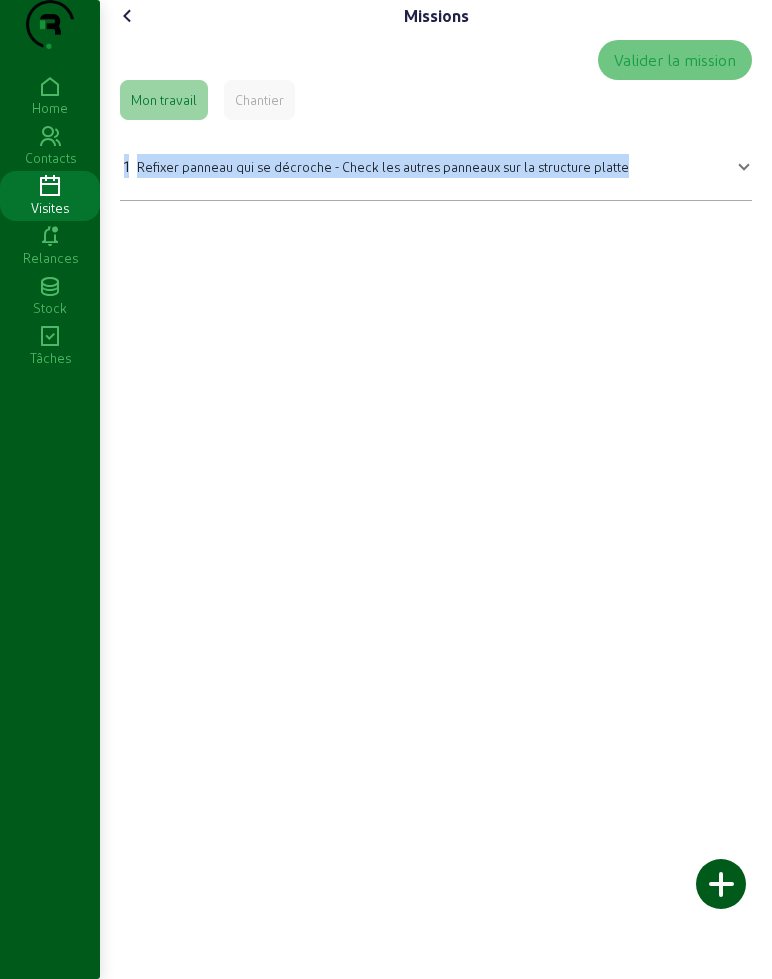 drag, startPoint x: 201, startPoint y: 211, endPoint x: 710, endPoint y: 269, distance: 512.2939 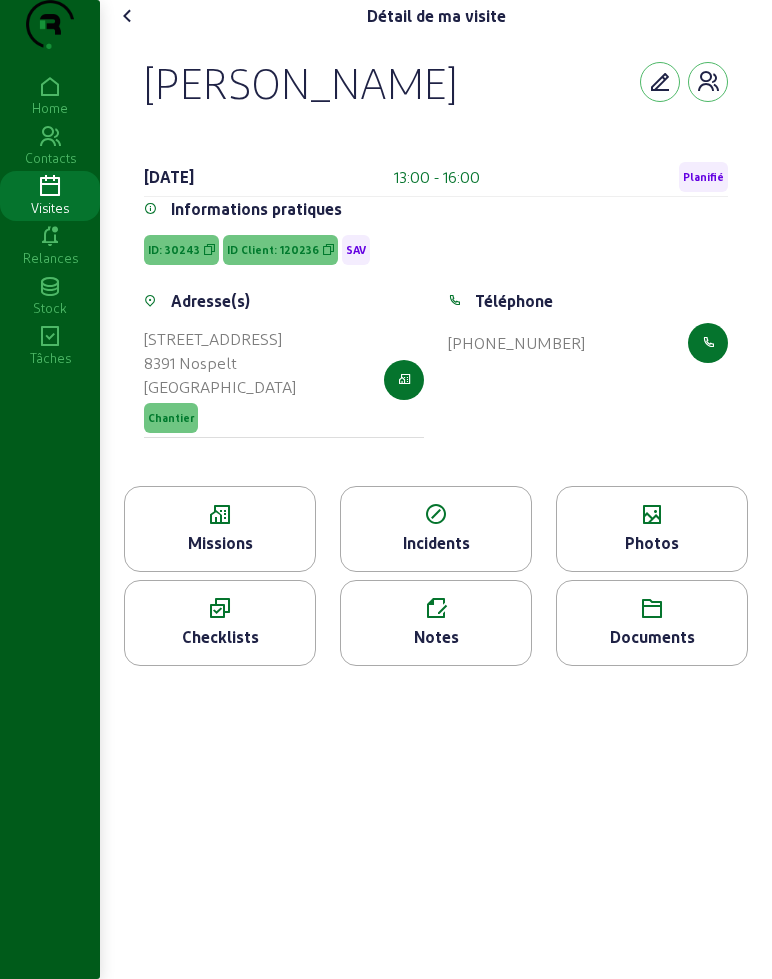 click on "Photos" 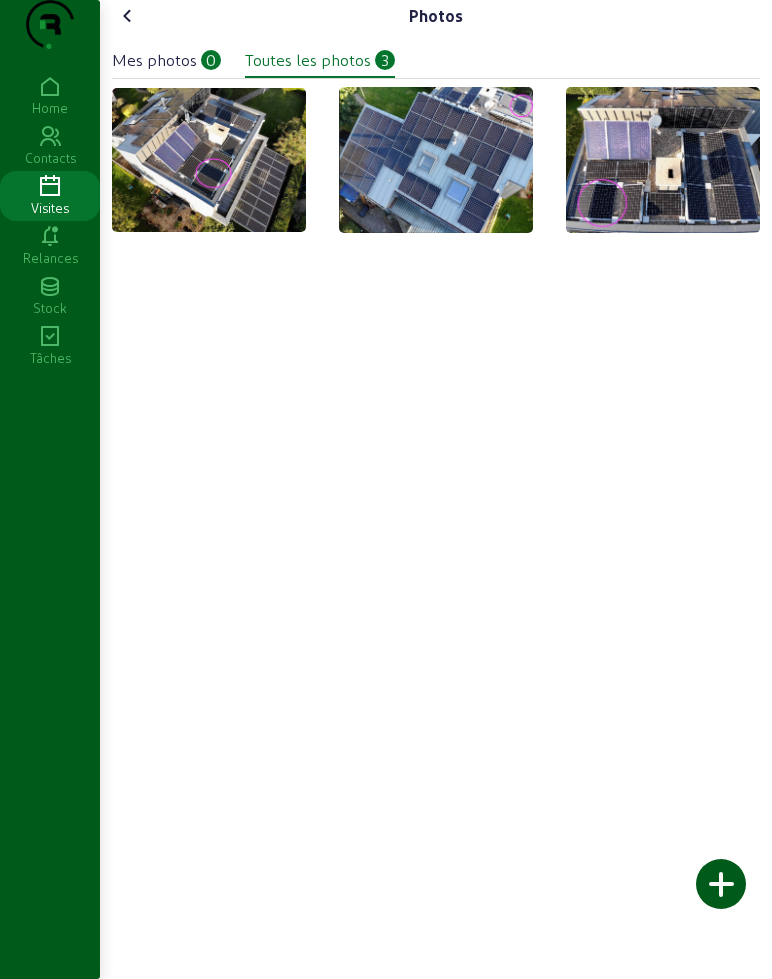 click 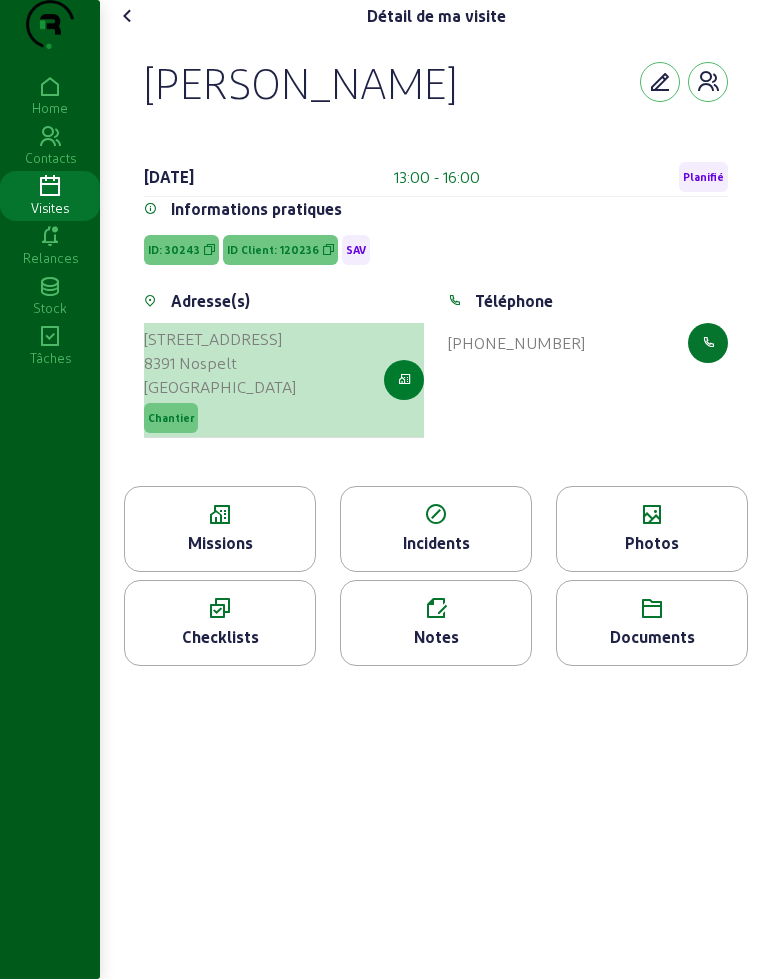 click 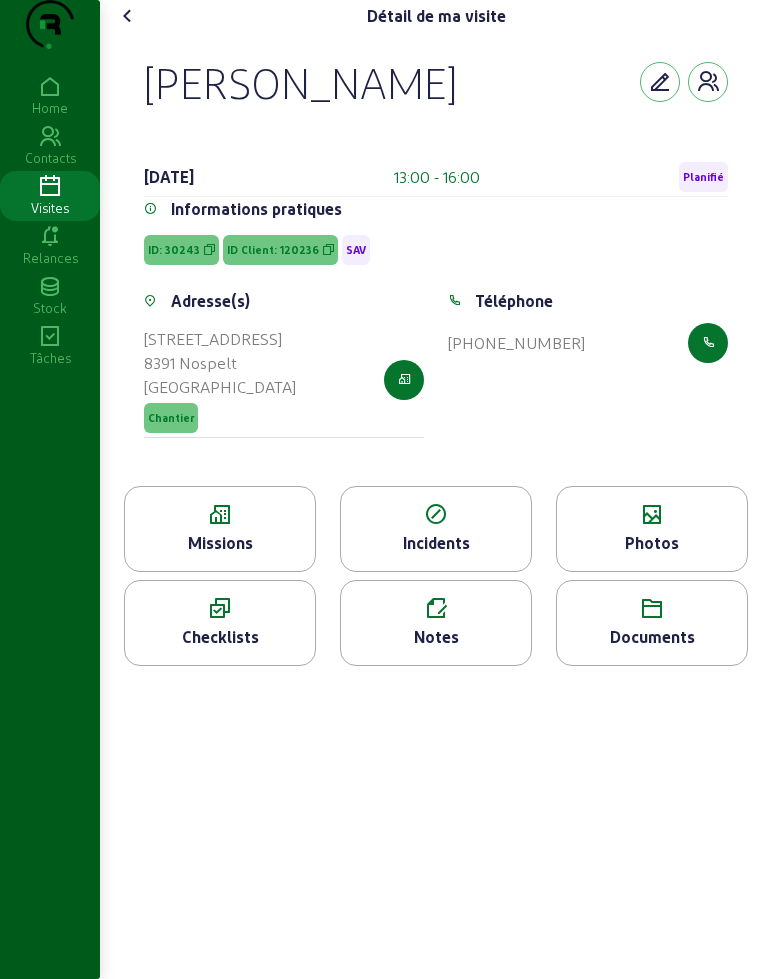 click 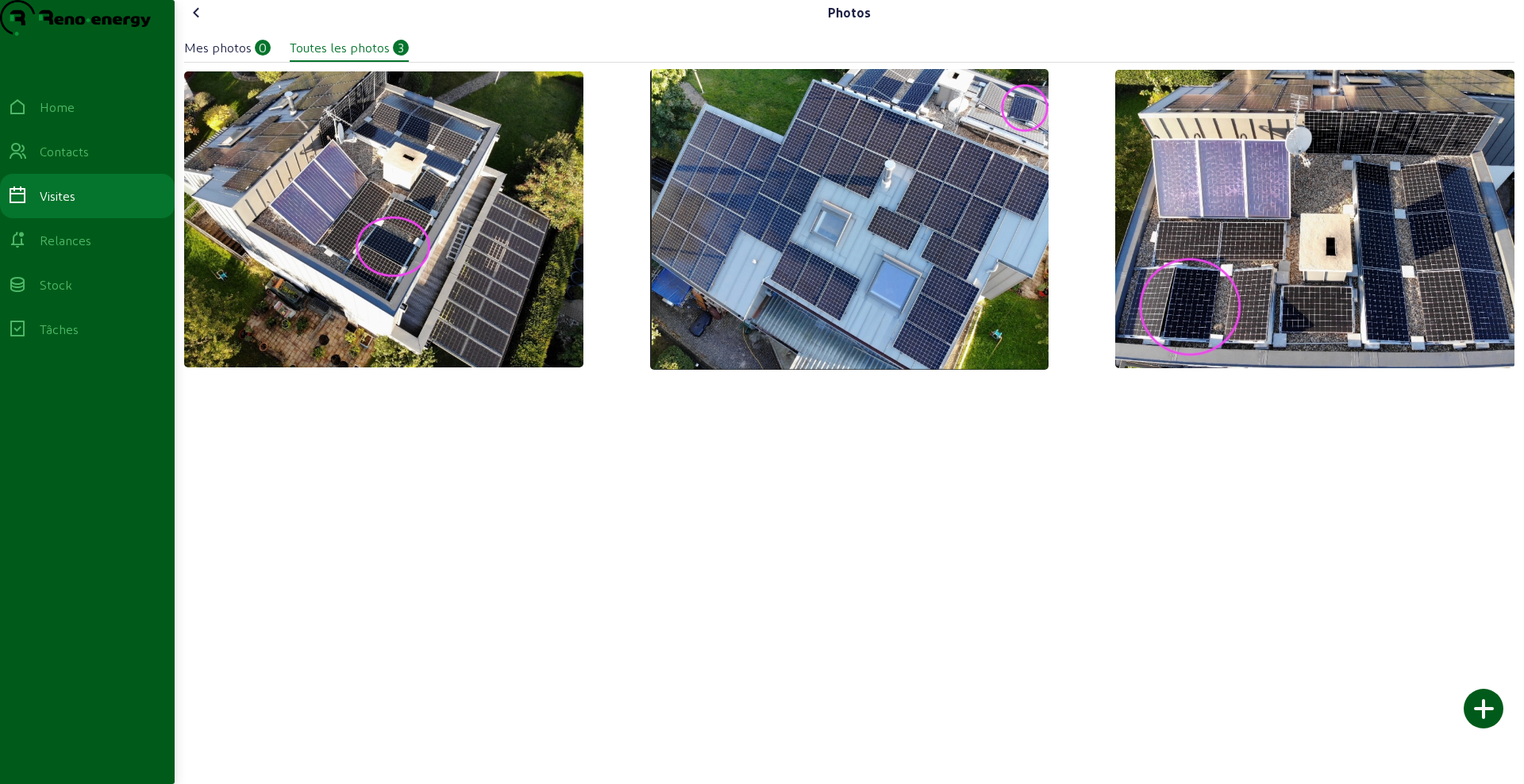 click 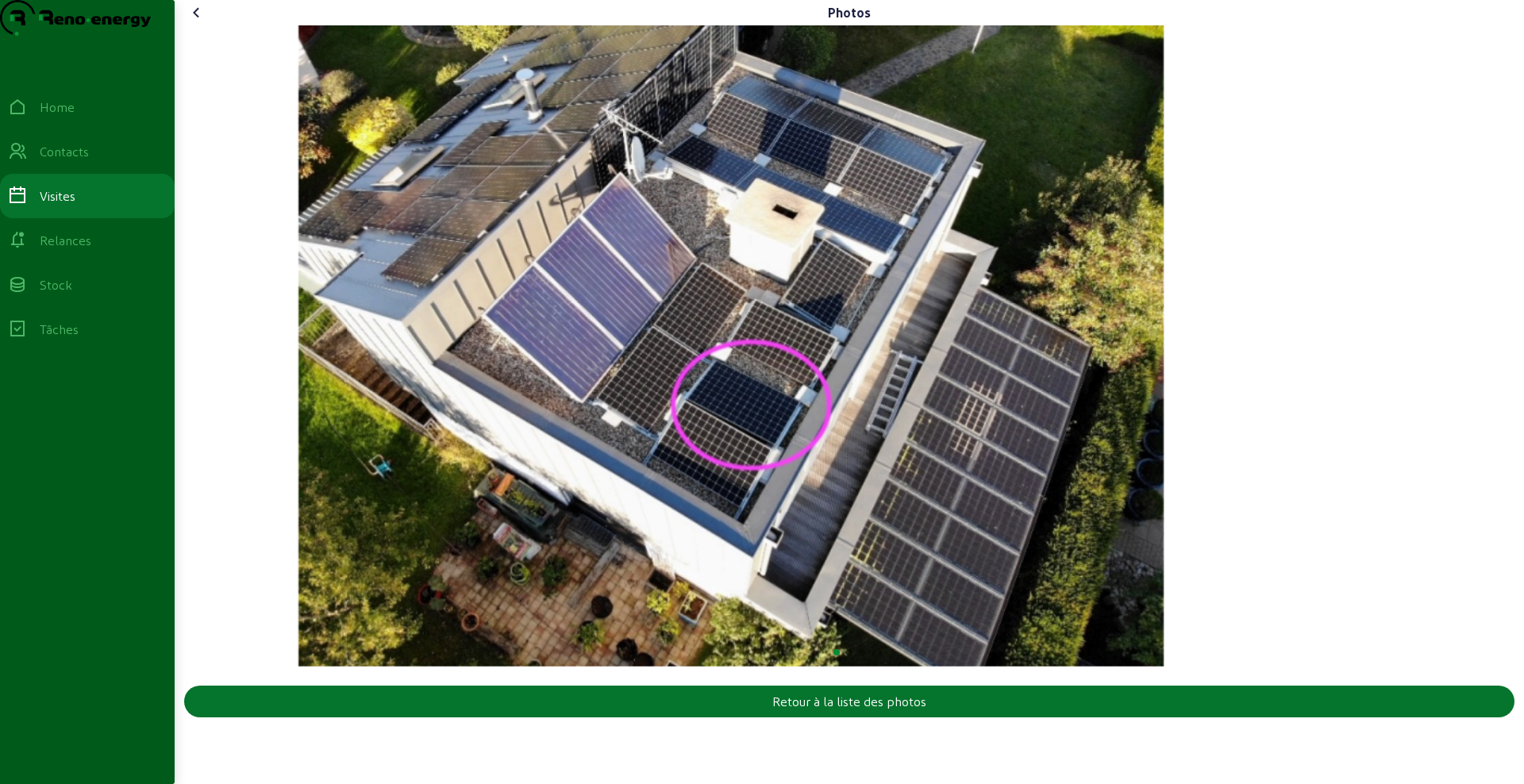 click 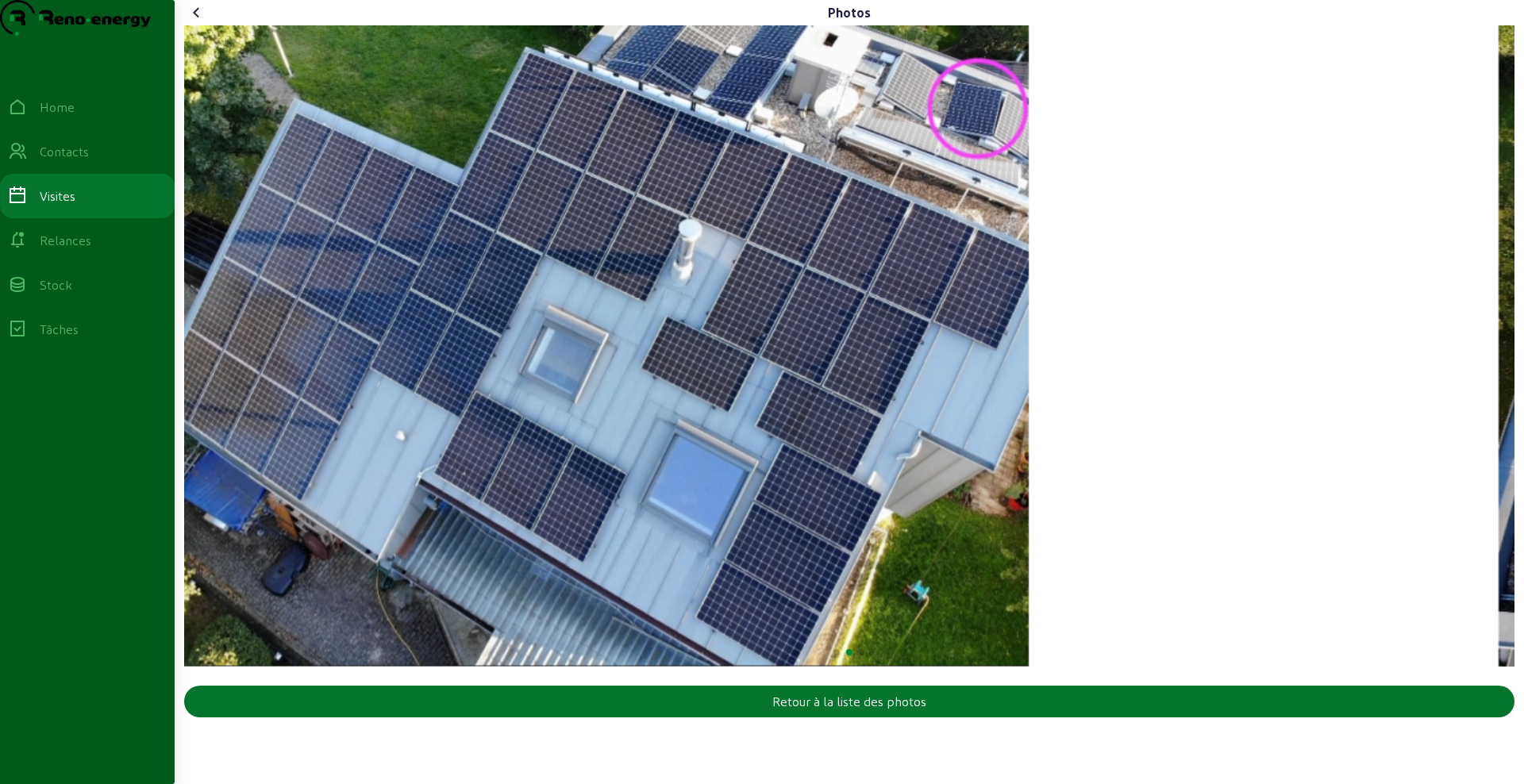 click 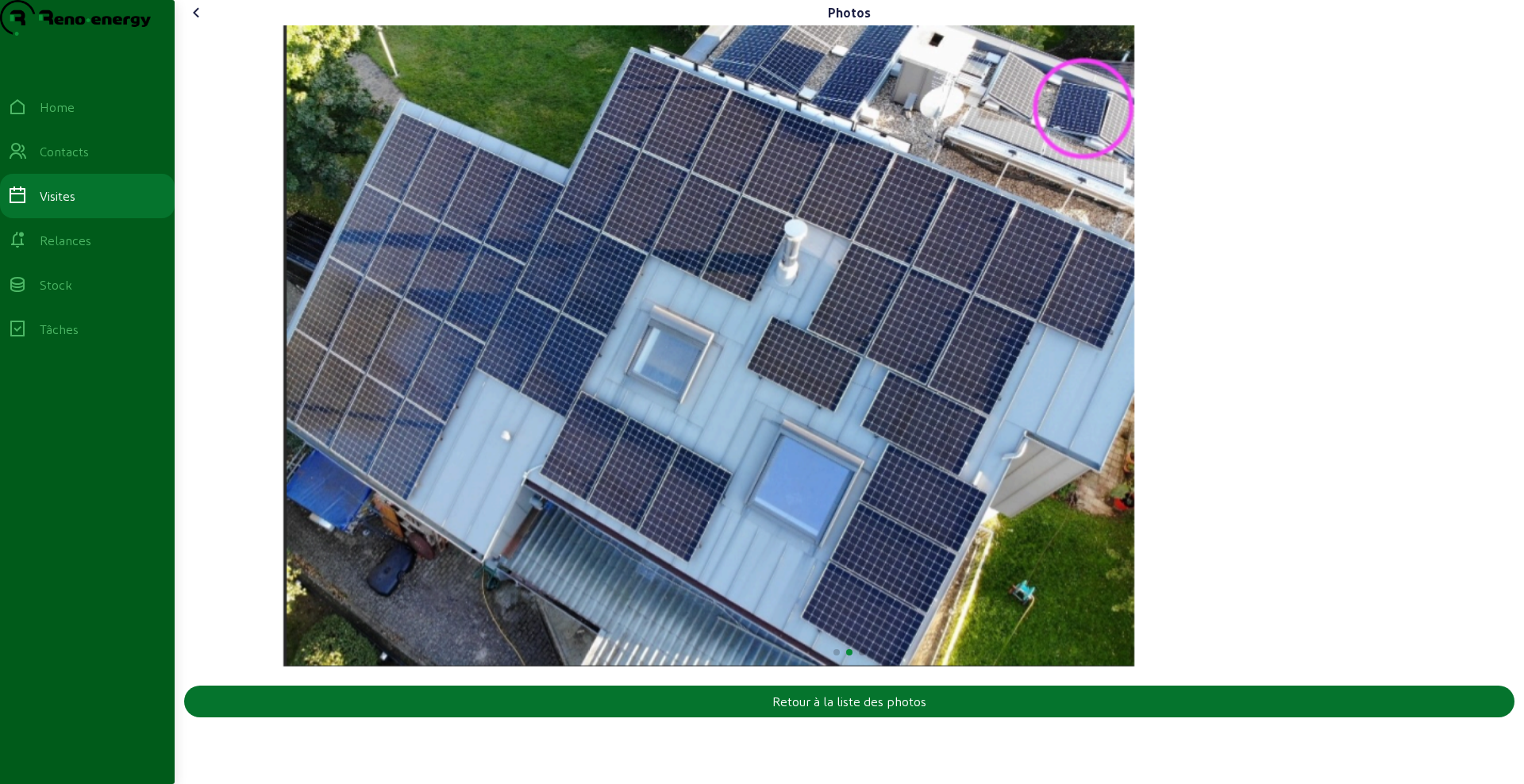 click 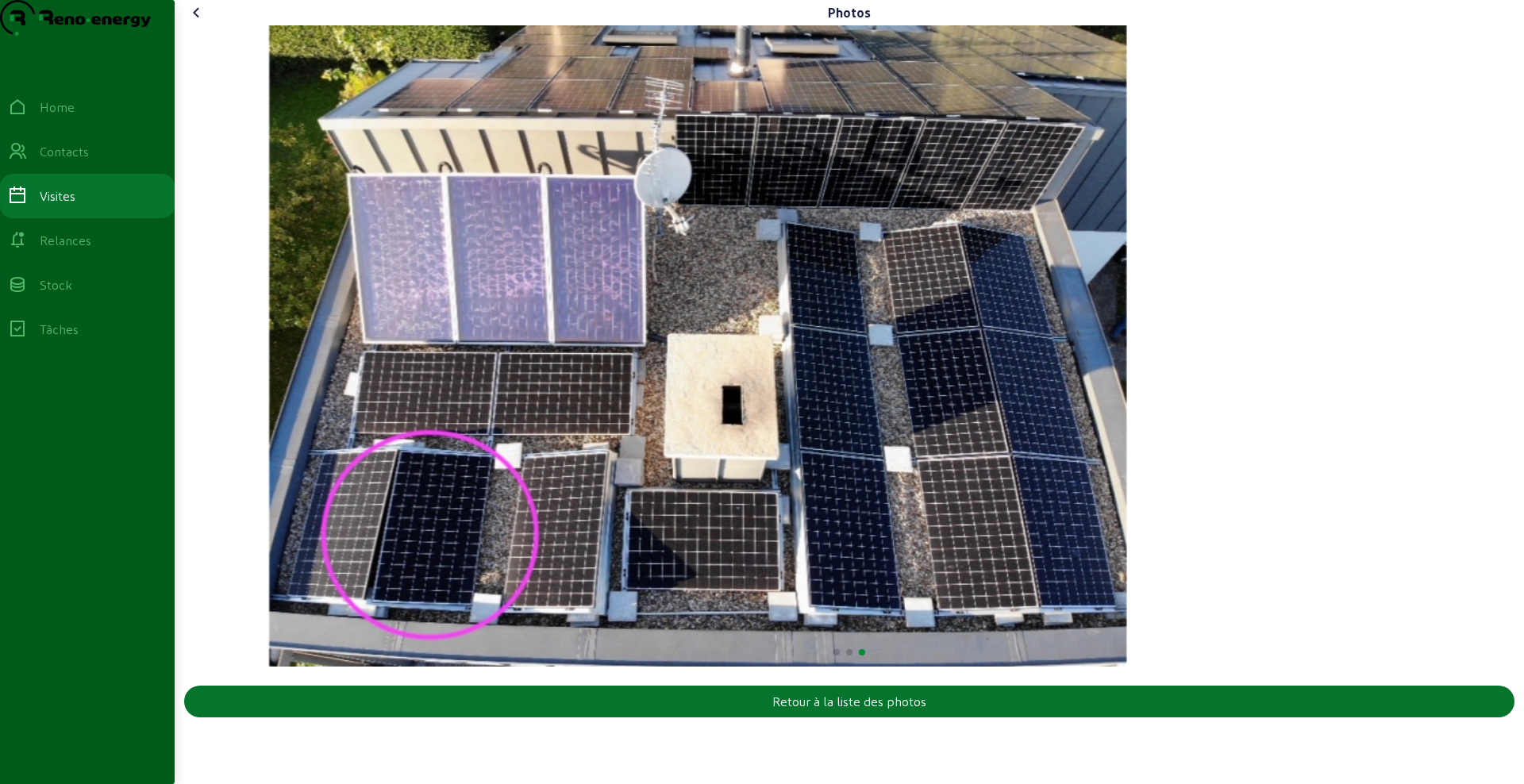 click 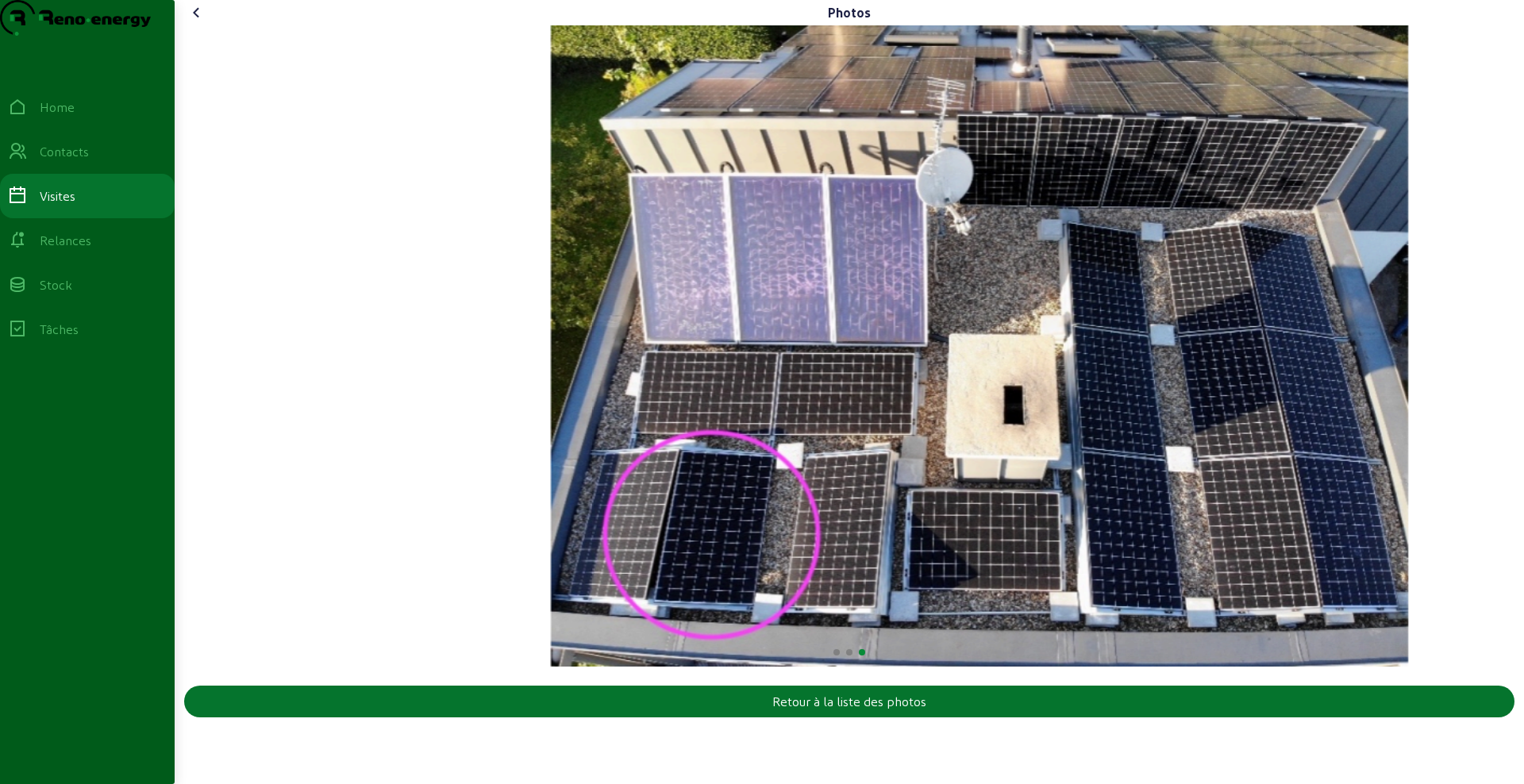 click 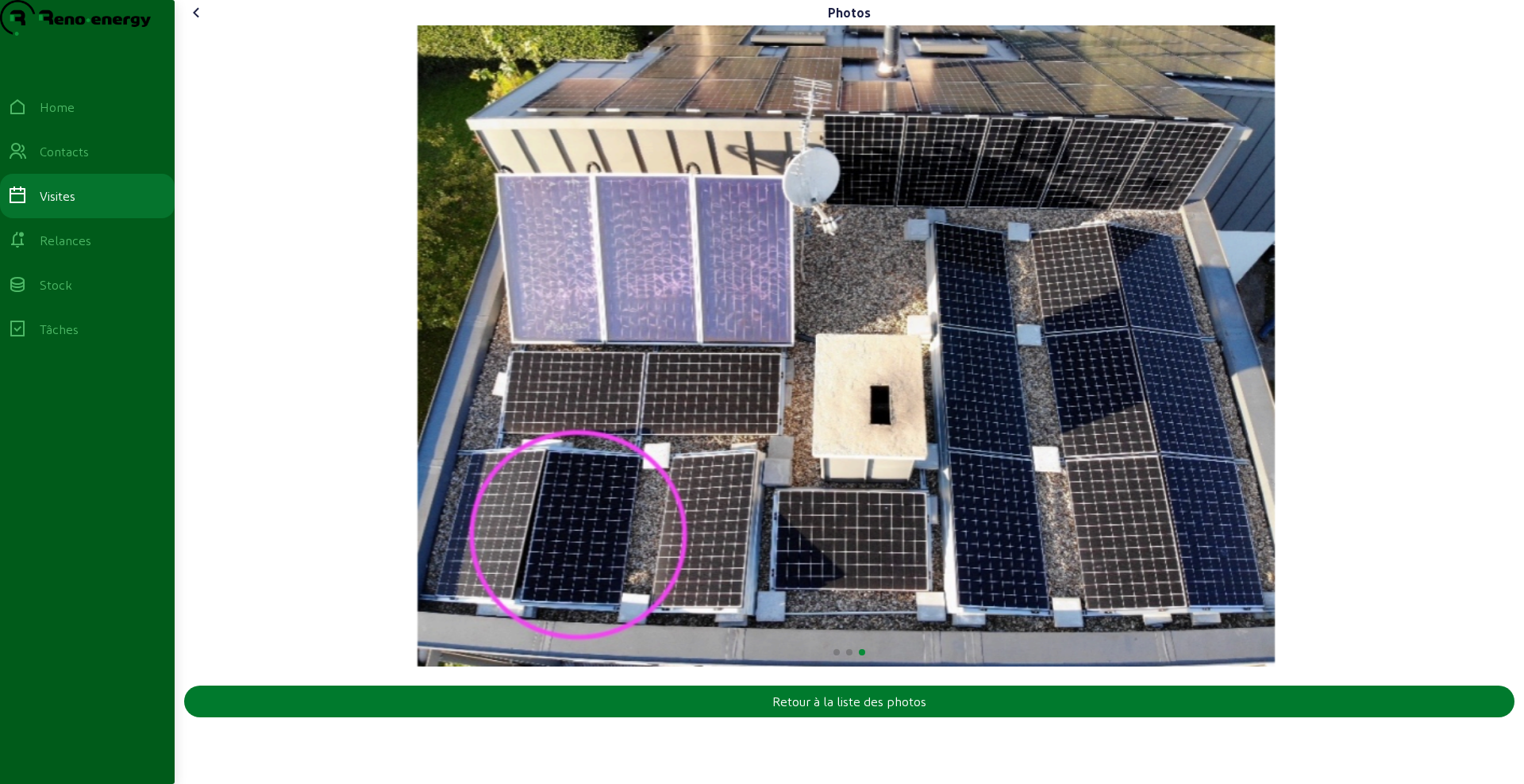 click on "Retour à la liste des photos" 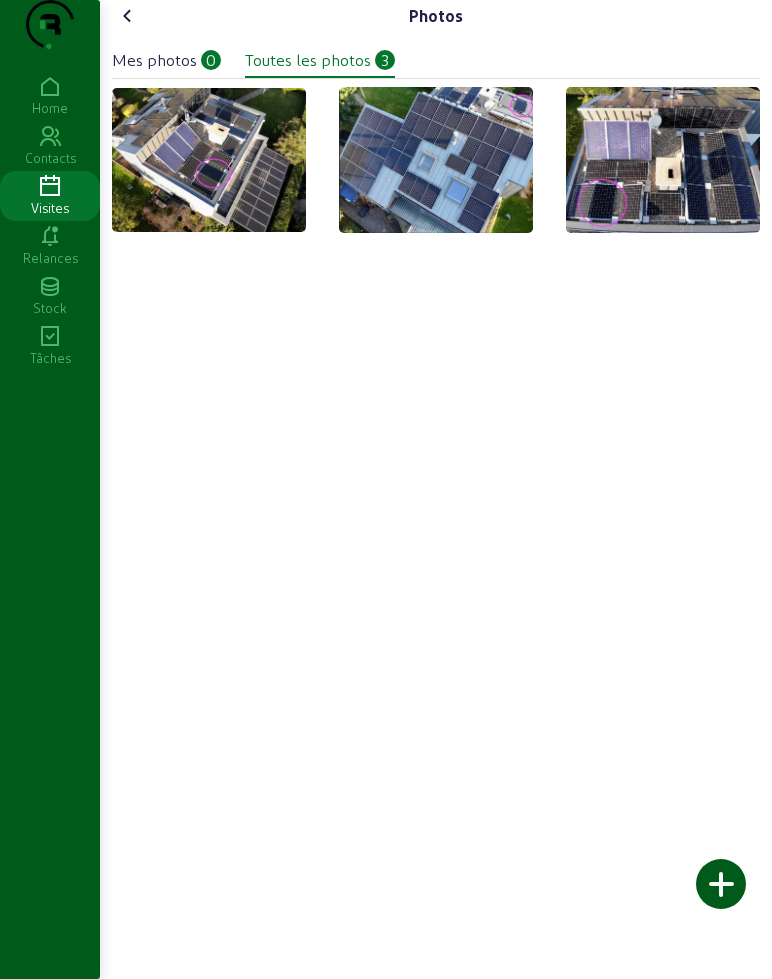 click on "Photos" 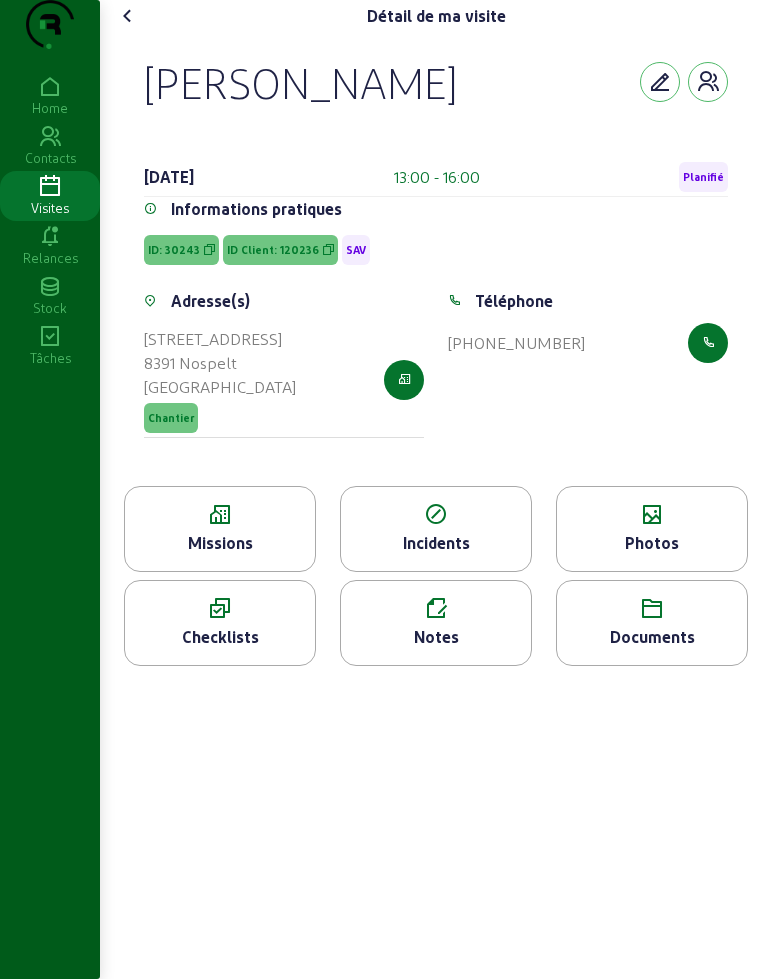 click 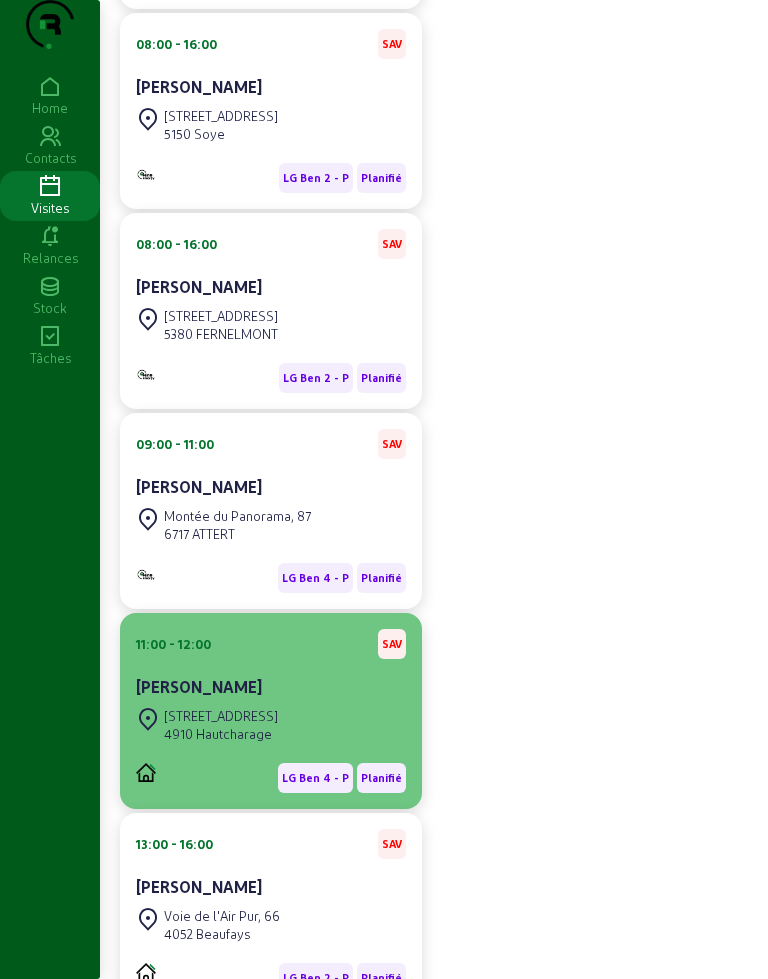 scroll, scrollTop: 875, scrollLeft: 0, axis: vertical 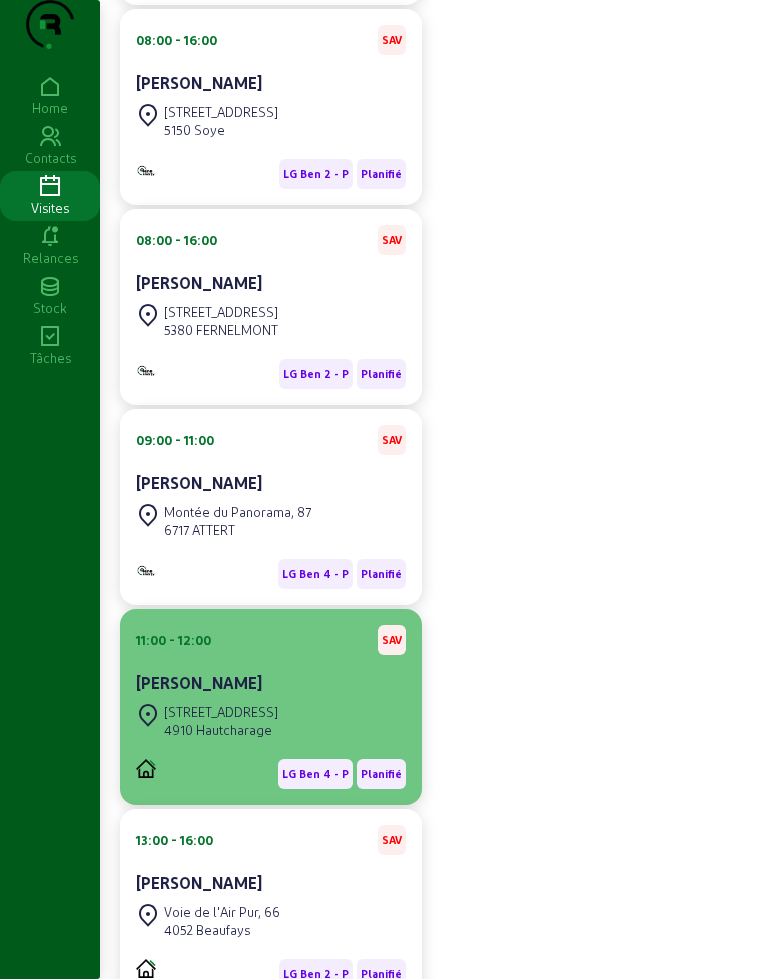 click on "[PERSON_NAME]" 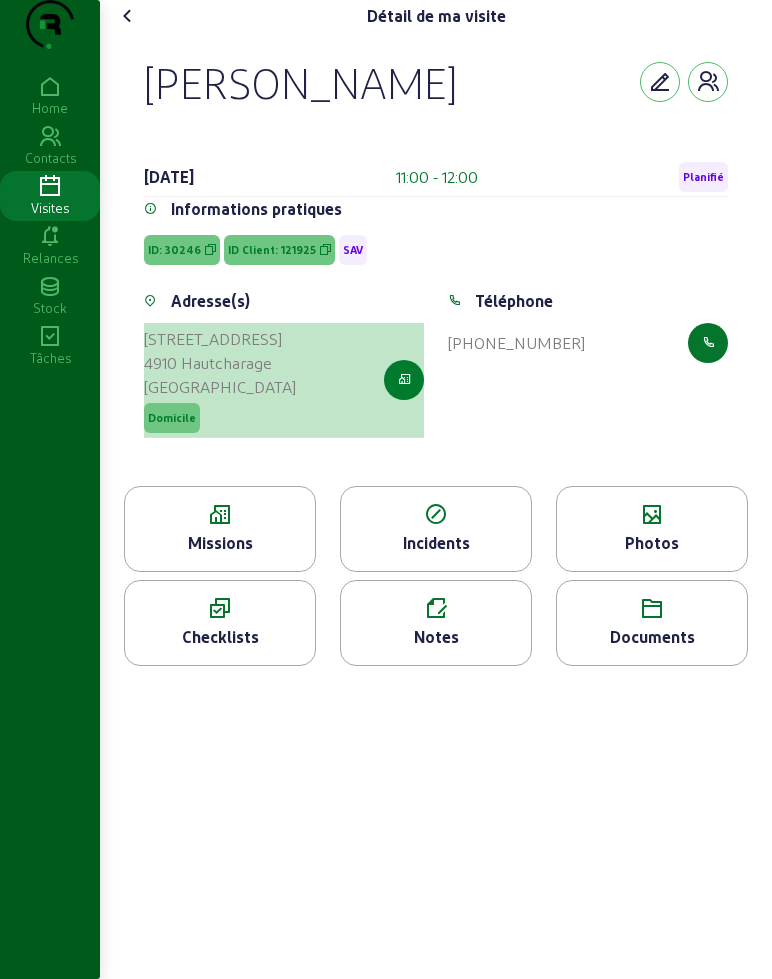 click 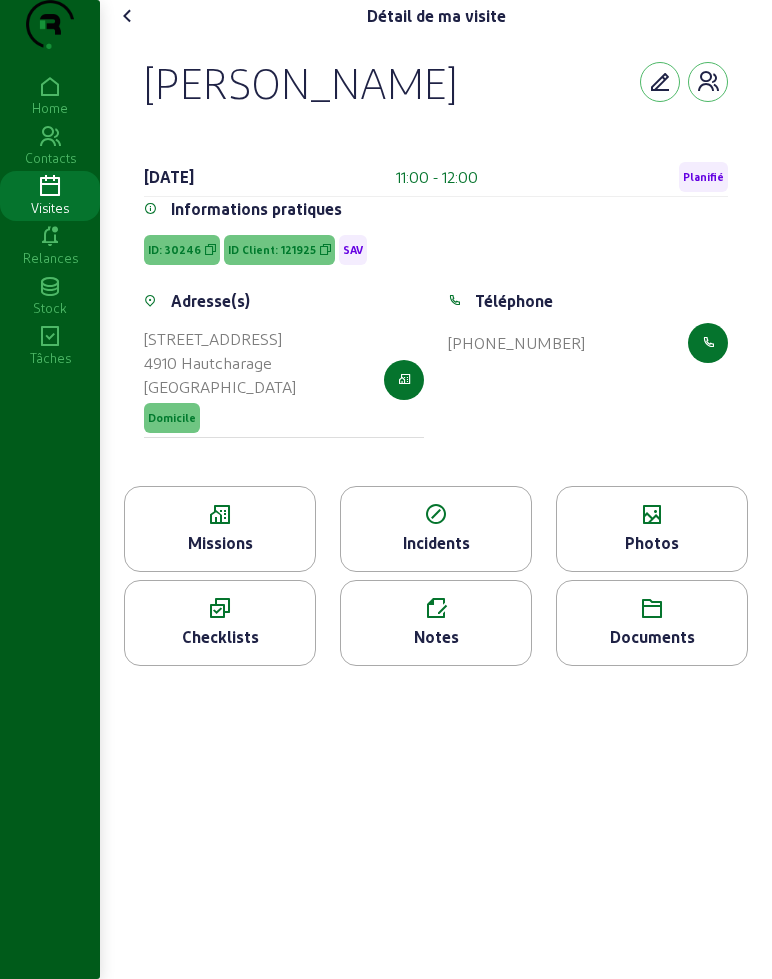 click 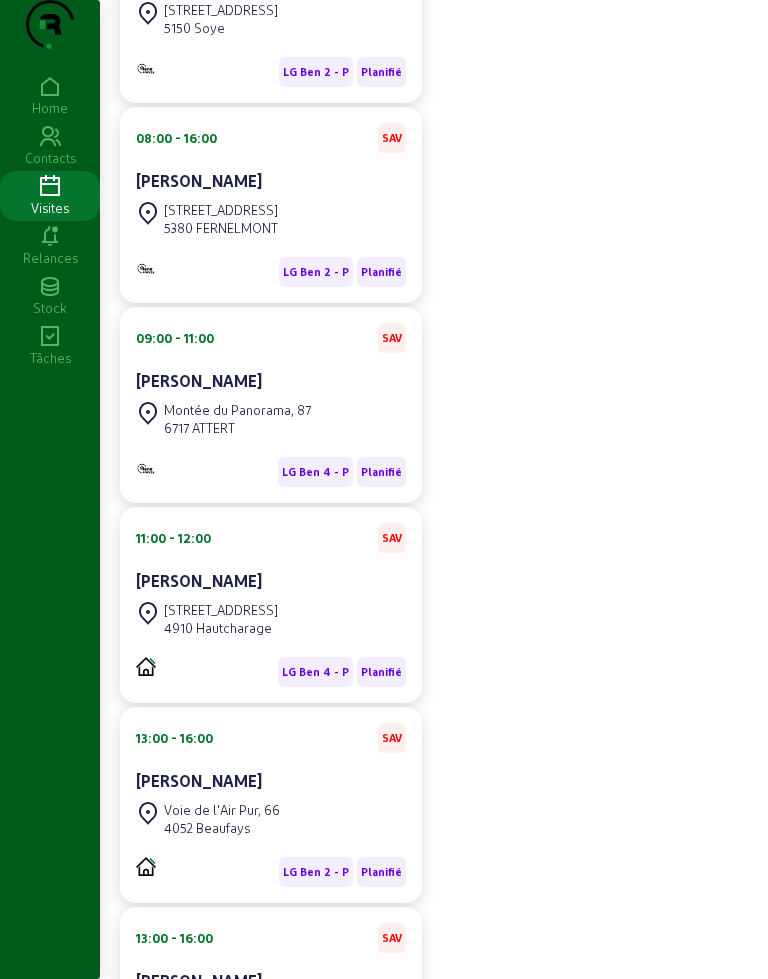 scroll, scrollTop: 1000, scrollLeft: 0, axis: vertical 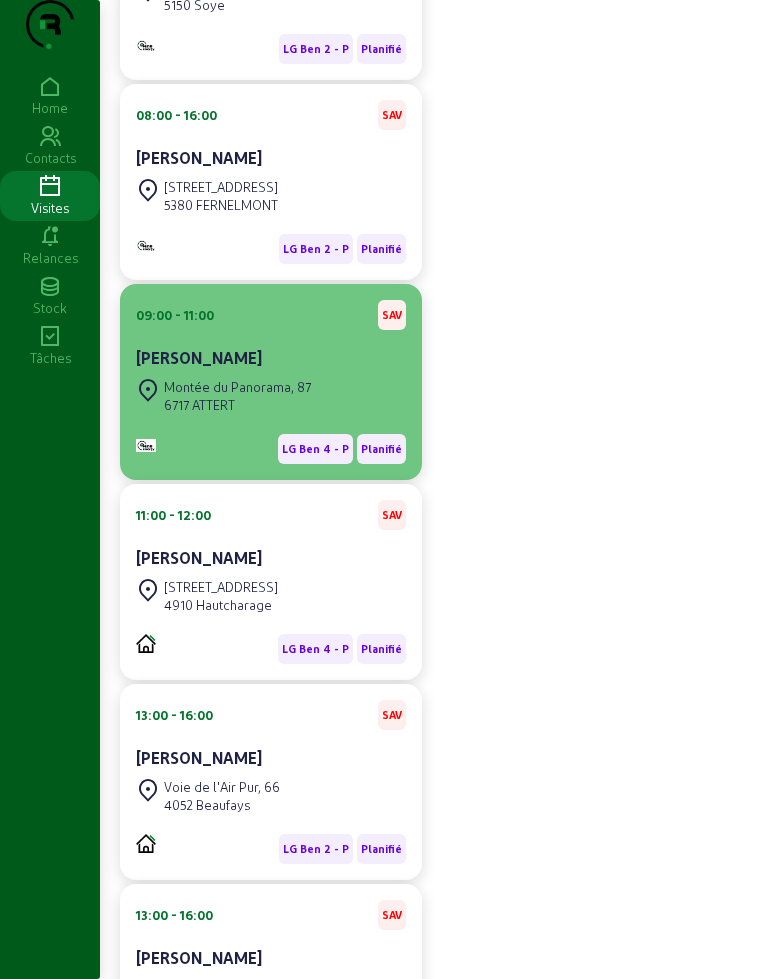 click on "[GEOGRAPHIC_DATA], 87 6717 ATTERT" 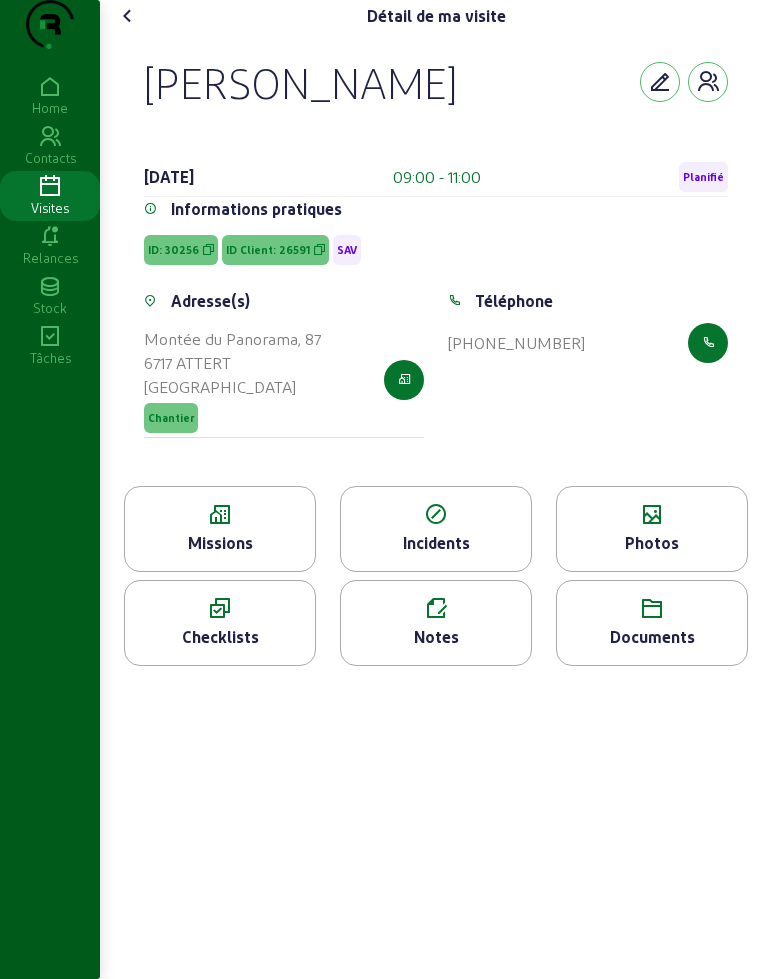 click 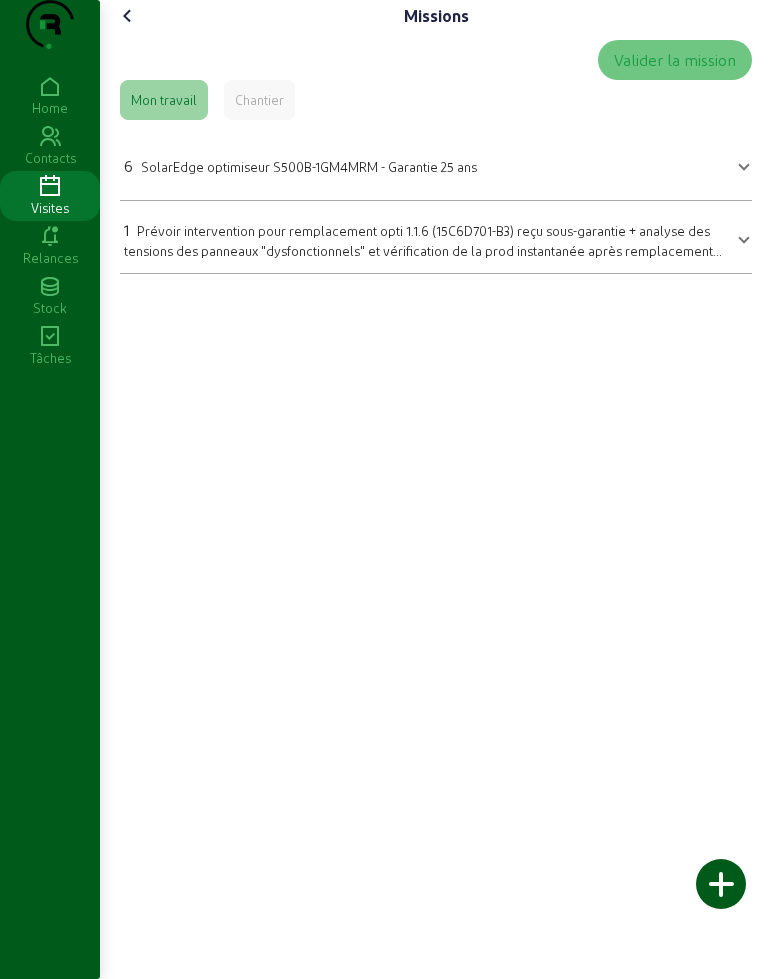 click 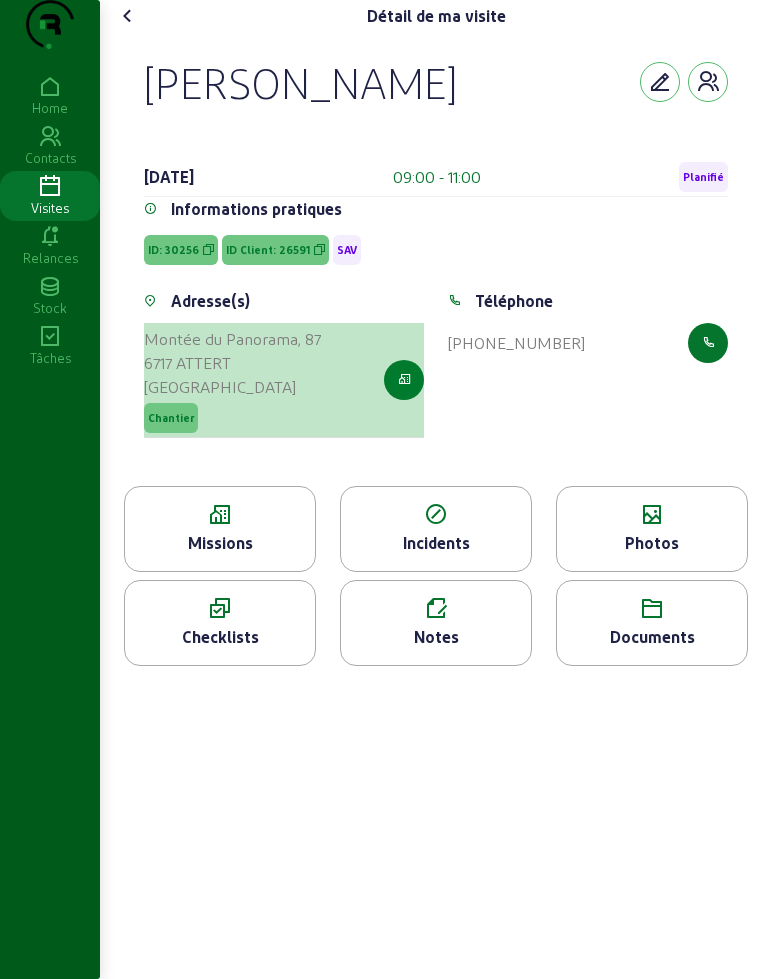 click 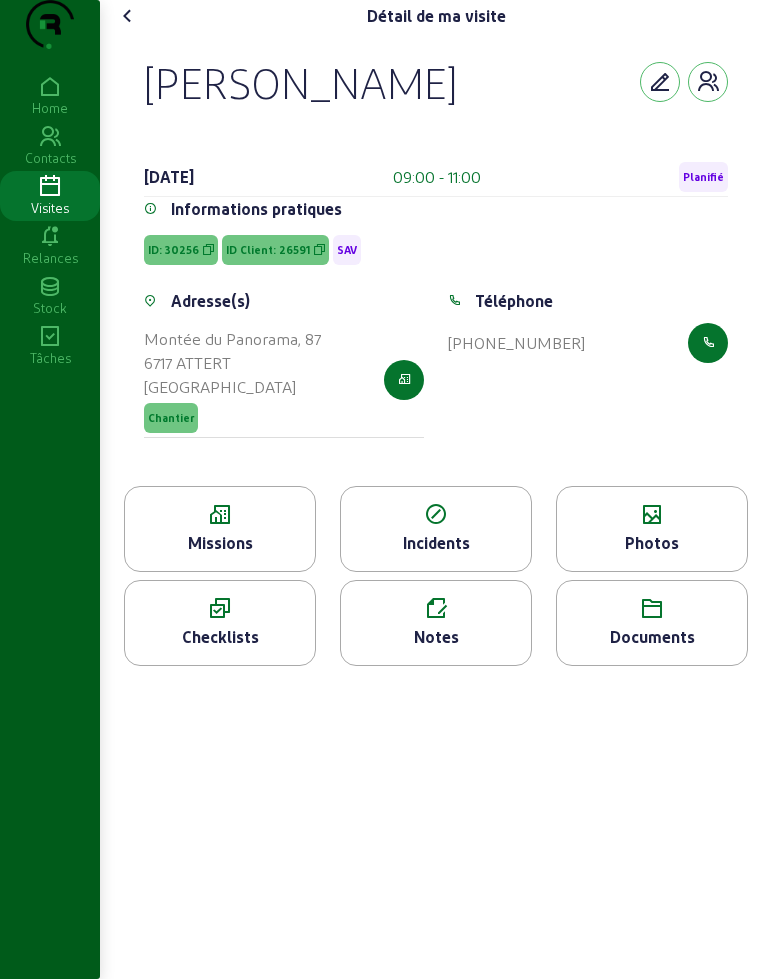 click 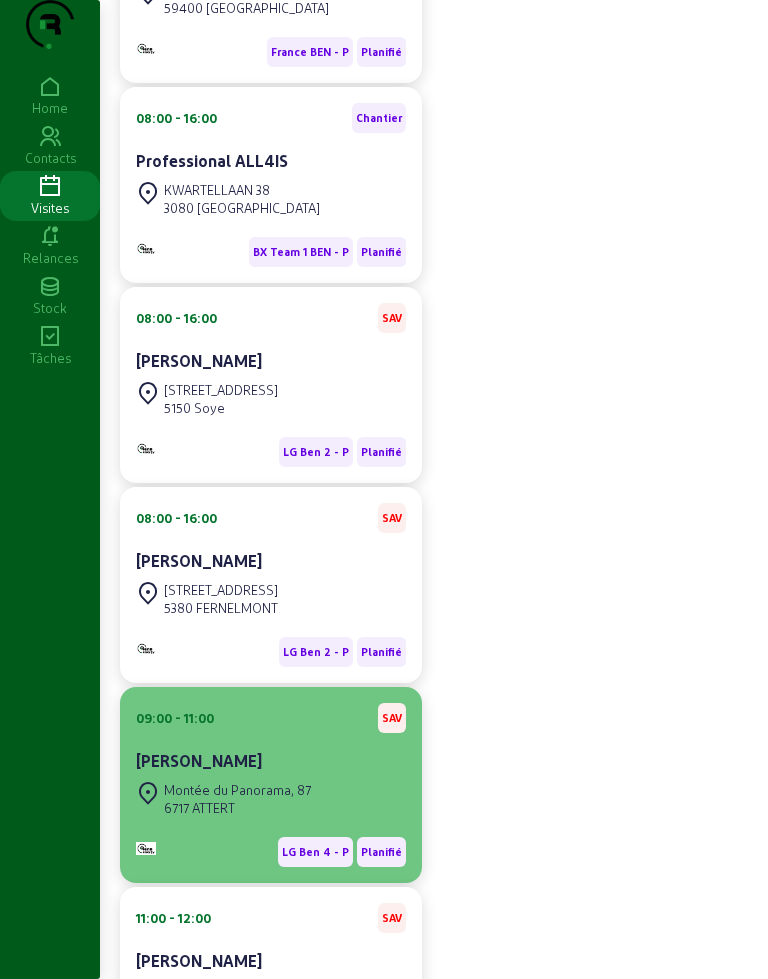scroll, scrollTop: 625, scrollLeft: 0, axis: vertical 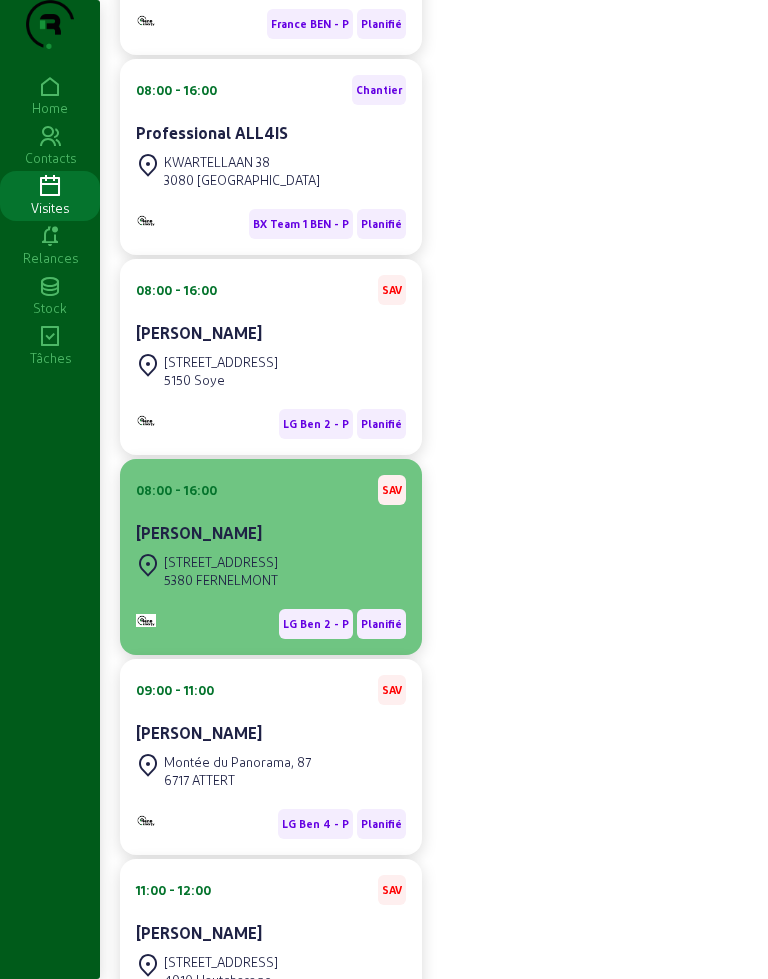 click on "[STREET_ADDRESS]" 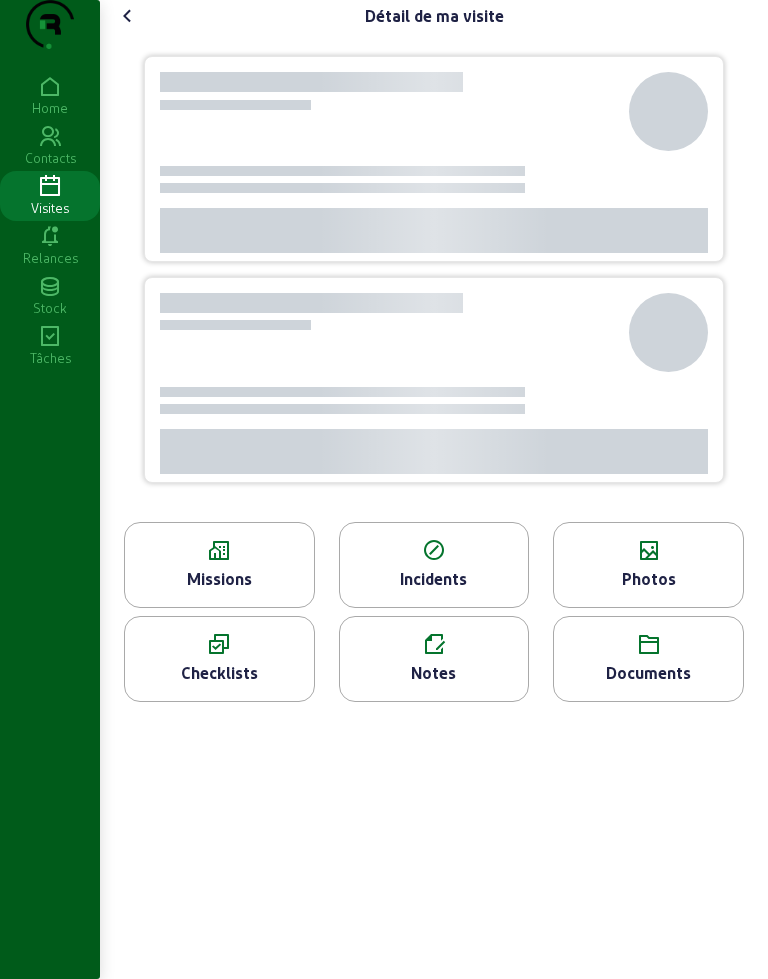 scroll, scrollTop: 0, scrollLeft: 0, axis: both 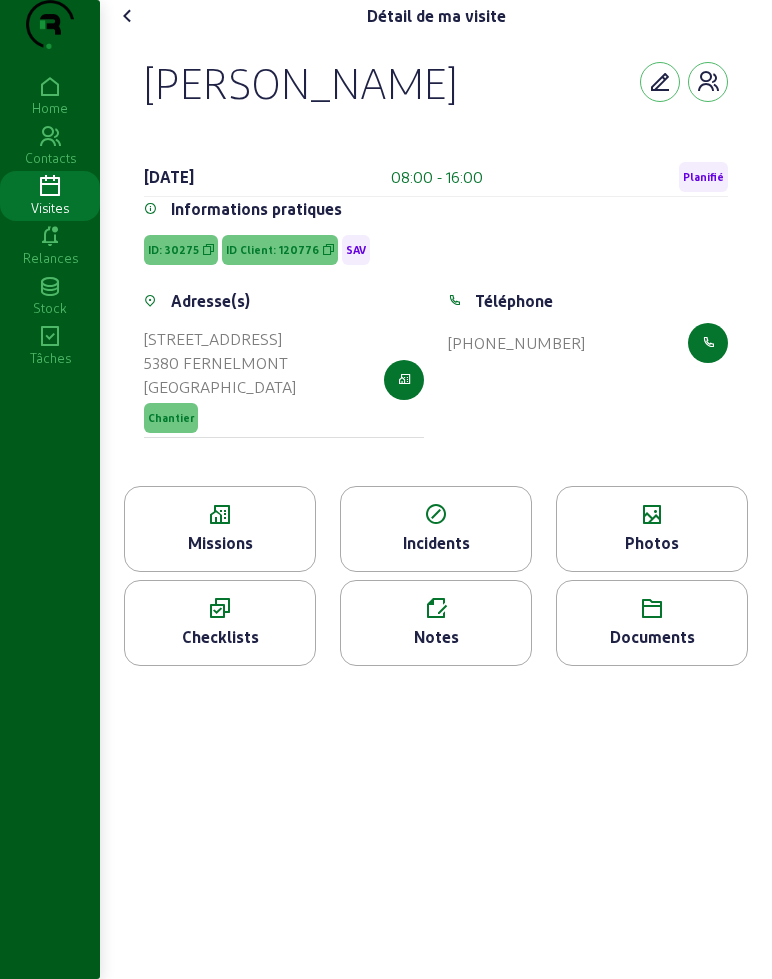 click on "Missions" 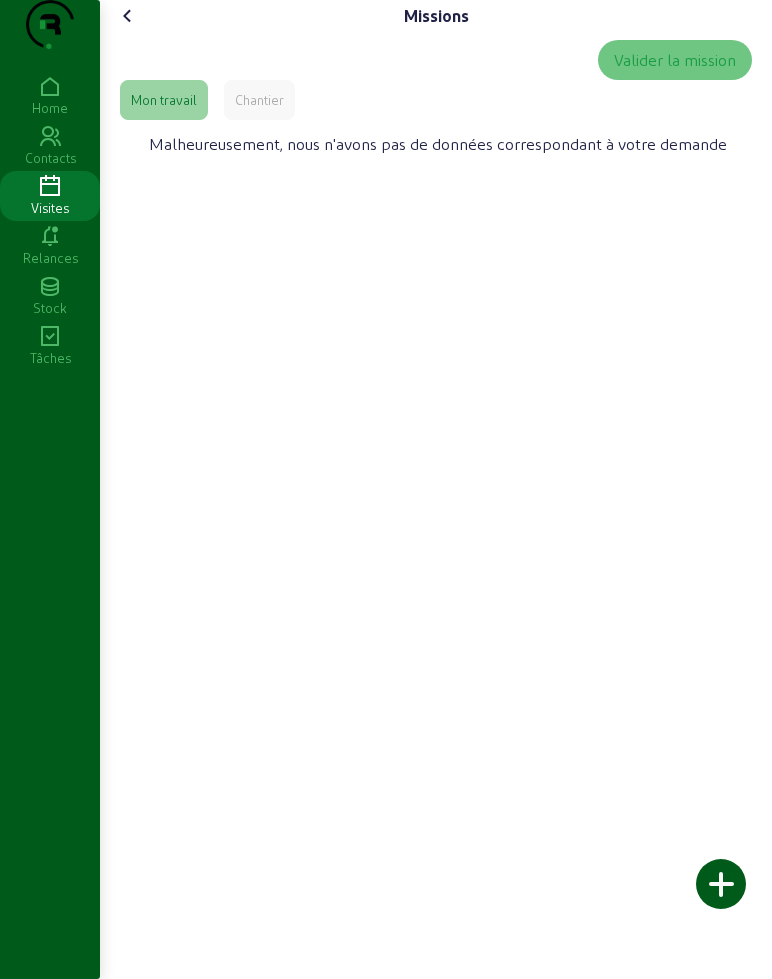 click on "Chantier" 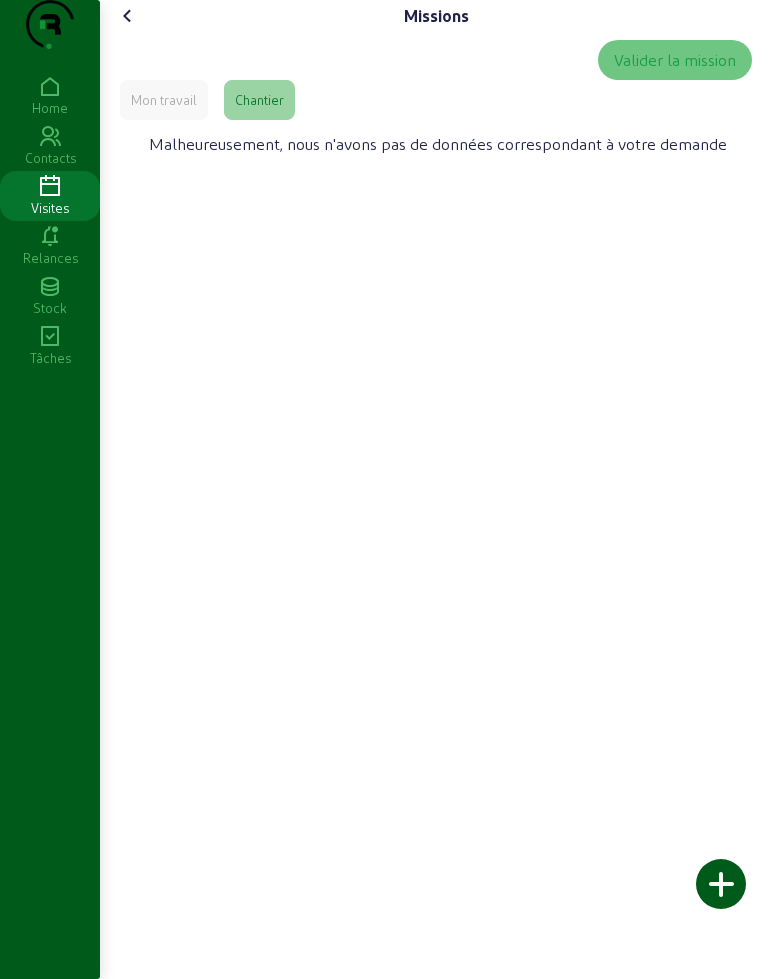 click 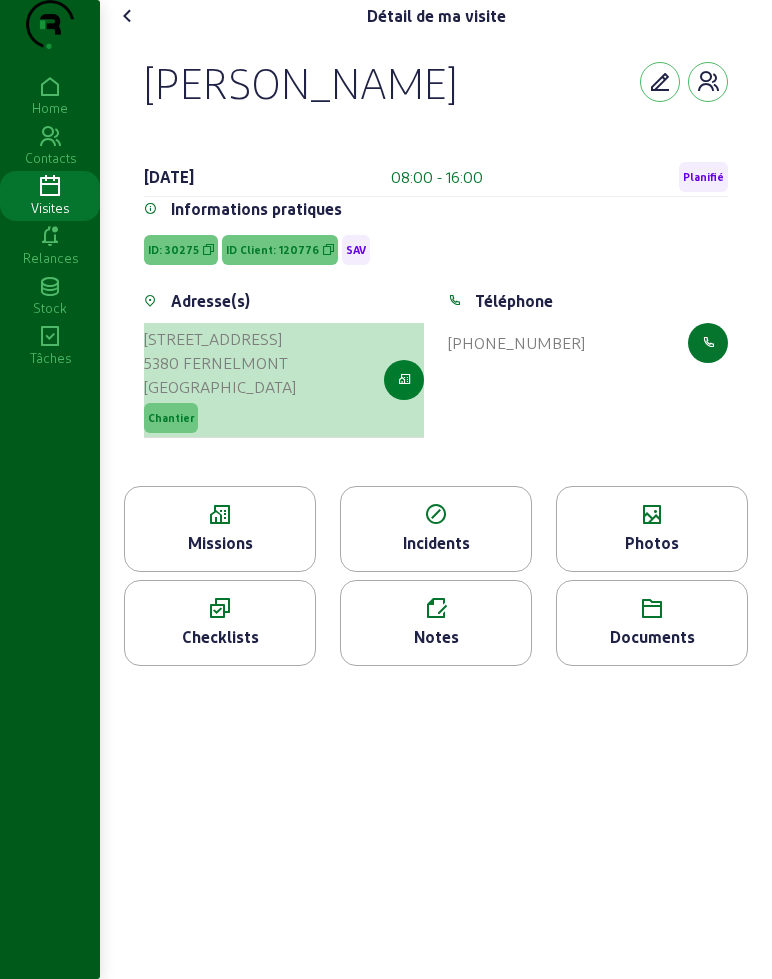 click 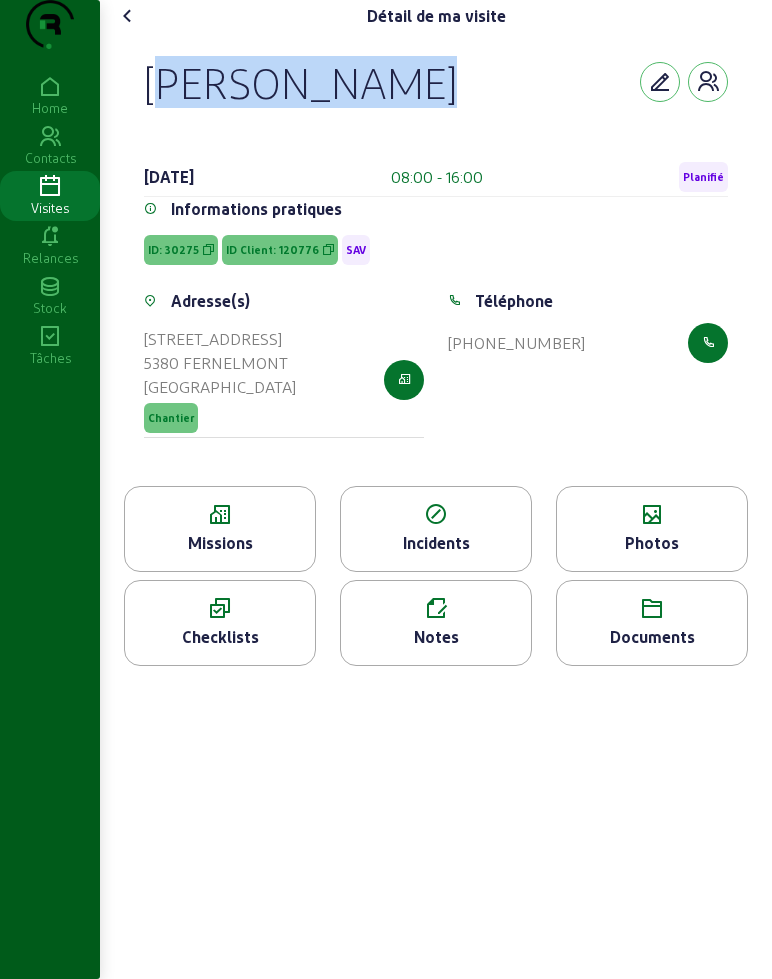 drag, startPoint x: 145, startPoint y: 112, endPoint x: 443, endPoint y: 134, distance: 298.81097 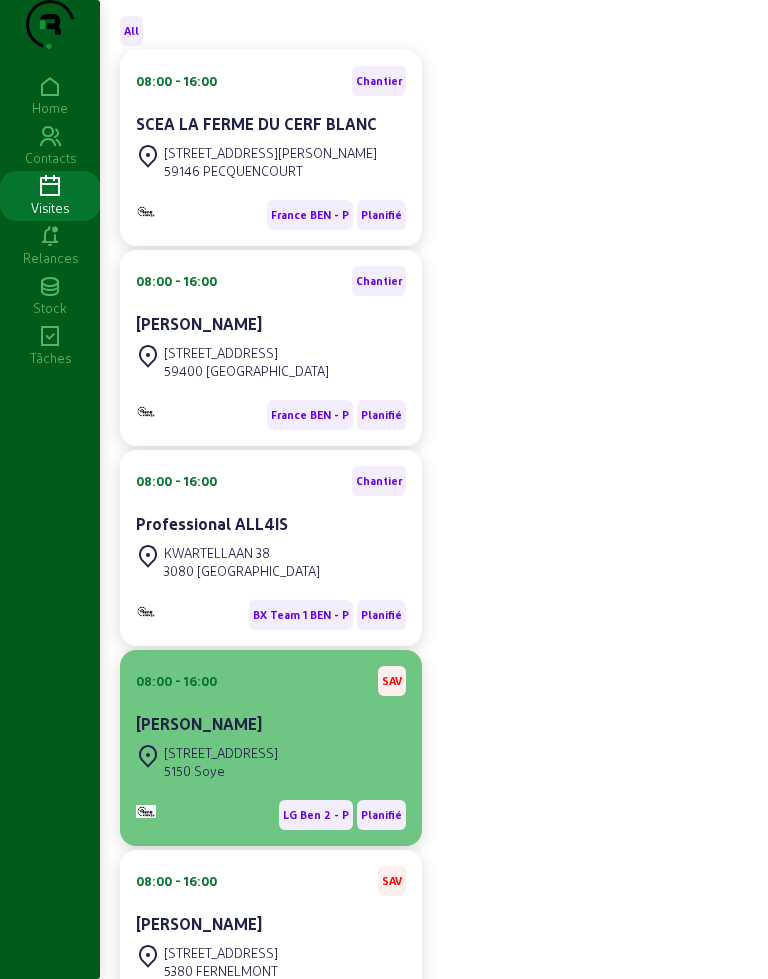 scroll, scrollTop: 250, scrollLeft: 0, axis: vertical 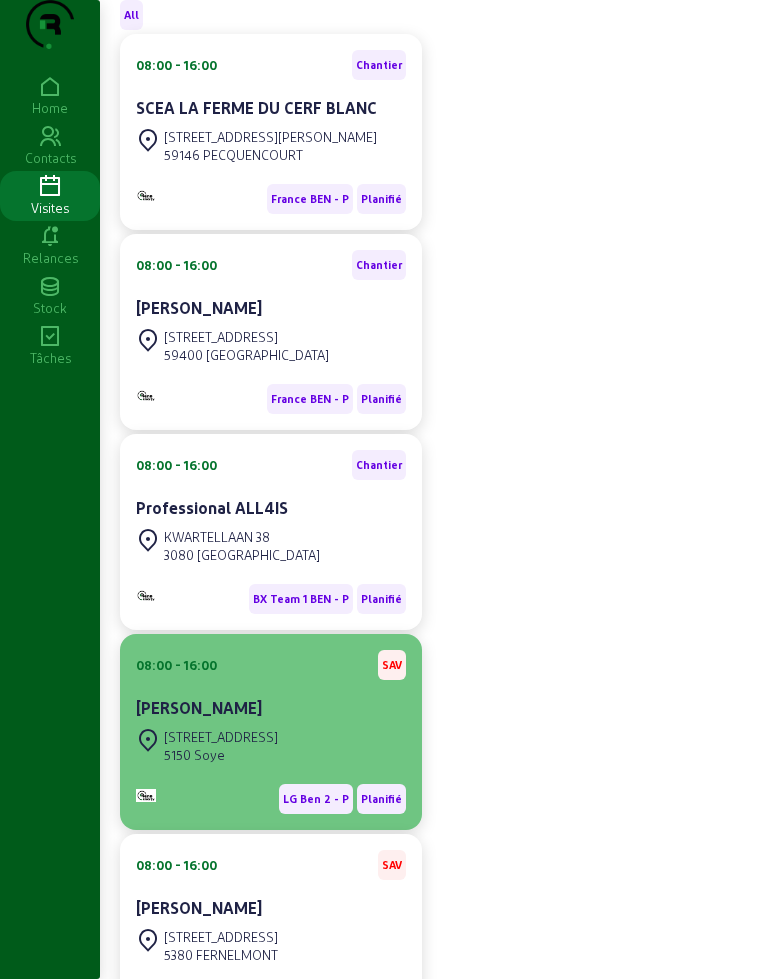 click on "[PERSON_NAME]" 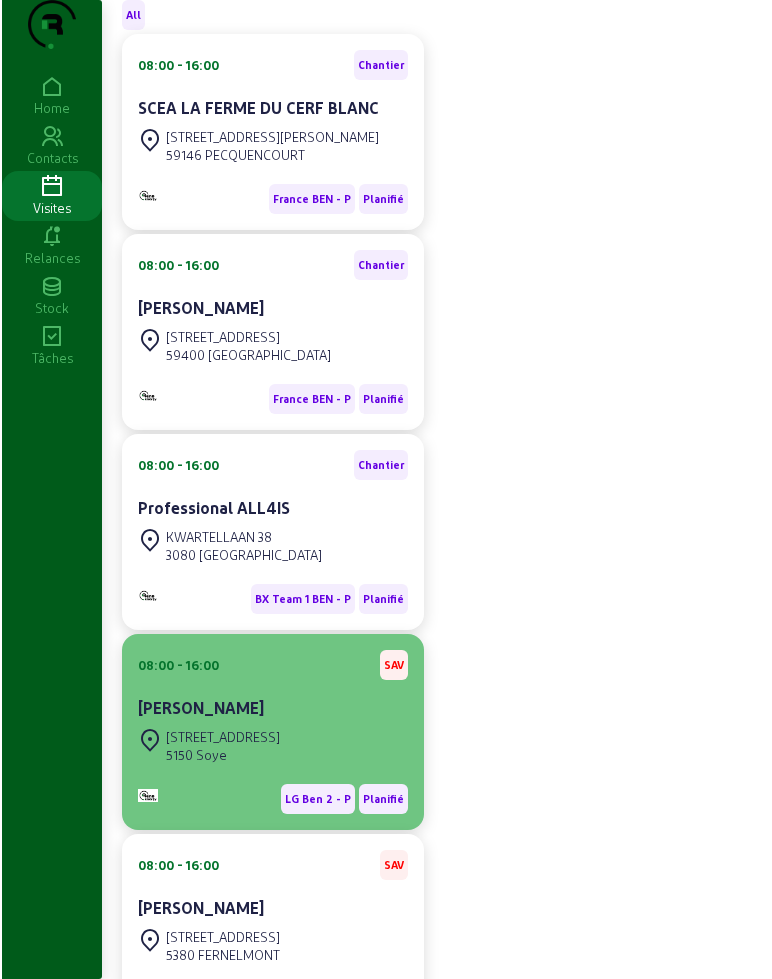 scroll, scrollTop: 0, scrollLeft: 0, axis: both 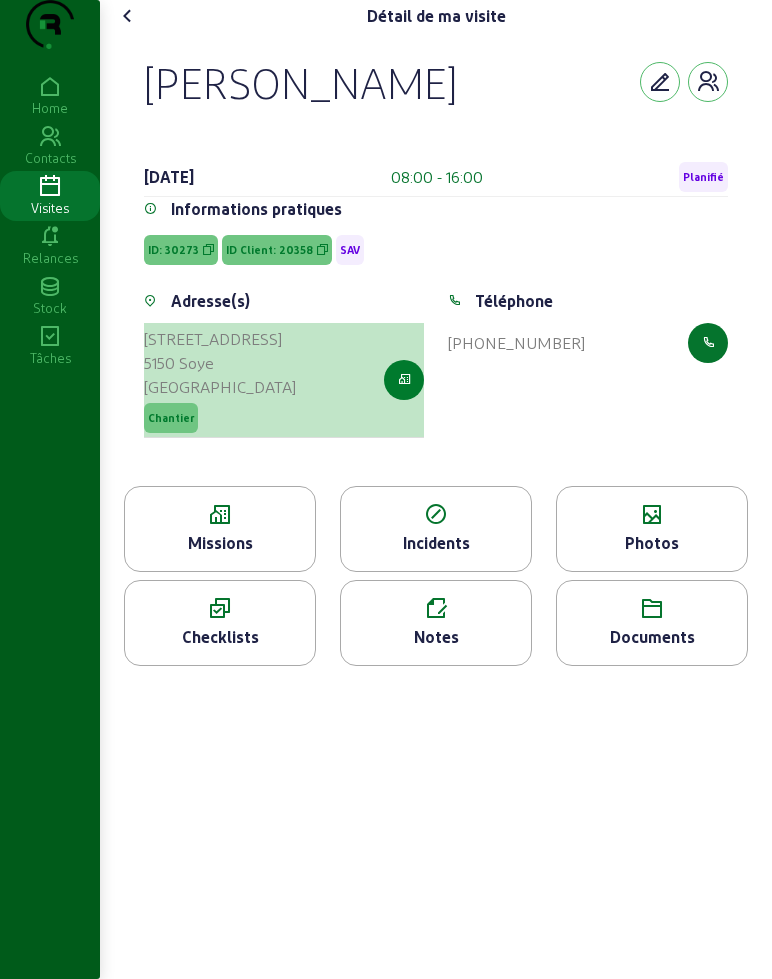 click 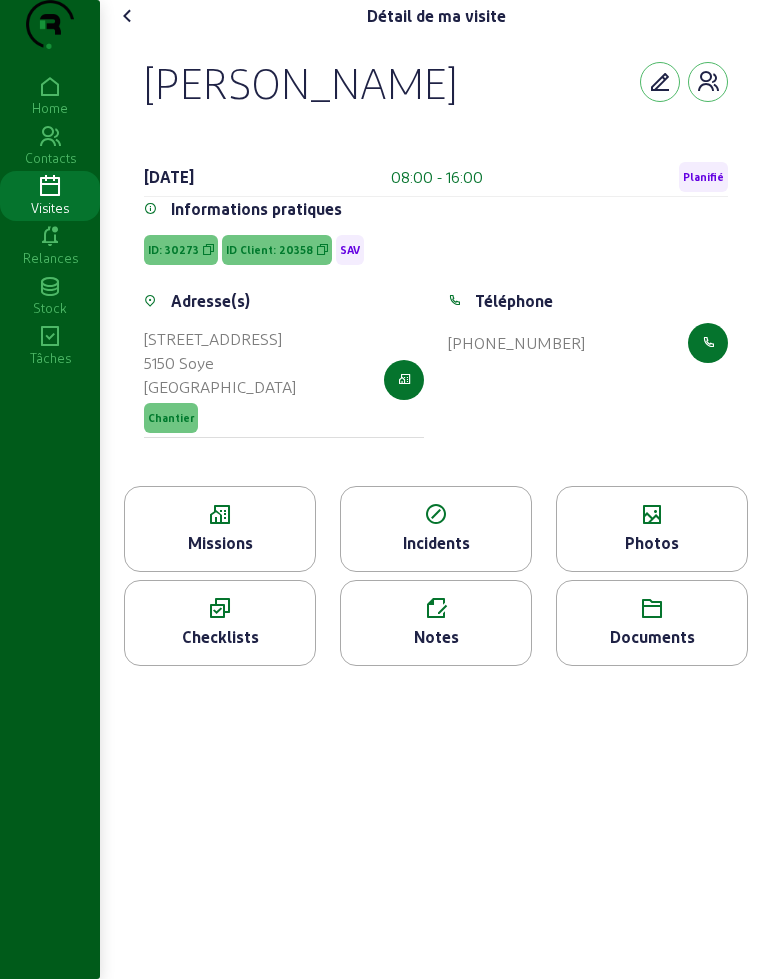 drag, startPoint x: 157, startPoint y: 122, endPoint x: 457, endPoint y: 122, distance: 300 